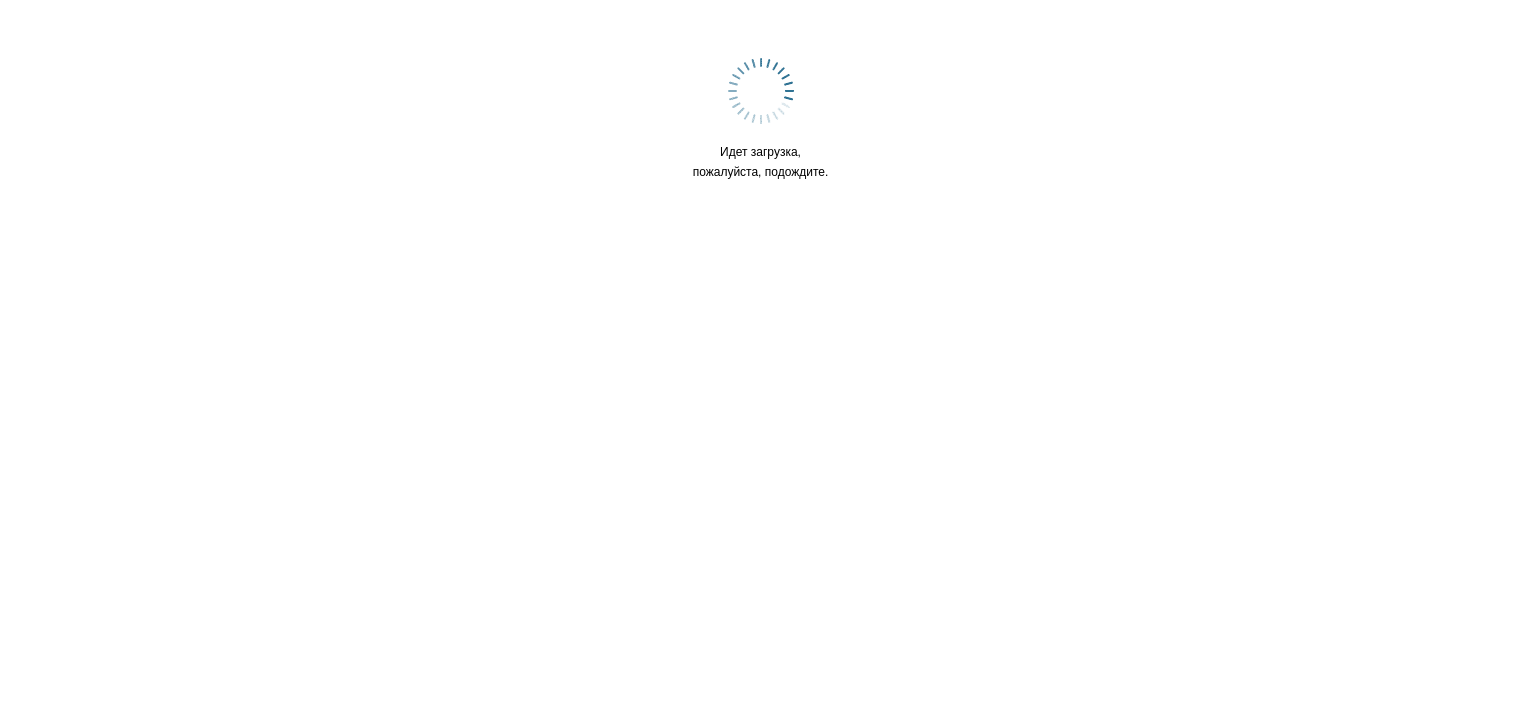 scroll, scrollTop: 0, scrollLeft: 0, axis: both 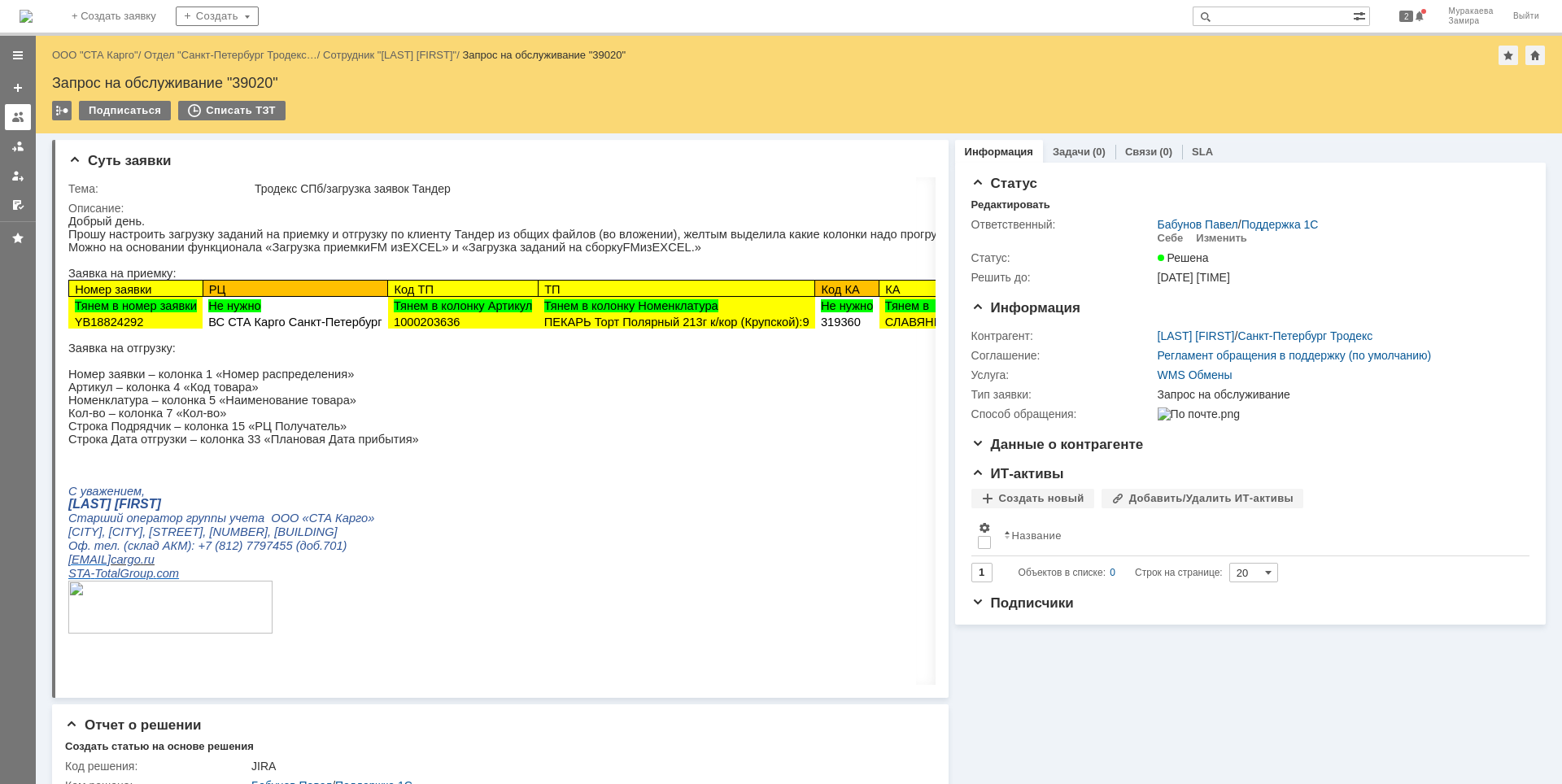 click at bounding box center (18, 117) 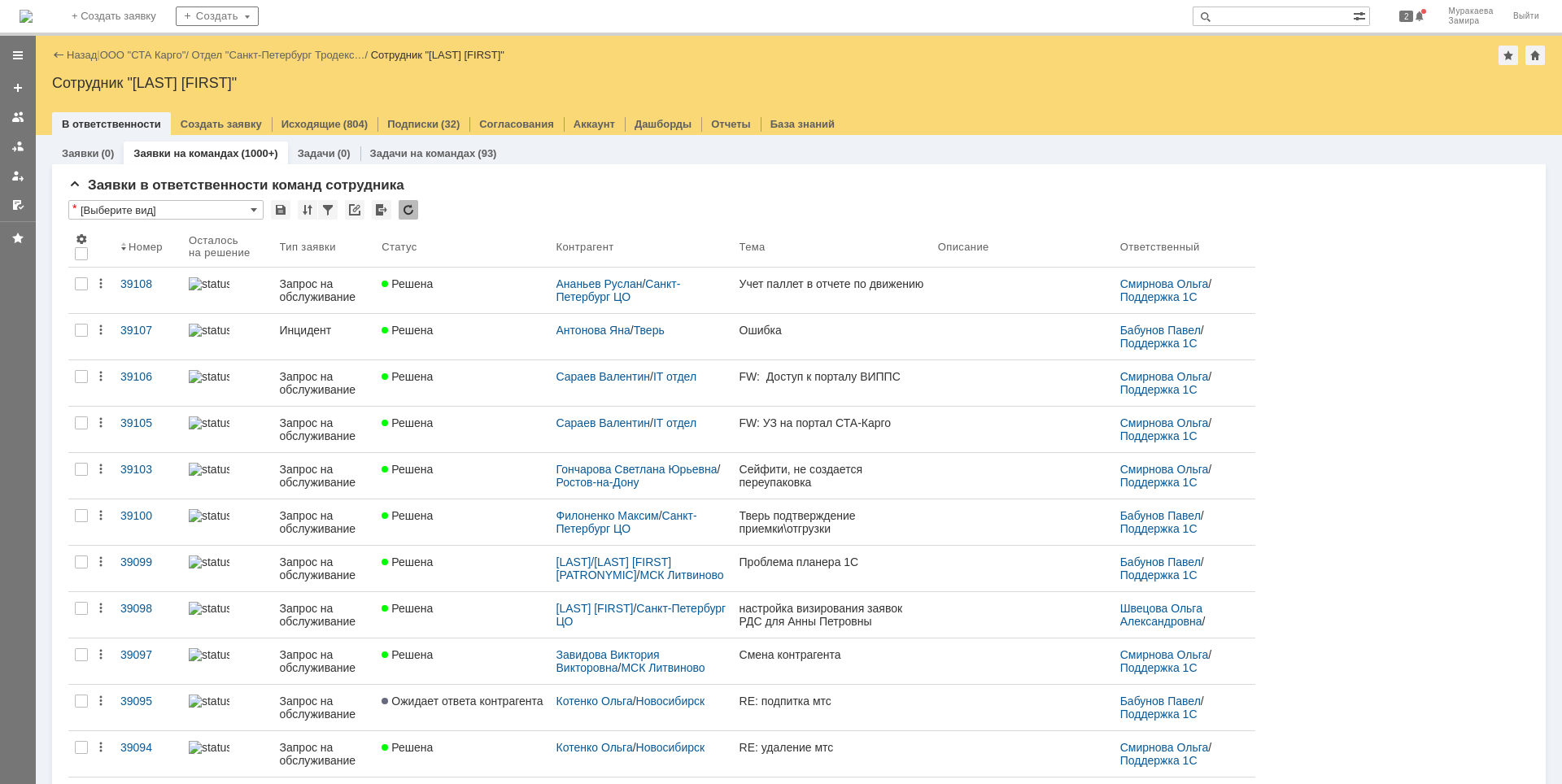 scroll, scrollTop: 0, scrollLeft: 0, axis: both 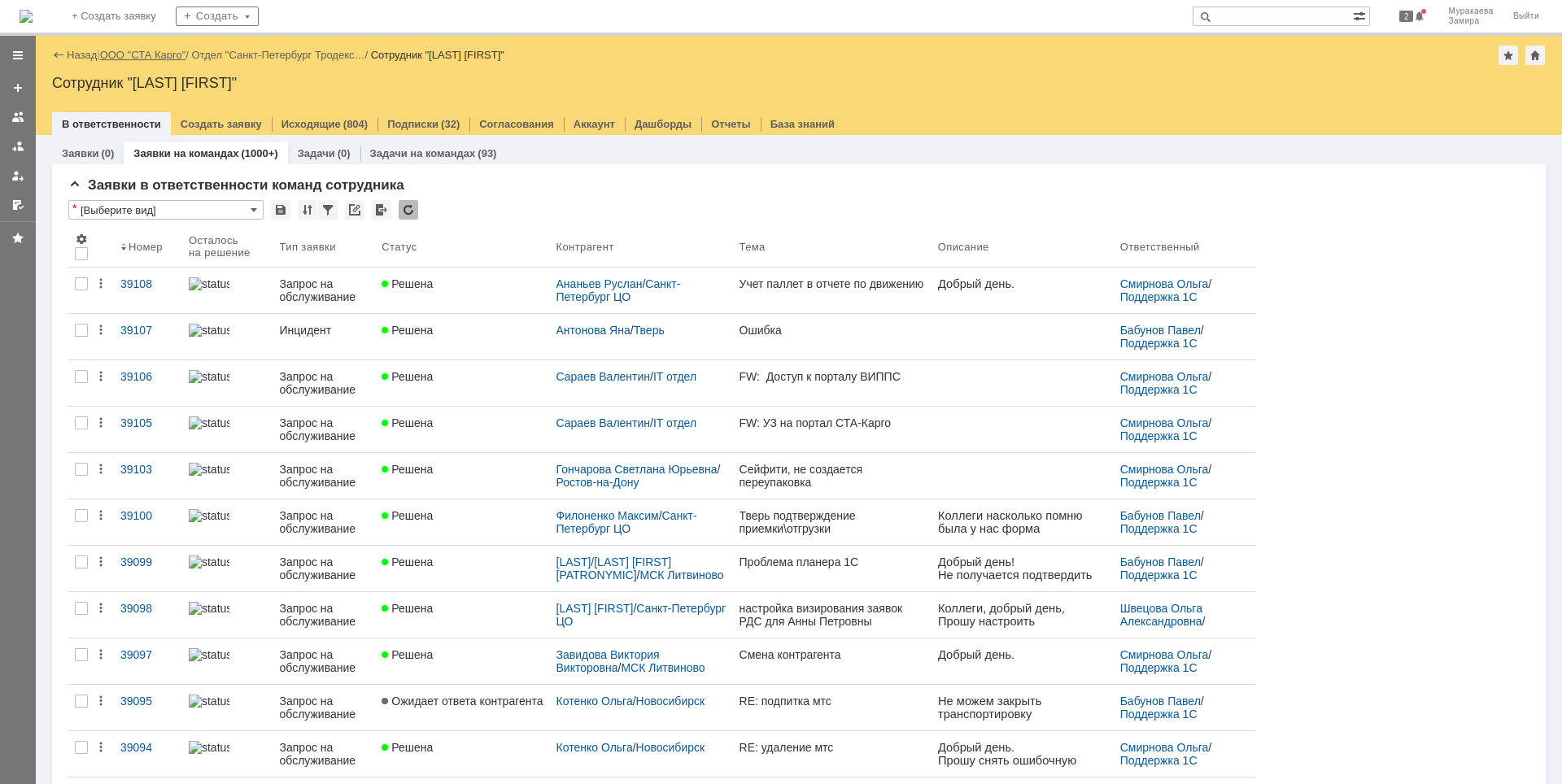 click on "ООО "СТА Карго"" at bounding box center [143, 54] 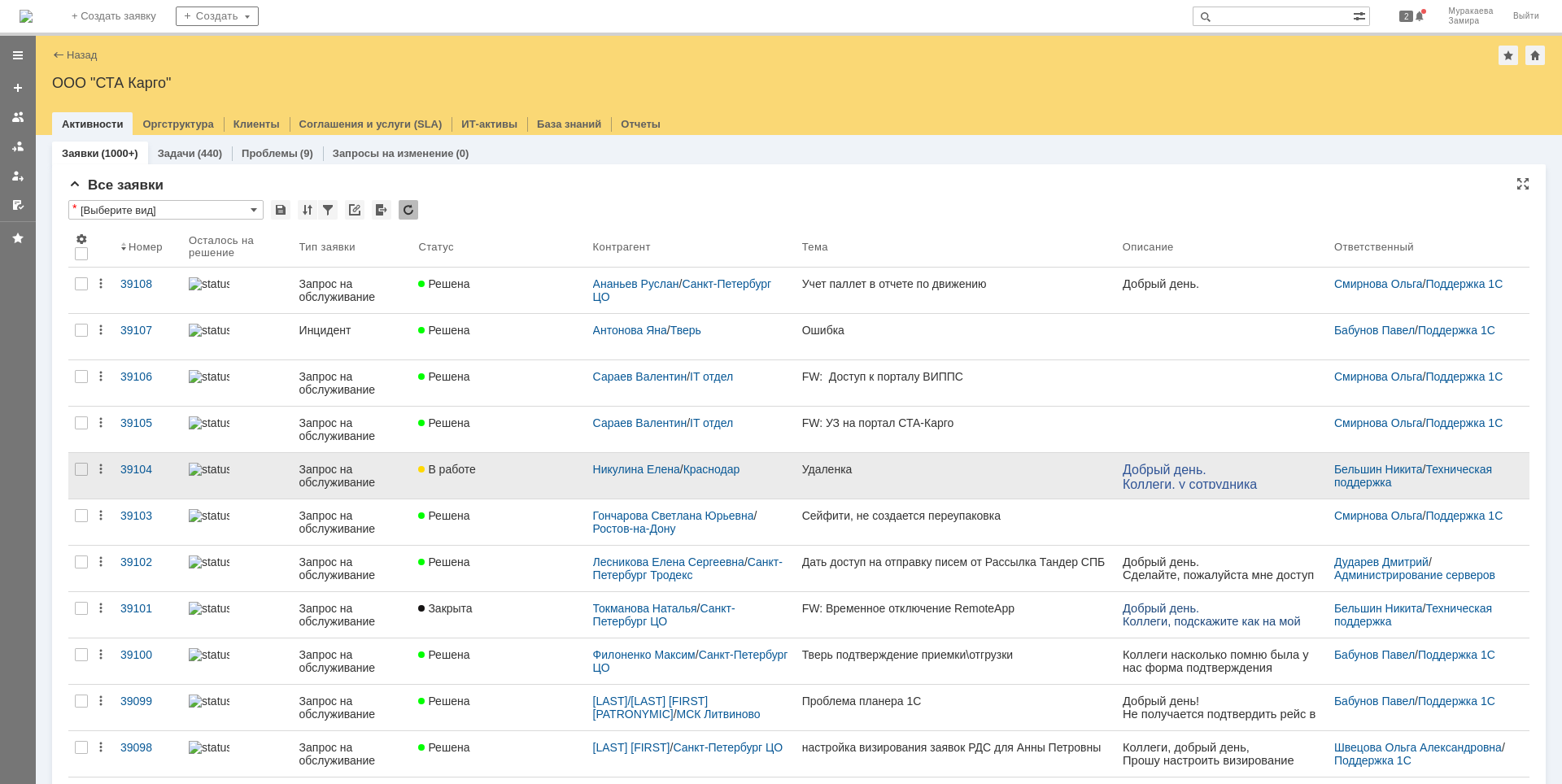 click on "Запрос на обслуживание" at bounding box center [352, 476] 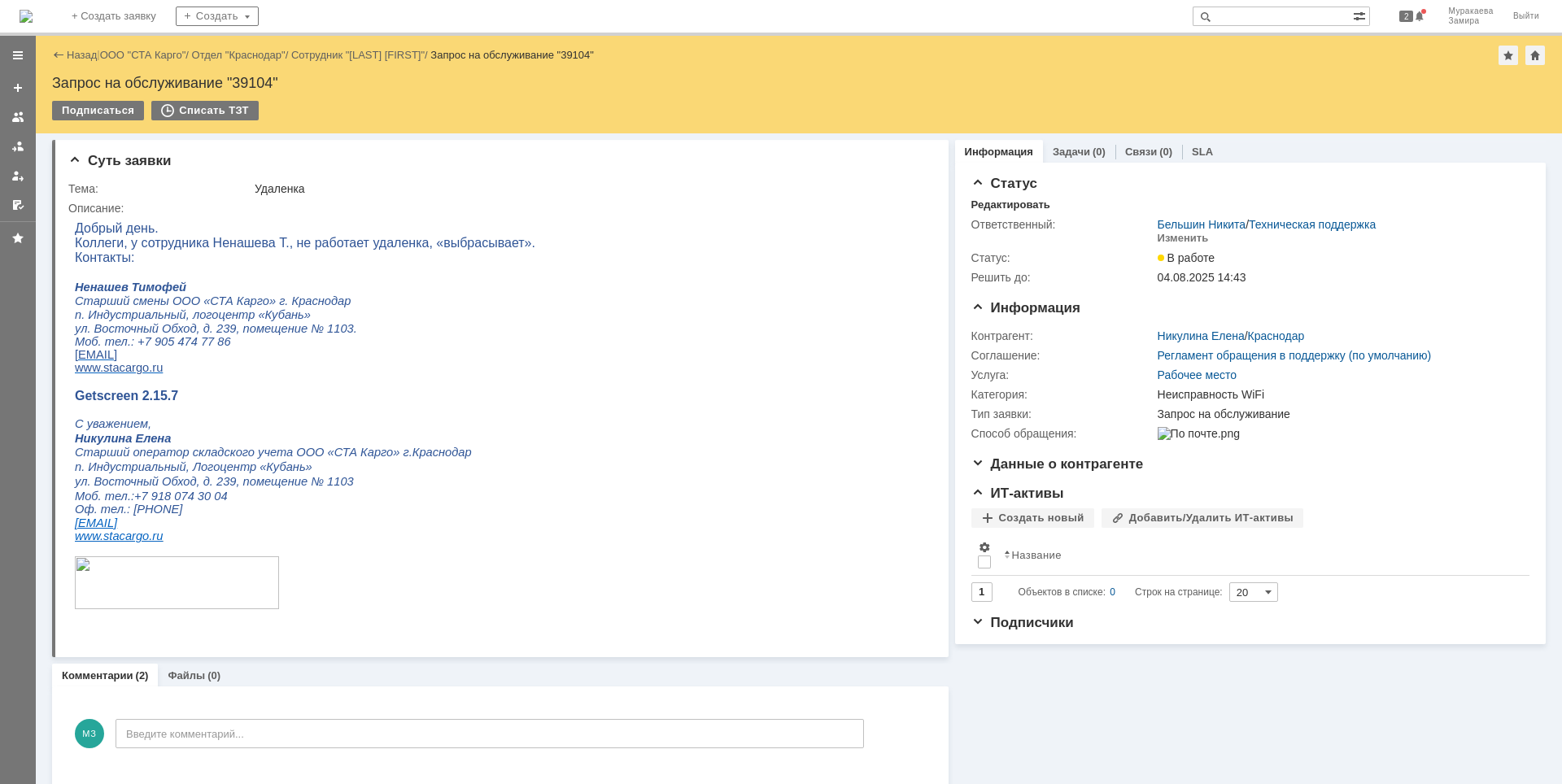 scroll, scrollTop: 0, scrollLeft: 0, axis: both 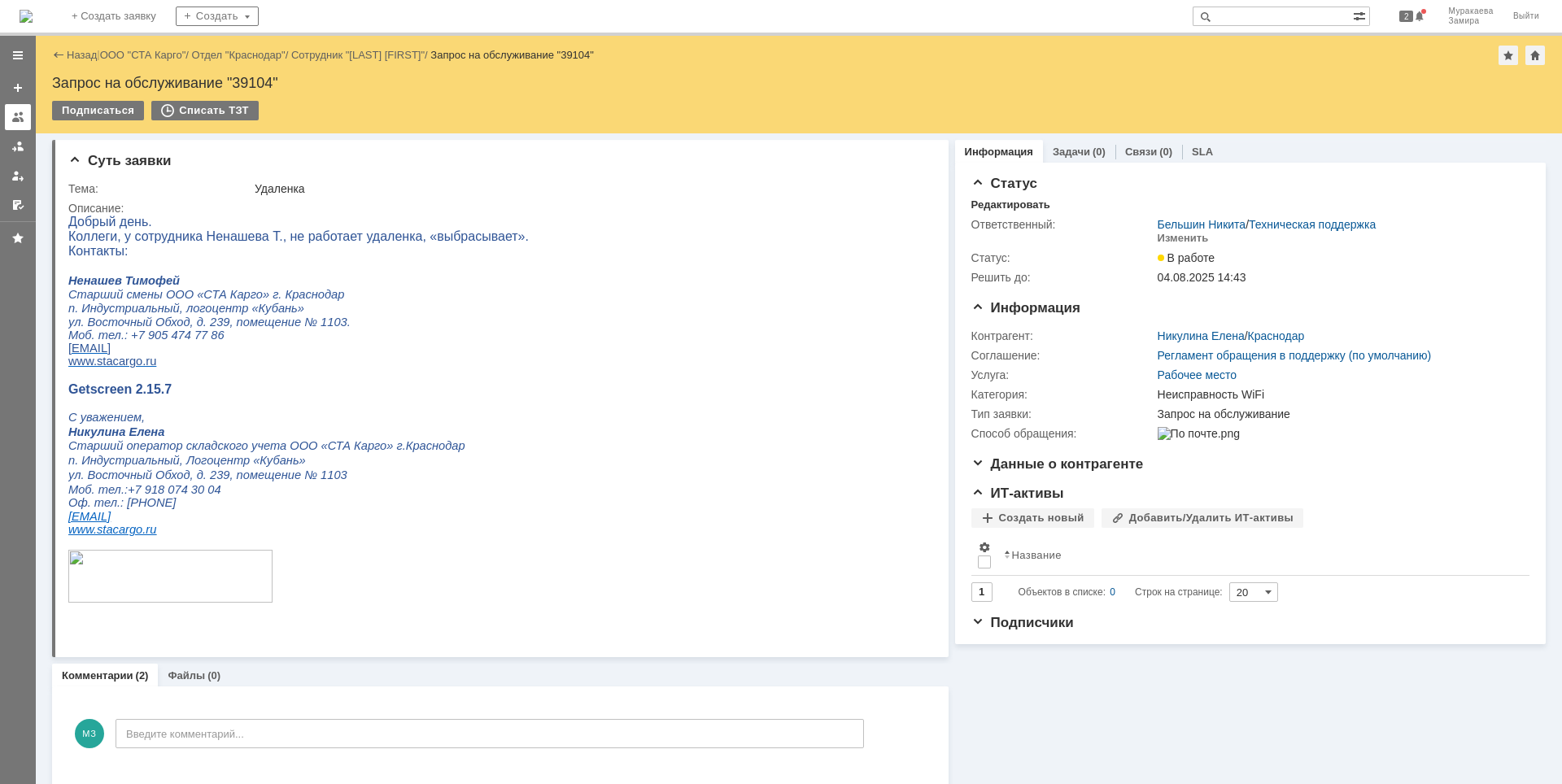 click at bounding box center [18, 117] 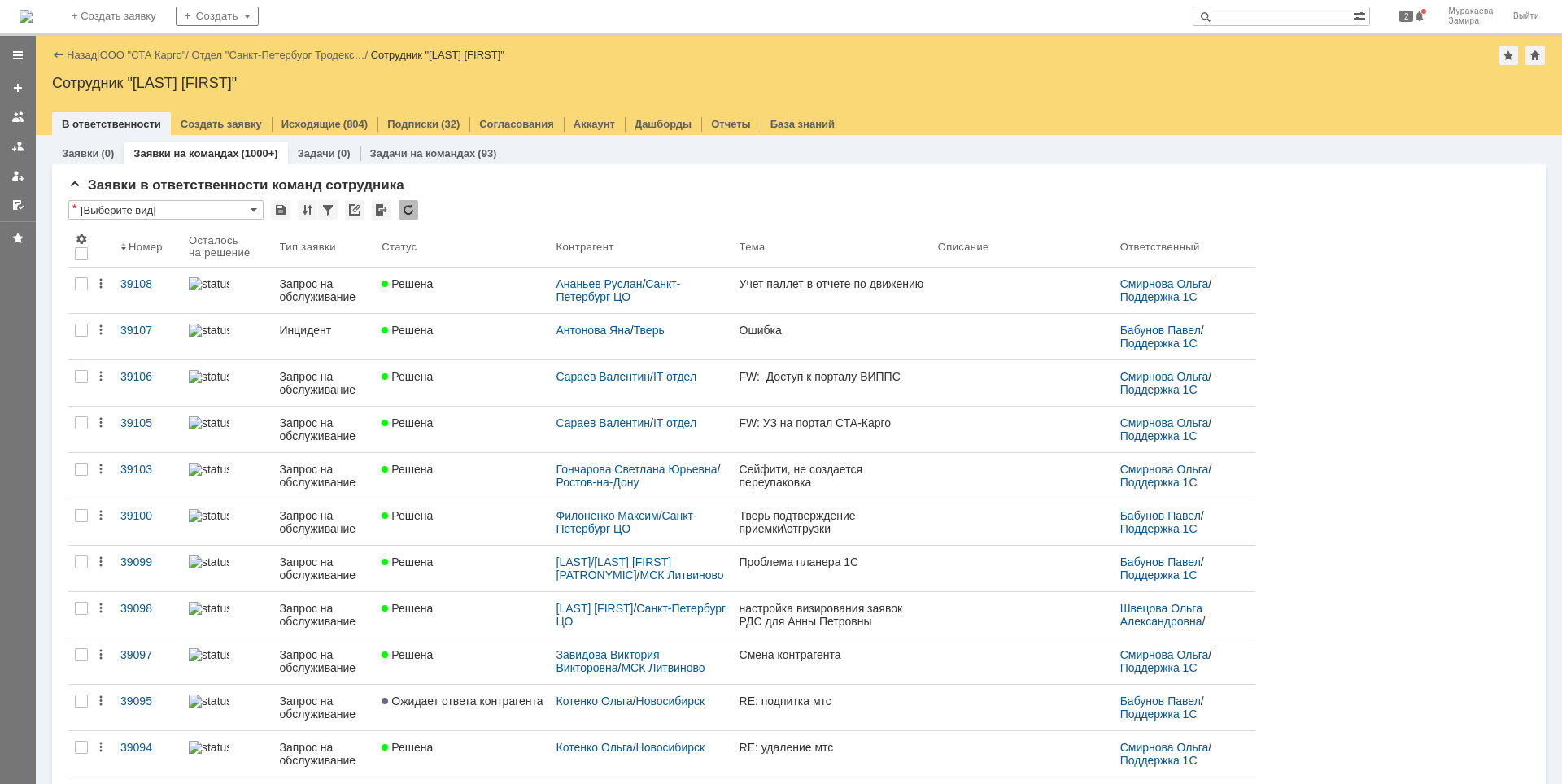 scroll, scrollTop: 0, scrollLeft: 0, axis: both 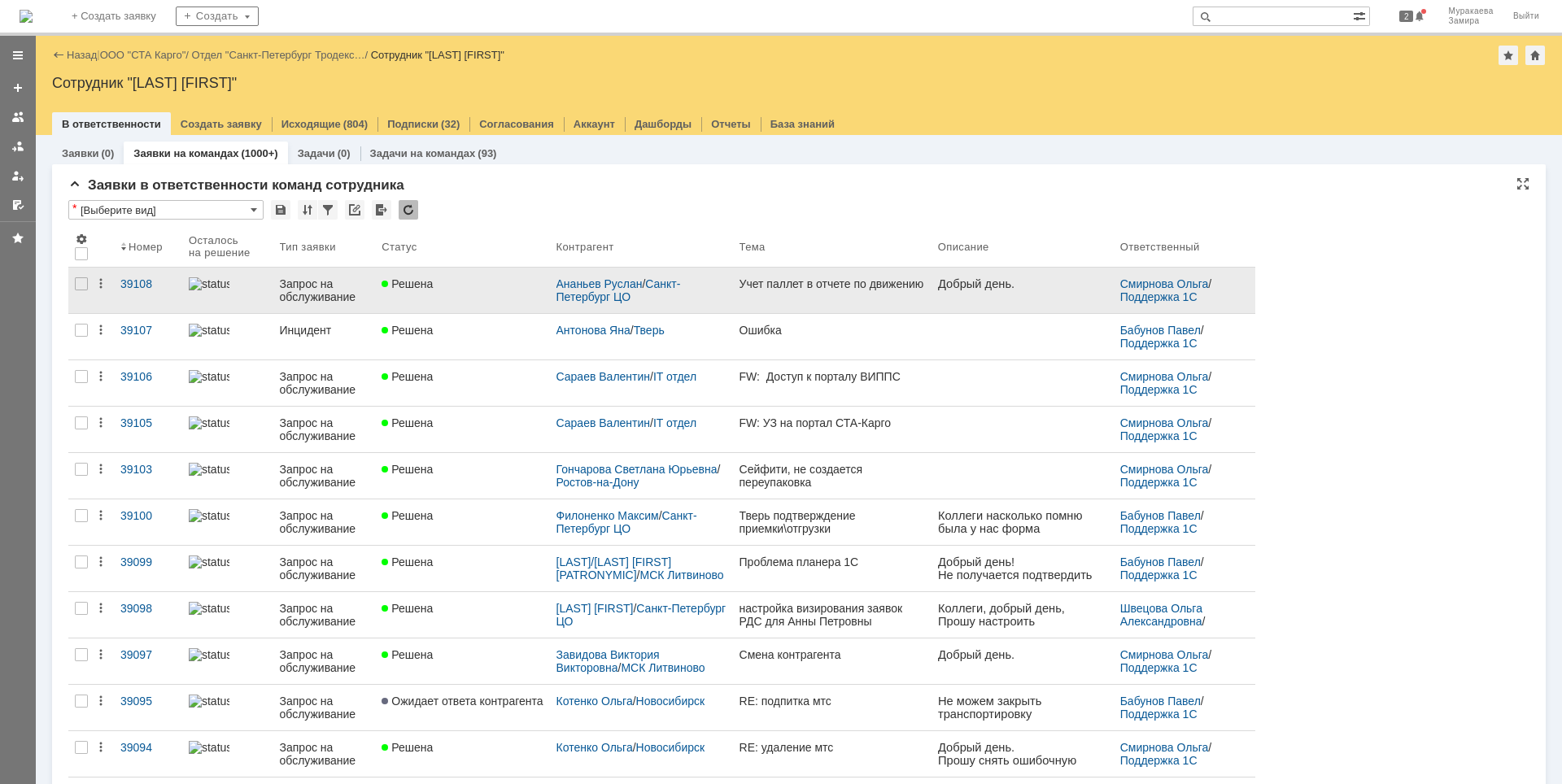 click on "Запрос на обслуживание" at bounding box center (325, 290) 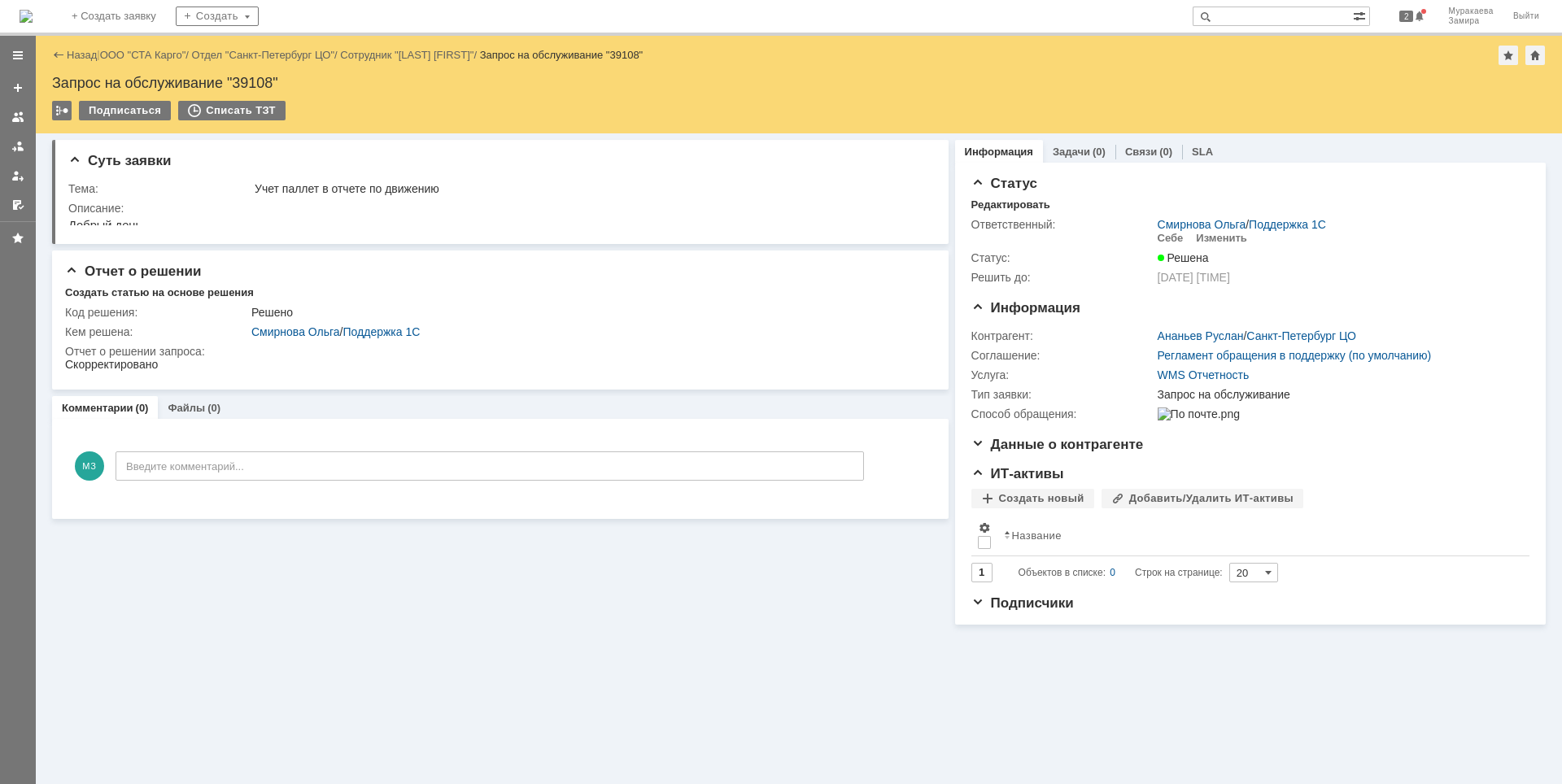 scroll, scrollTop: 0, scrollLeft: 0, axis: both 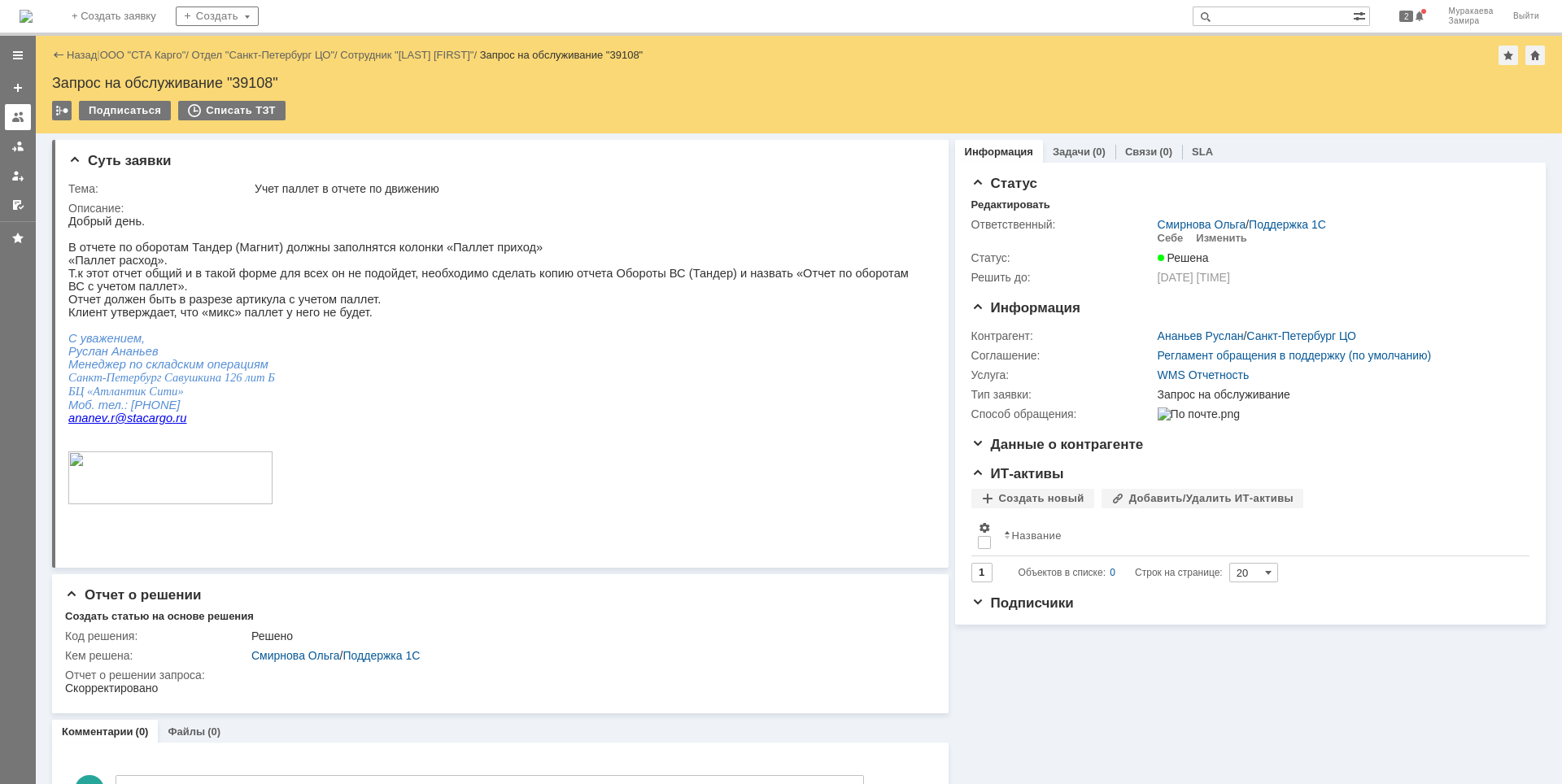click at bounding box center [18, 117] 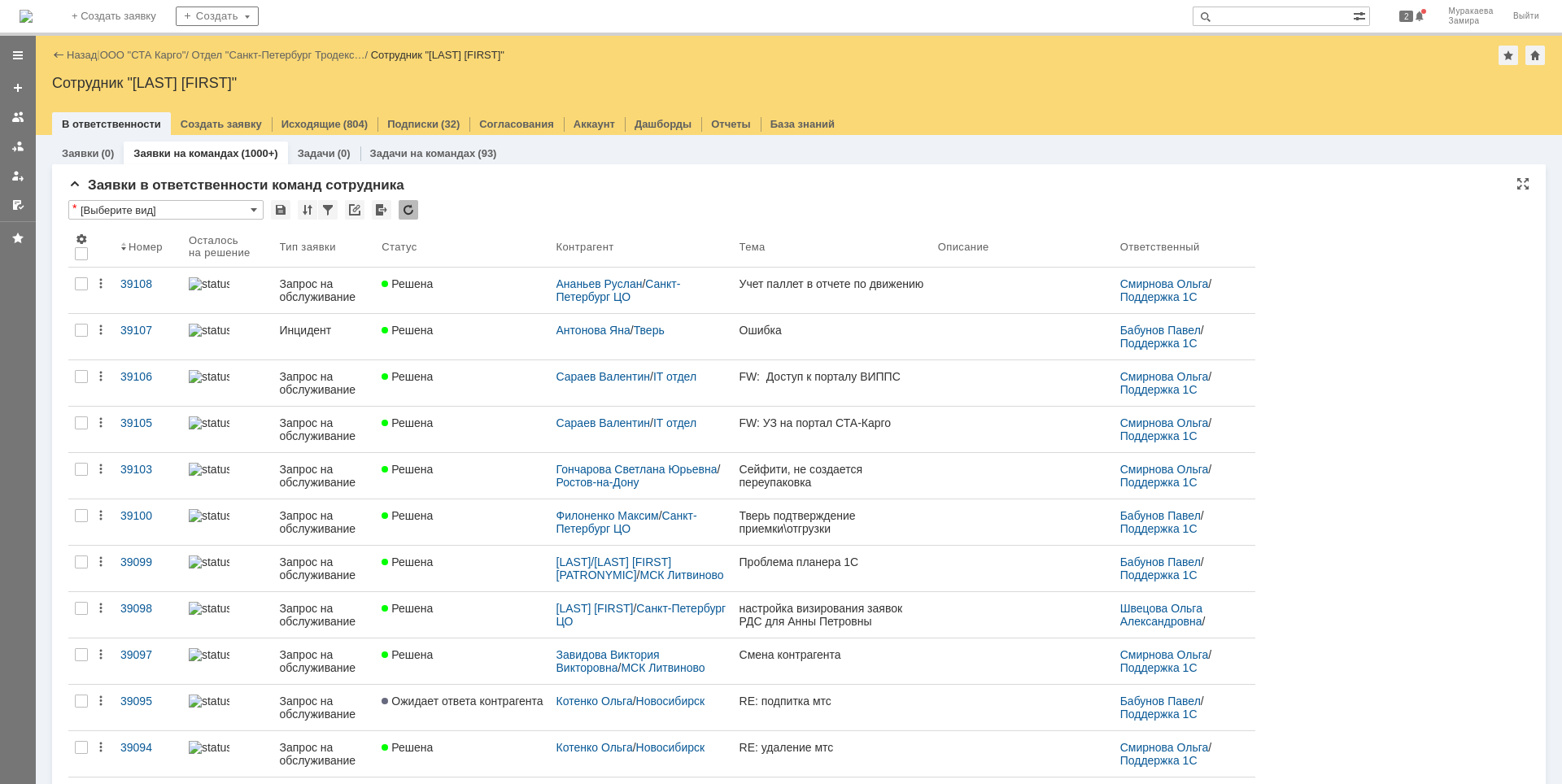 scroll, scrollTop: 0, scrollLeft: 0, axis: both 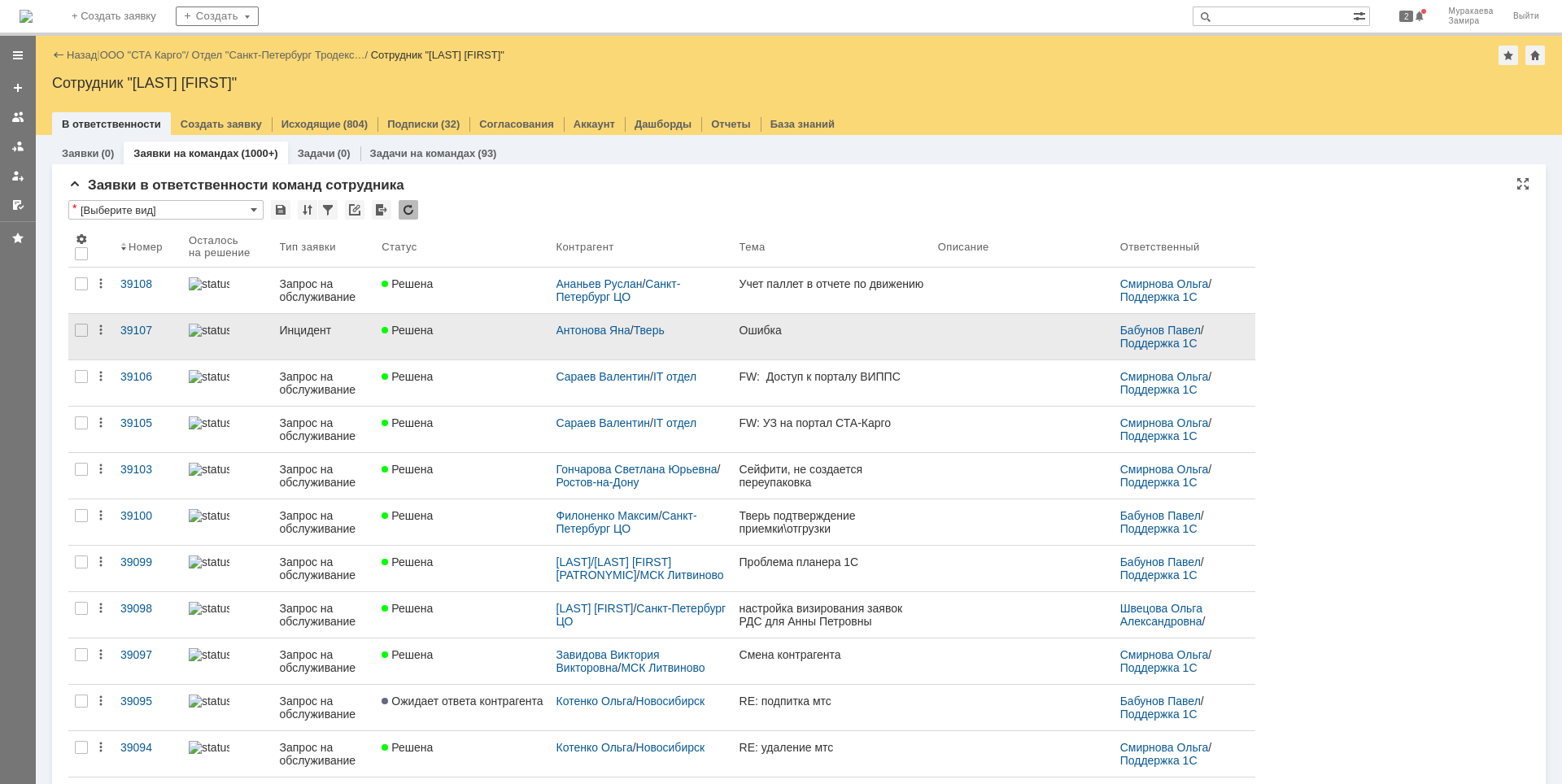 click on "Инцидент" at bounding box center [325, 330] 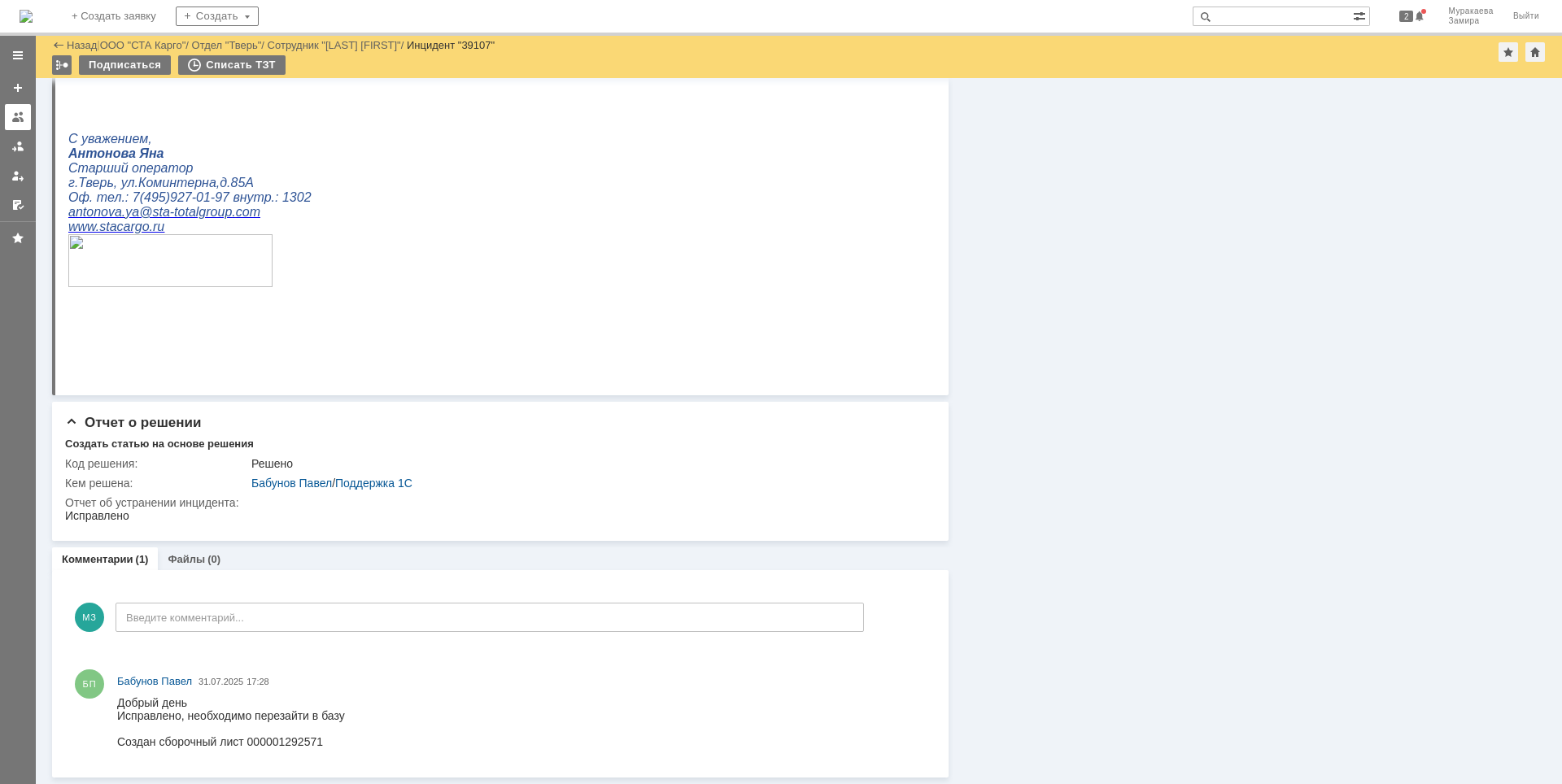 click at bounding box center (18, 117) 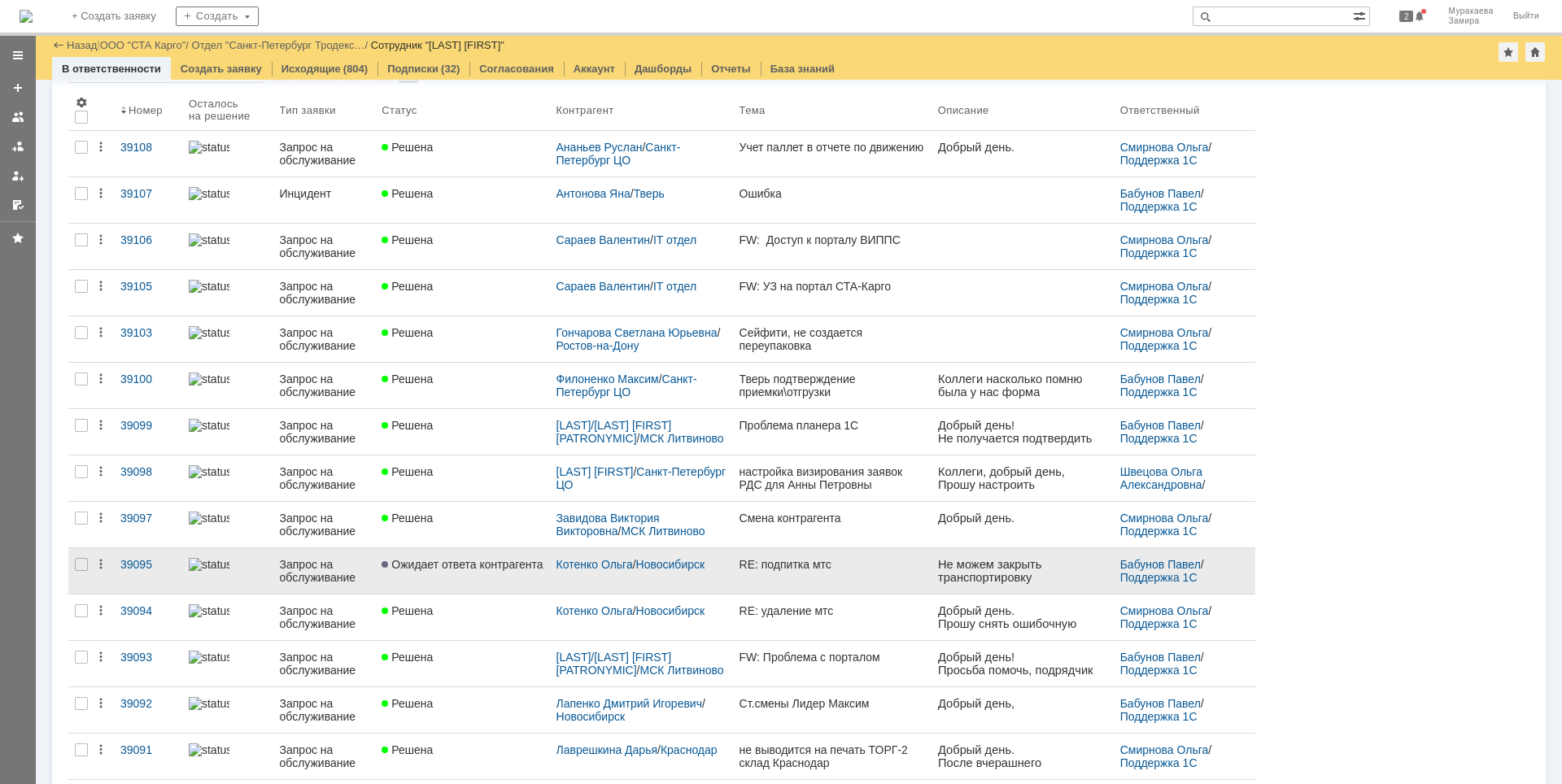 click on "Запрос на обслуживание" at bounding box center [325, 571] 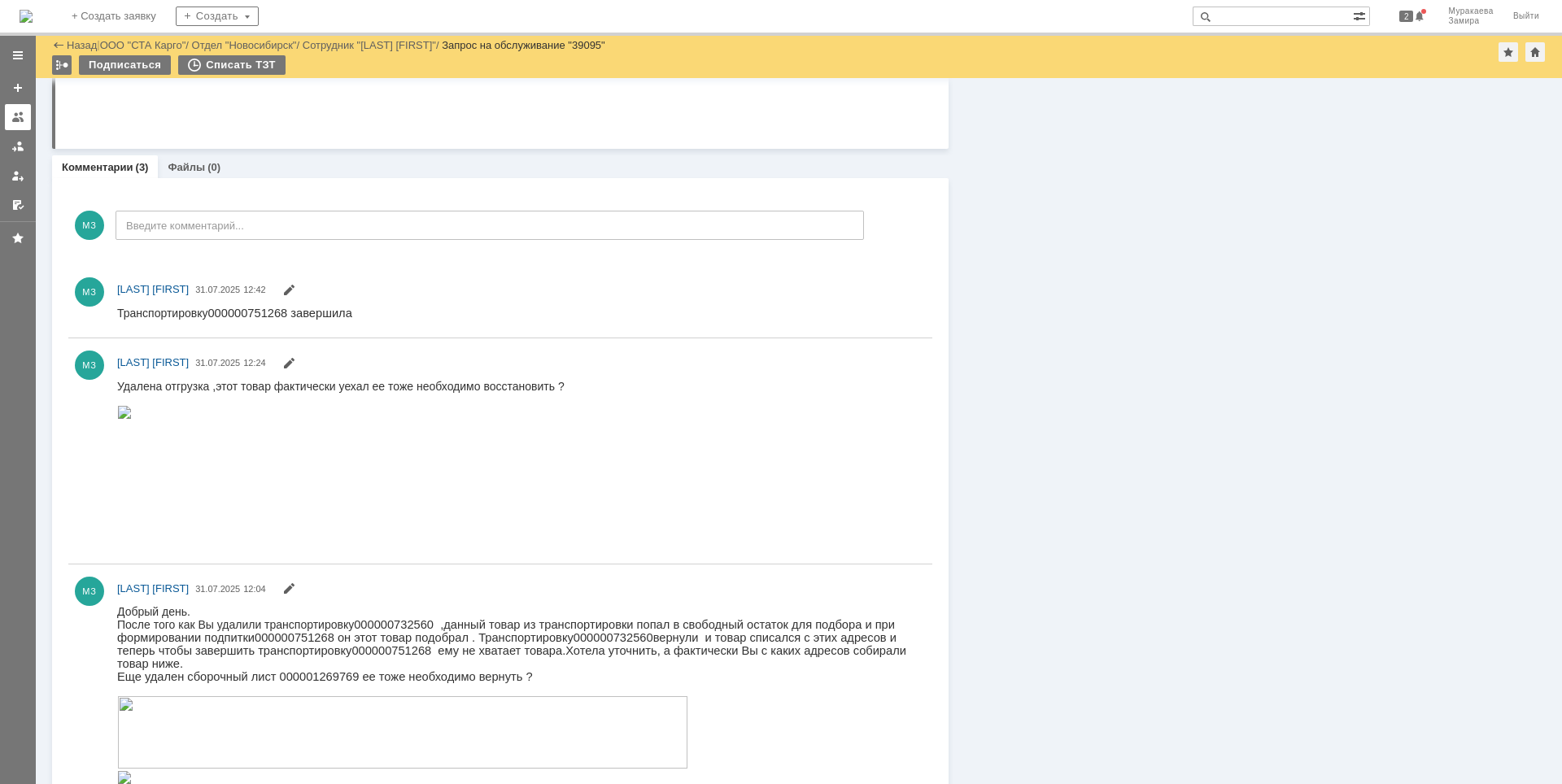 click at bounding box center (18, 117) 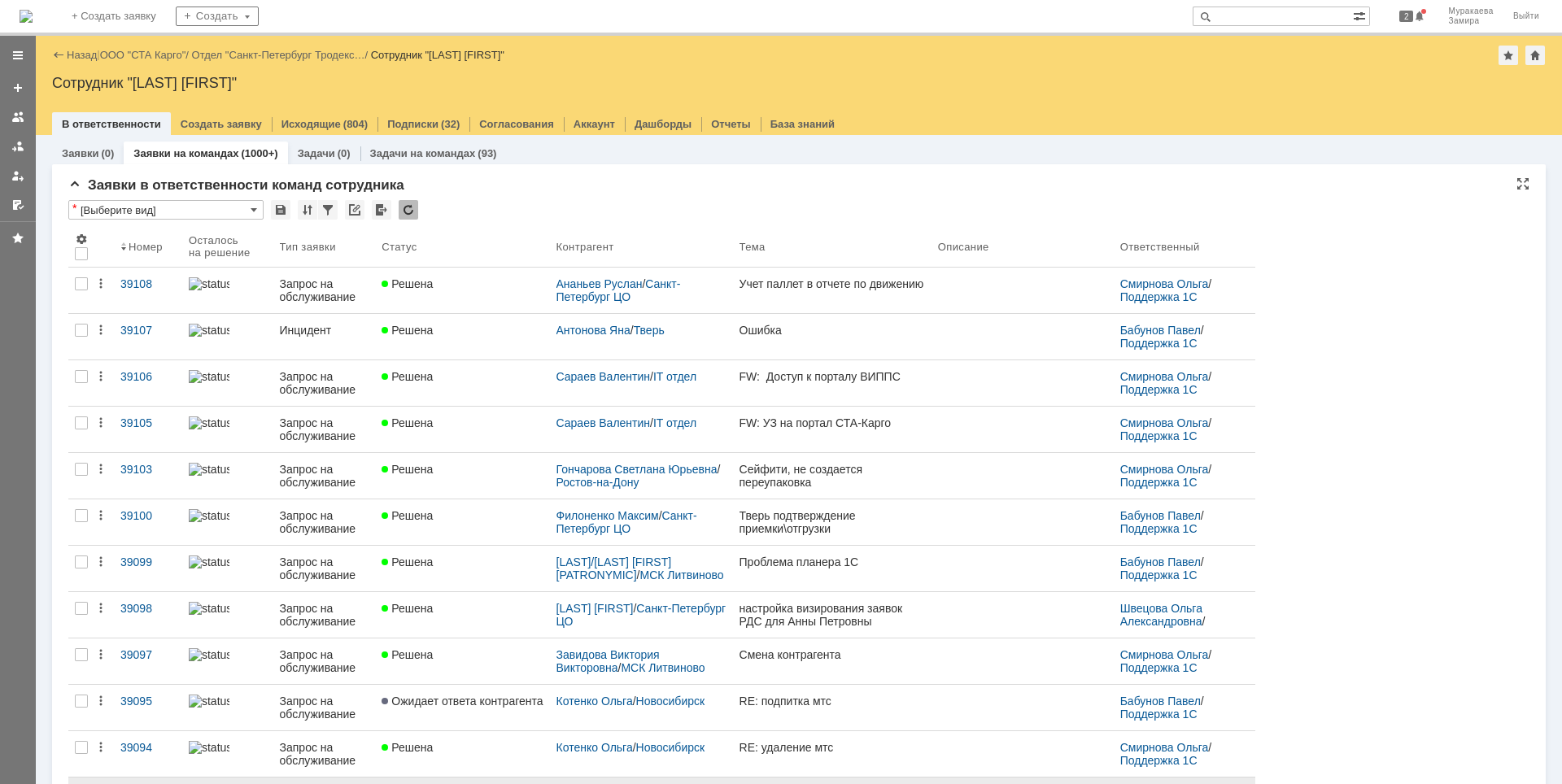 scroll, scrollTop: 0, scrollLeft: 0, axis: both 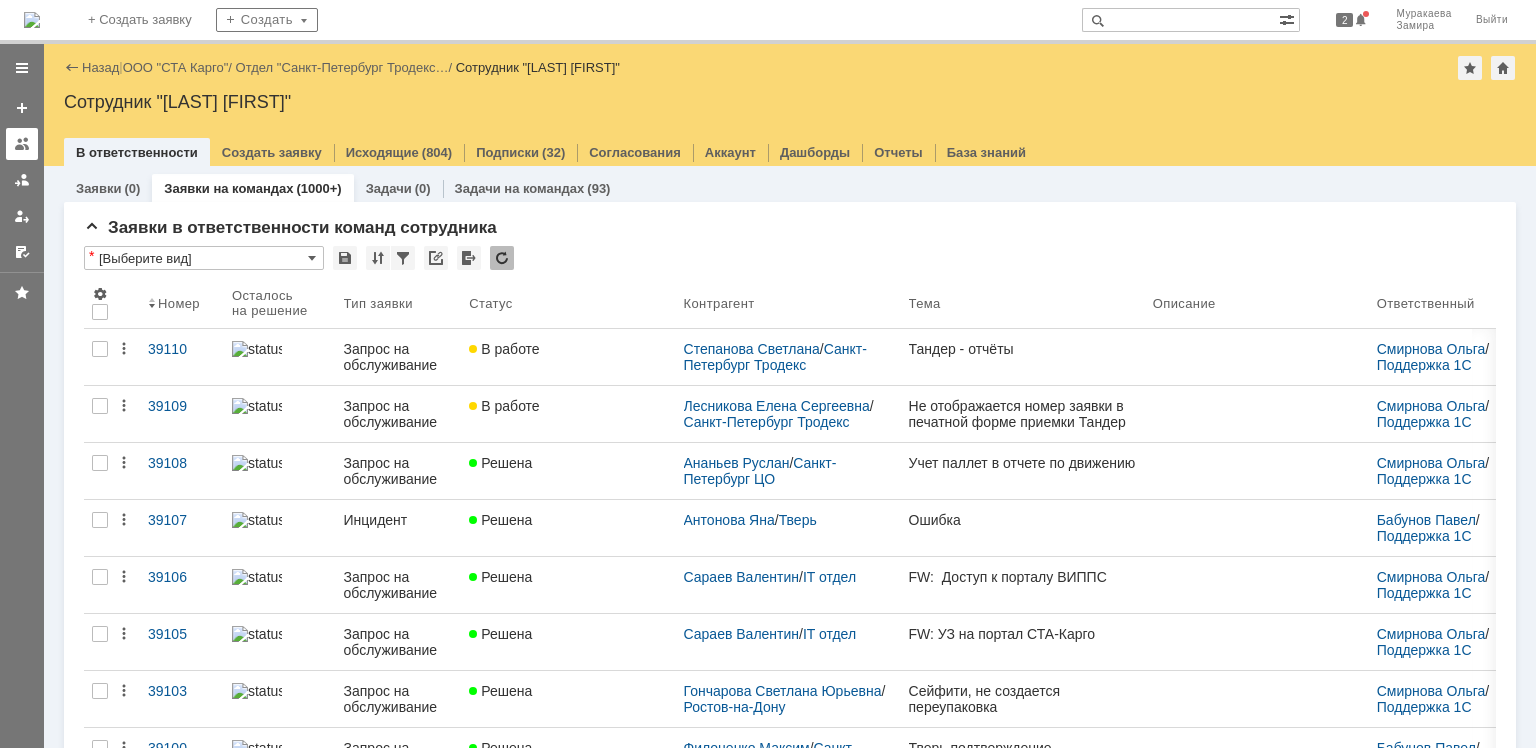 click at bounding box center [22, 144] 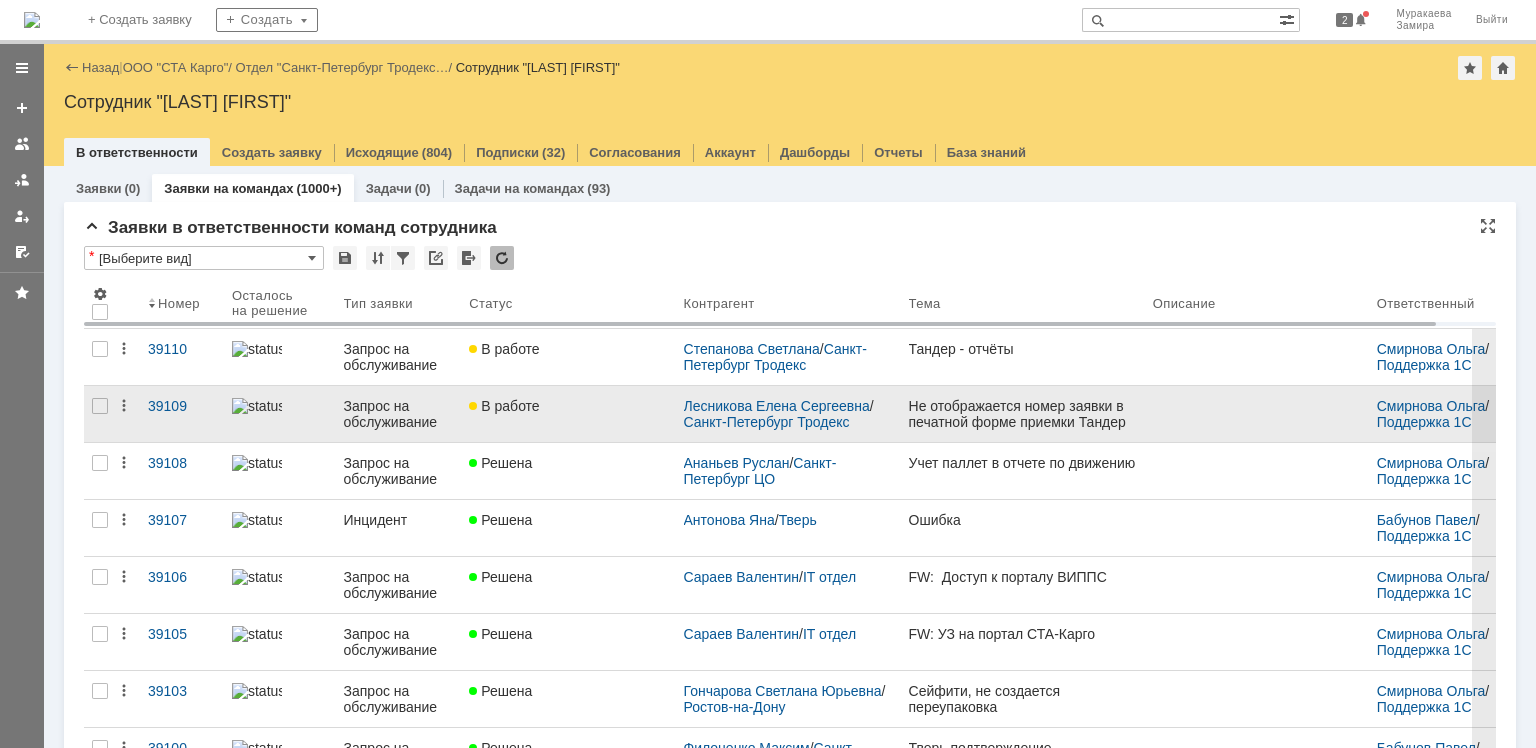 scroll, scrollTop: 0, scrollLeft: 0, axis: both 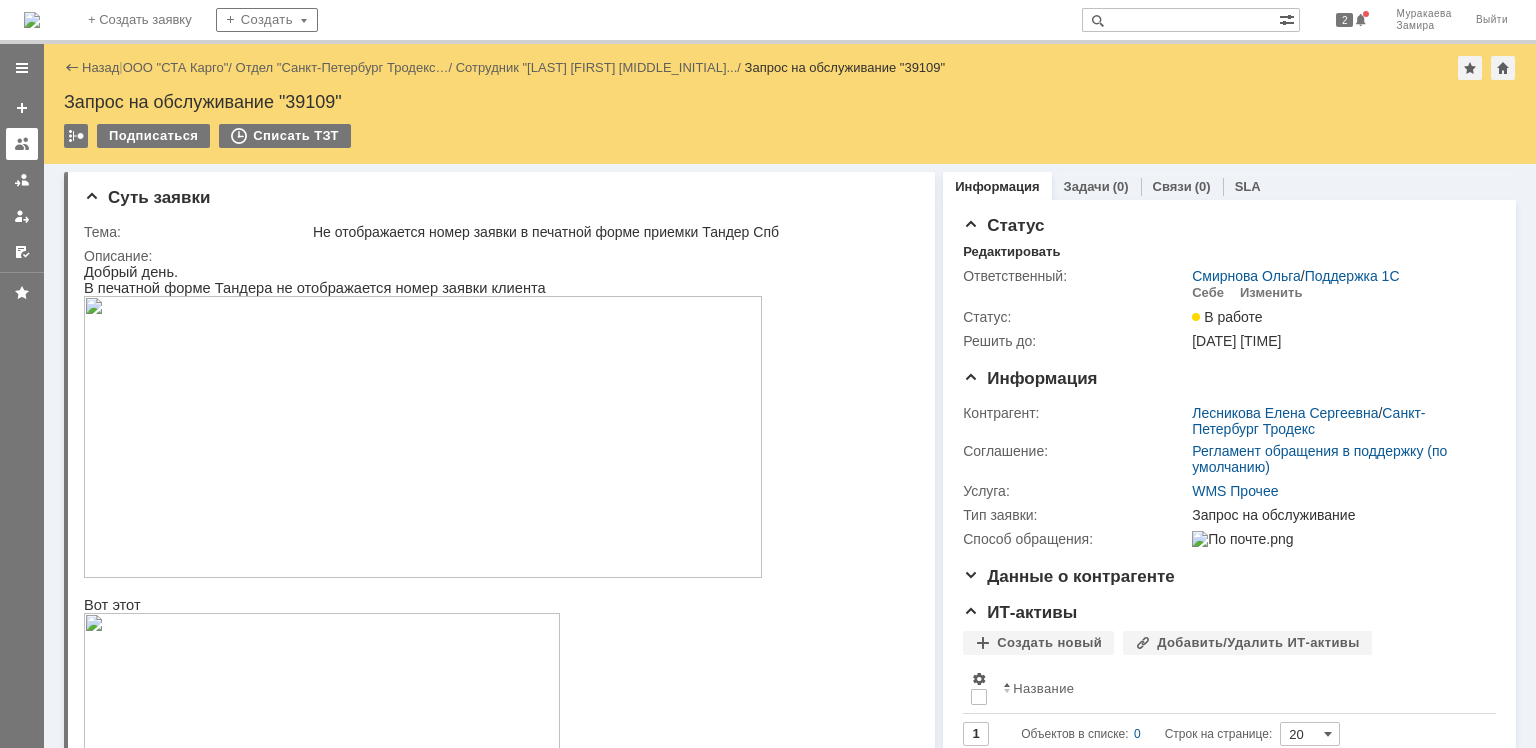 click at bounding box center [22, 144] 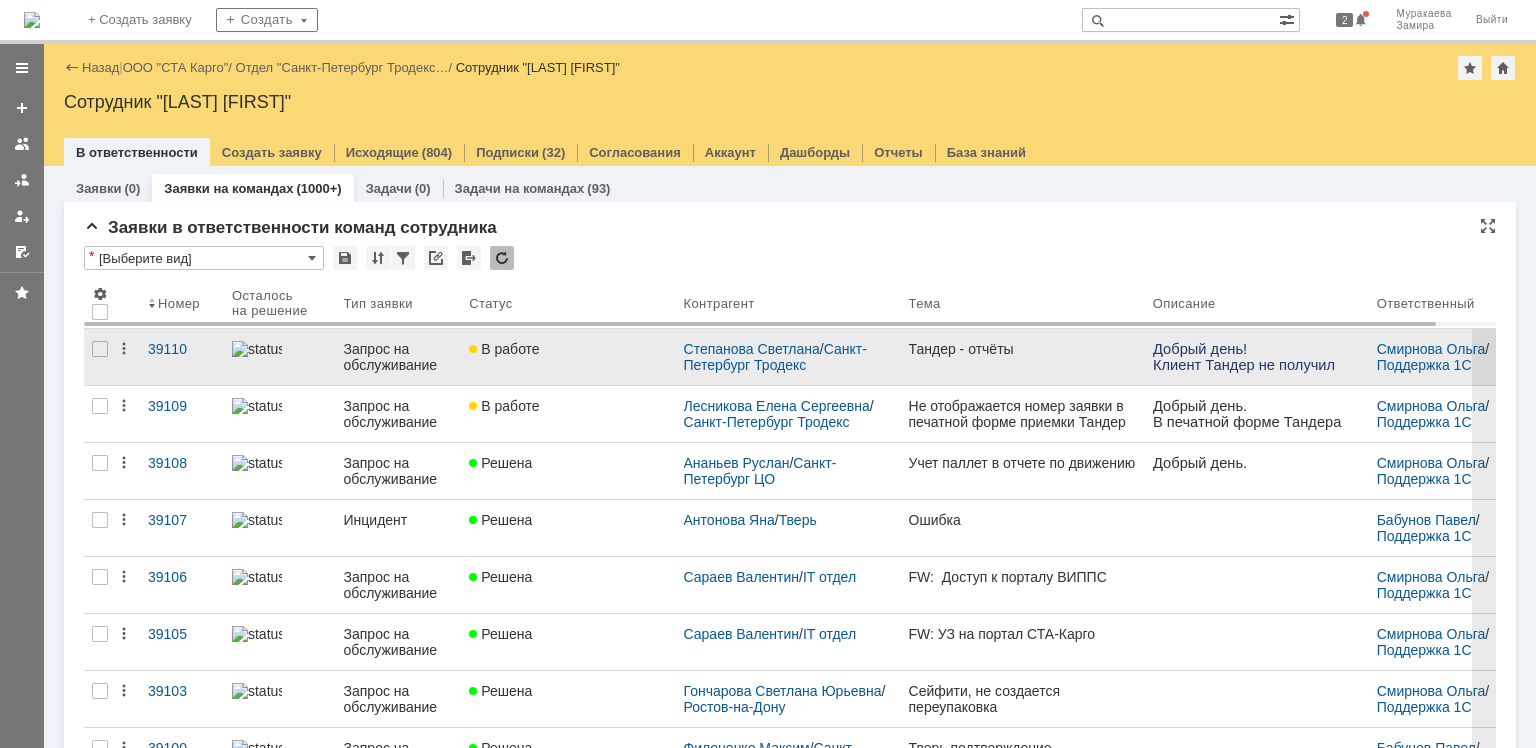 scroll, scrollTop: 0, scrollLeft: 0, axis: both 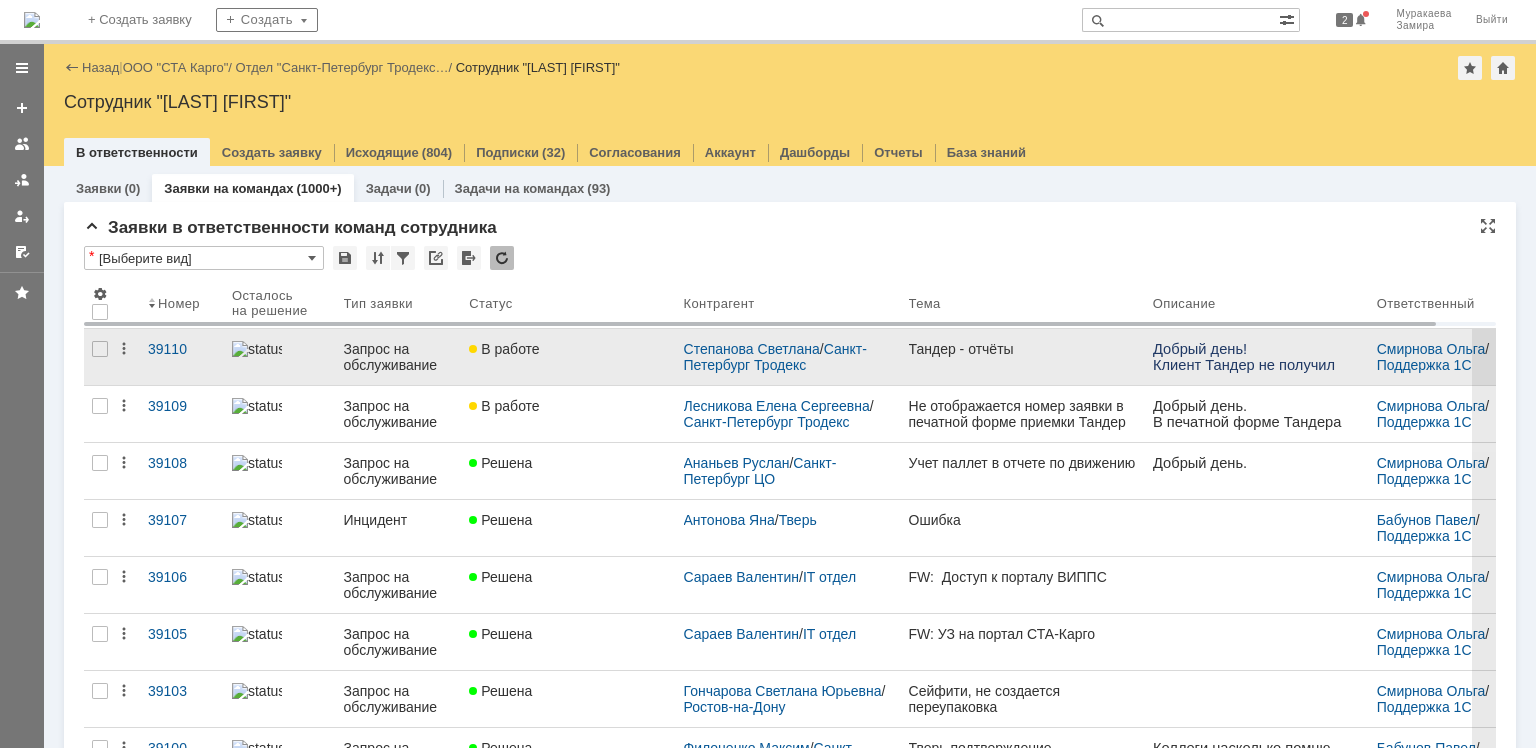 click on "Запрос на обслуживание" at bounding box center (399, 357) 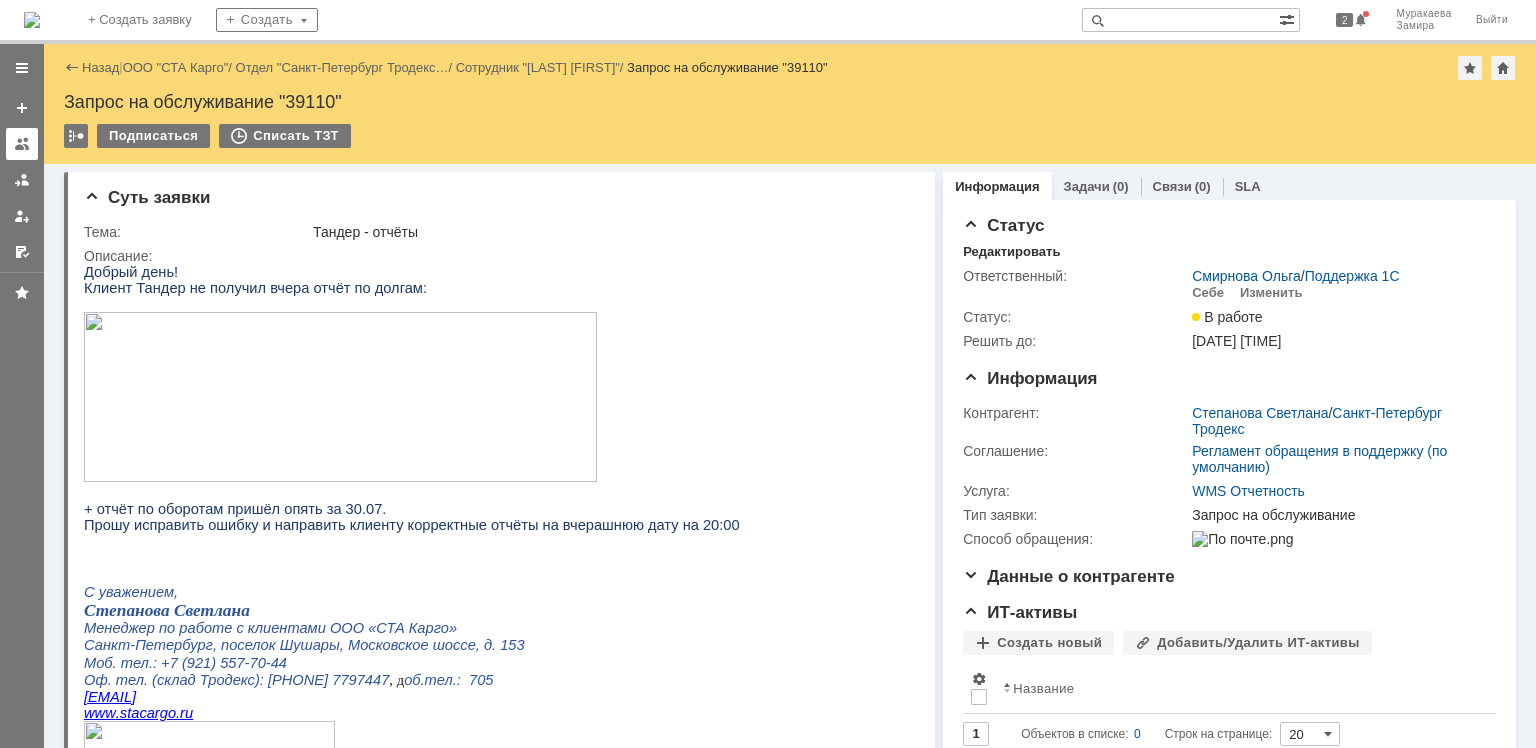 click at bounding box center (22, 144) 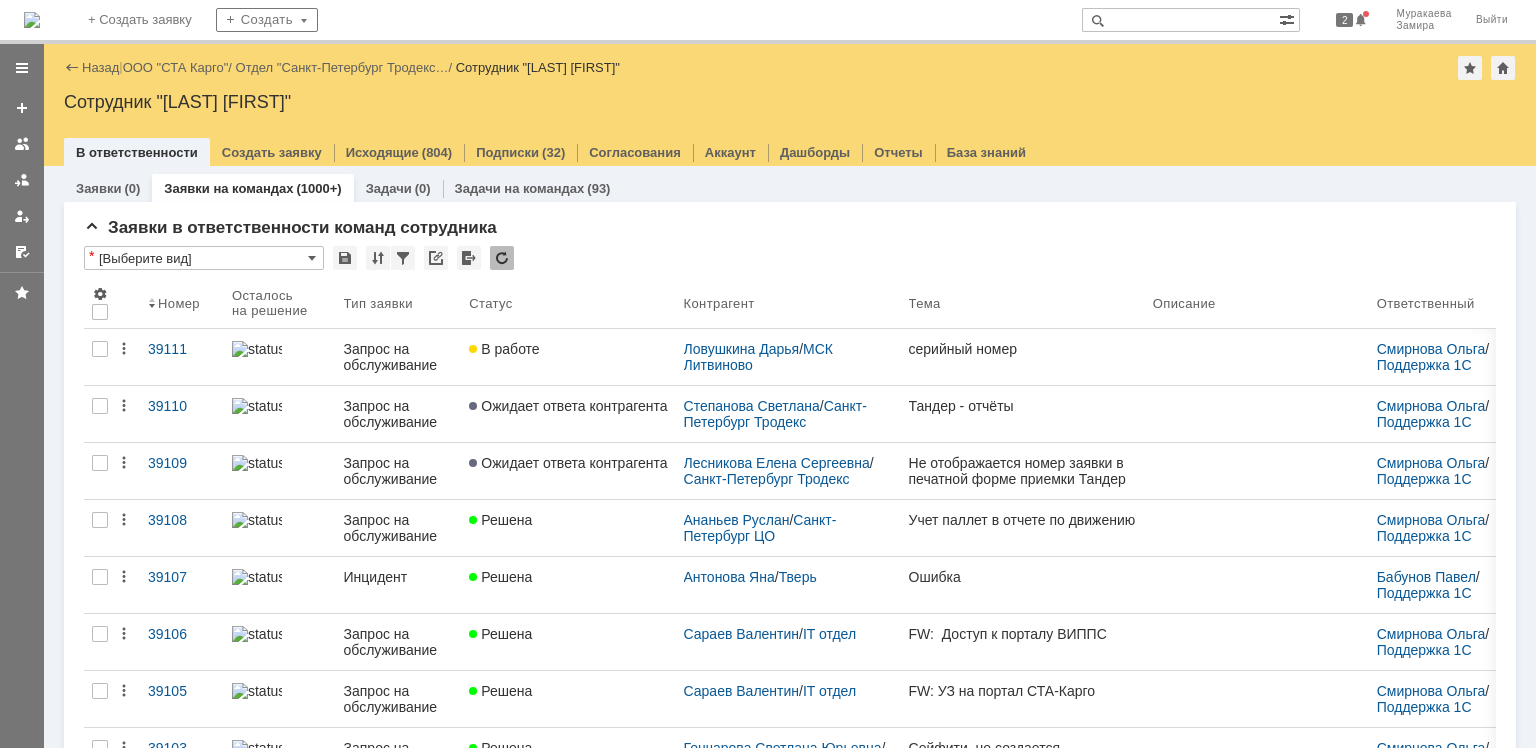 scroll, scrollTop: 0, scrollLeft: 0, axis: both 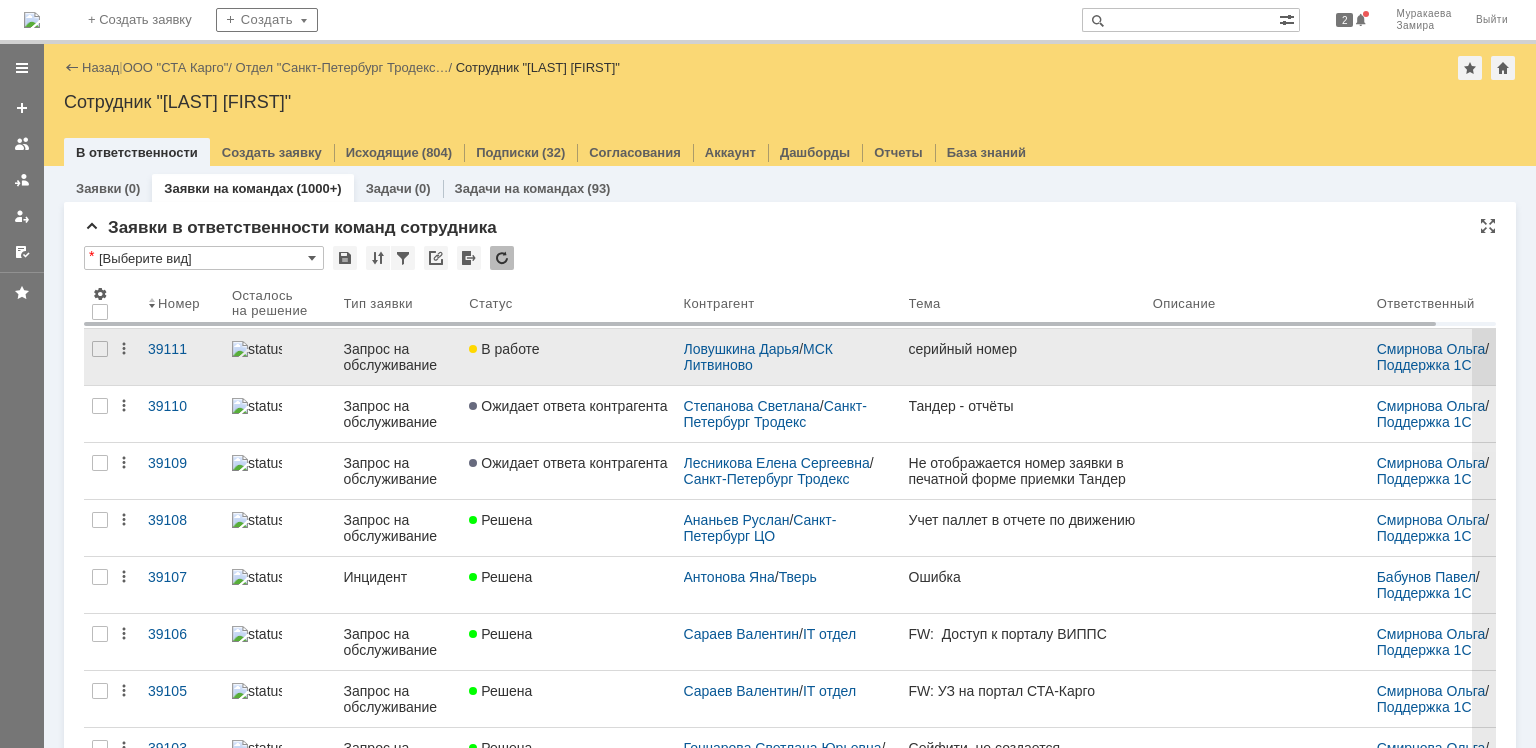 click on "Запрос на обслуживание" at bounding box center (399, 357) 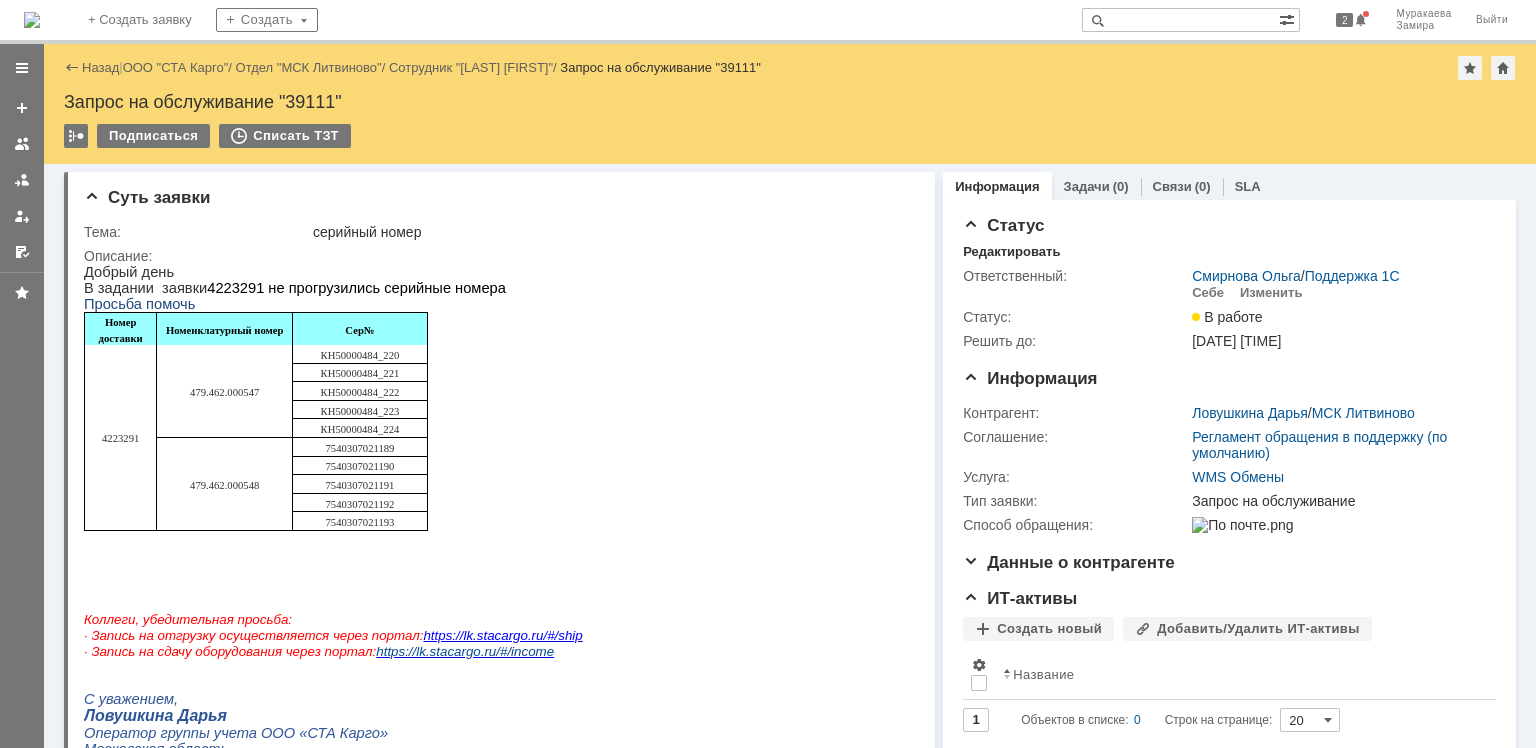 click on "4223291 не прогрузились серийные номера" at bounding box center [356, 288] 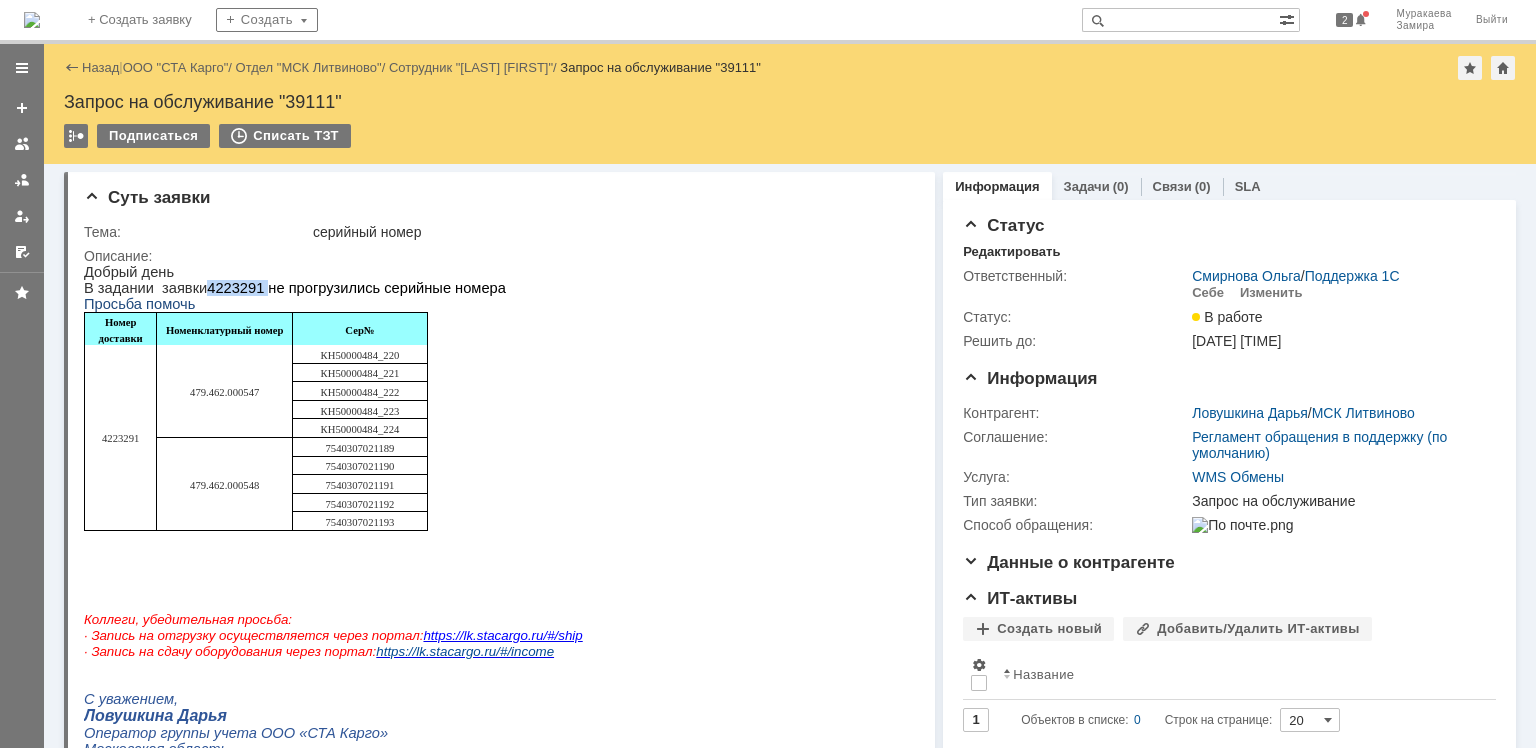 click on "4223291 не прогрузились серийные номера" at bounding box center [356, 288] 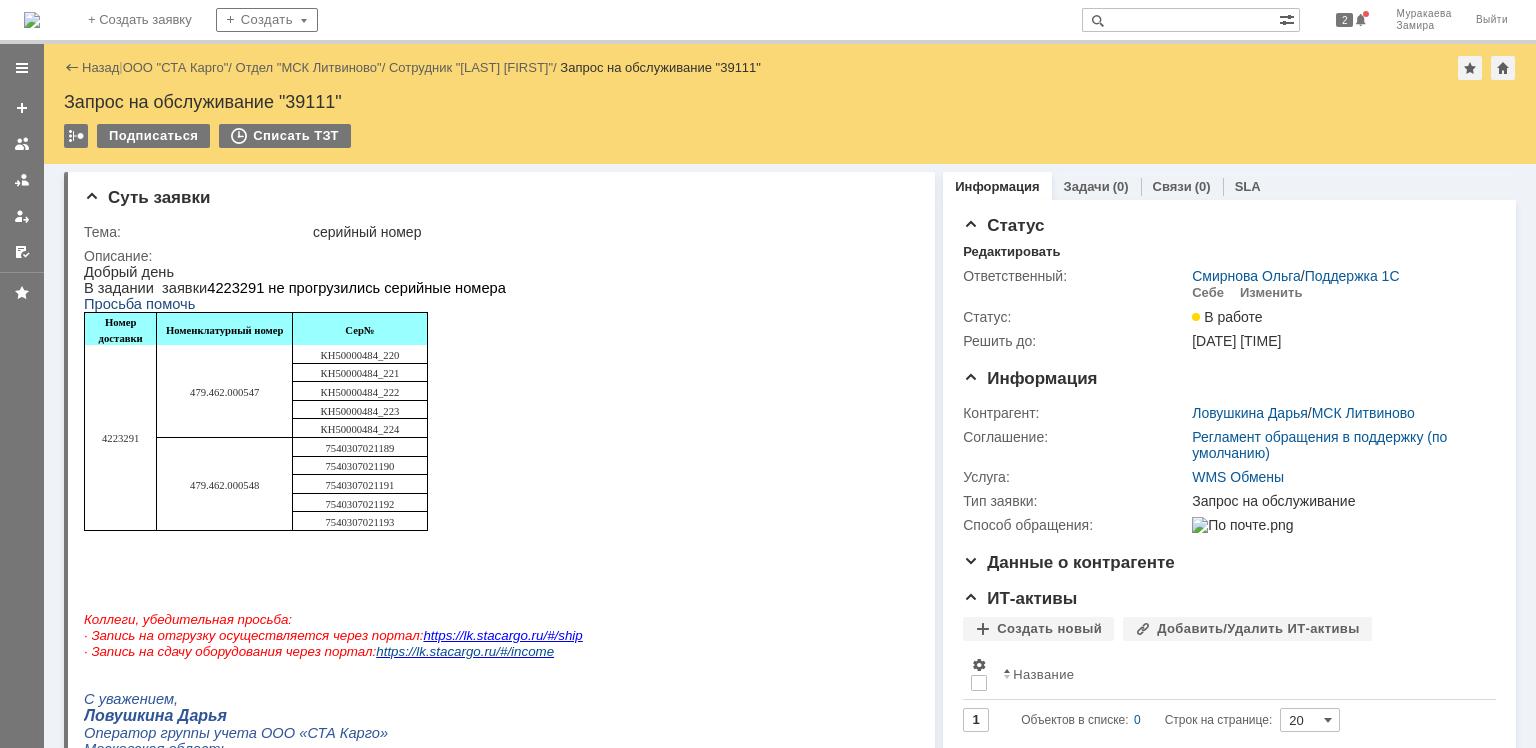click on "479.462.000547" at bounding box center (225, 391) 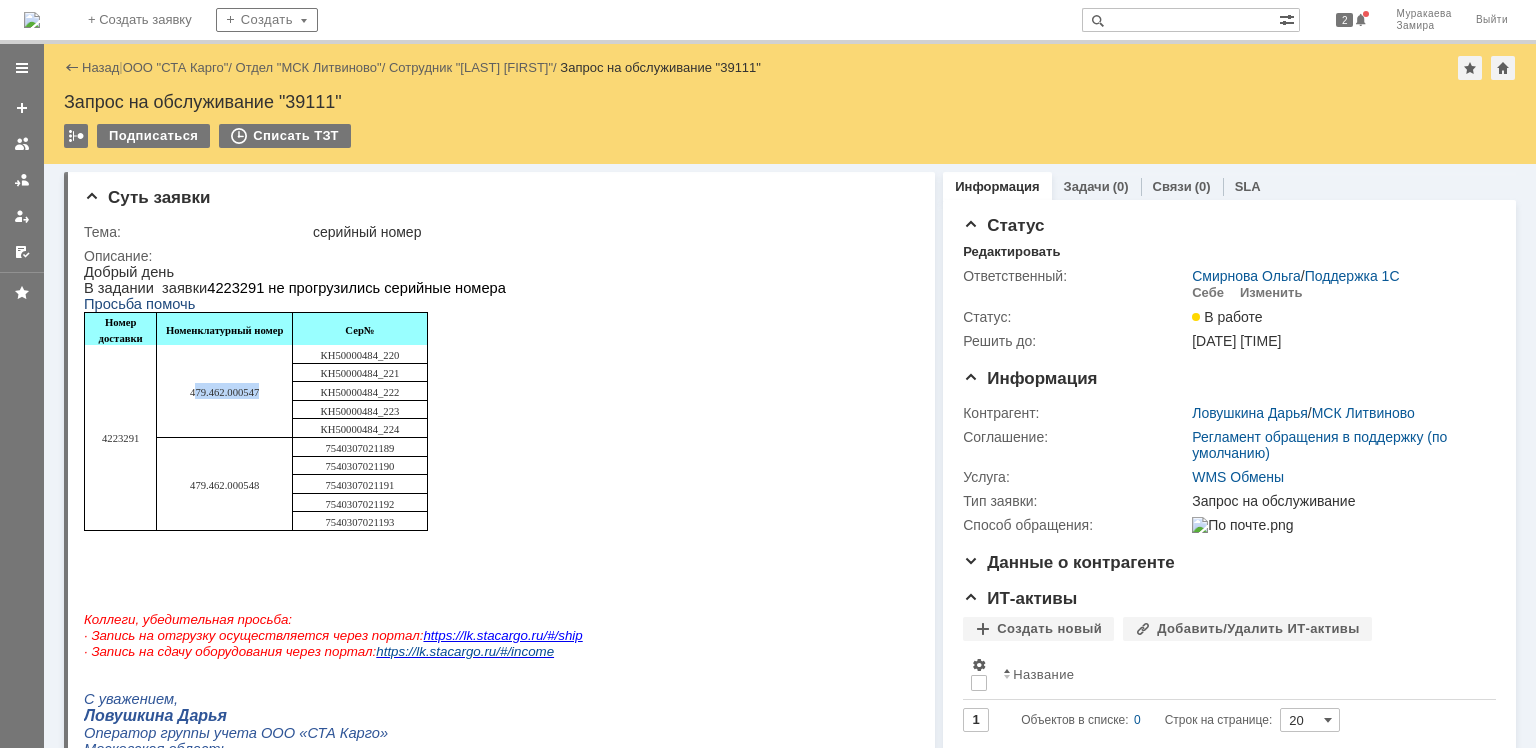drag, startPoint x: 262, startPoint y: 403, endPoint x: 195, endPoint y: 396, distance: 67.36468 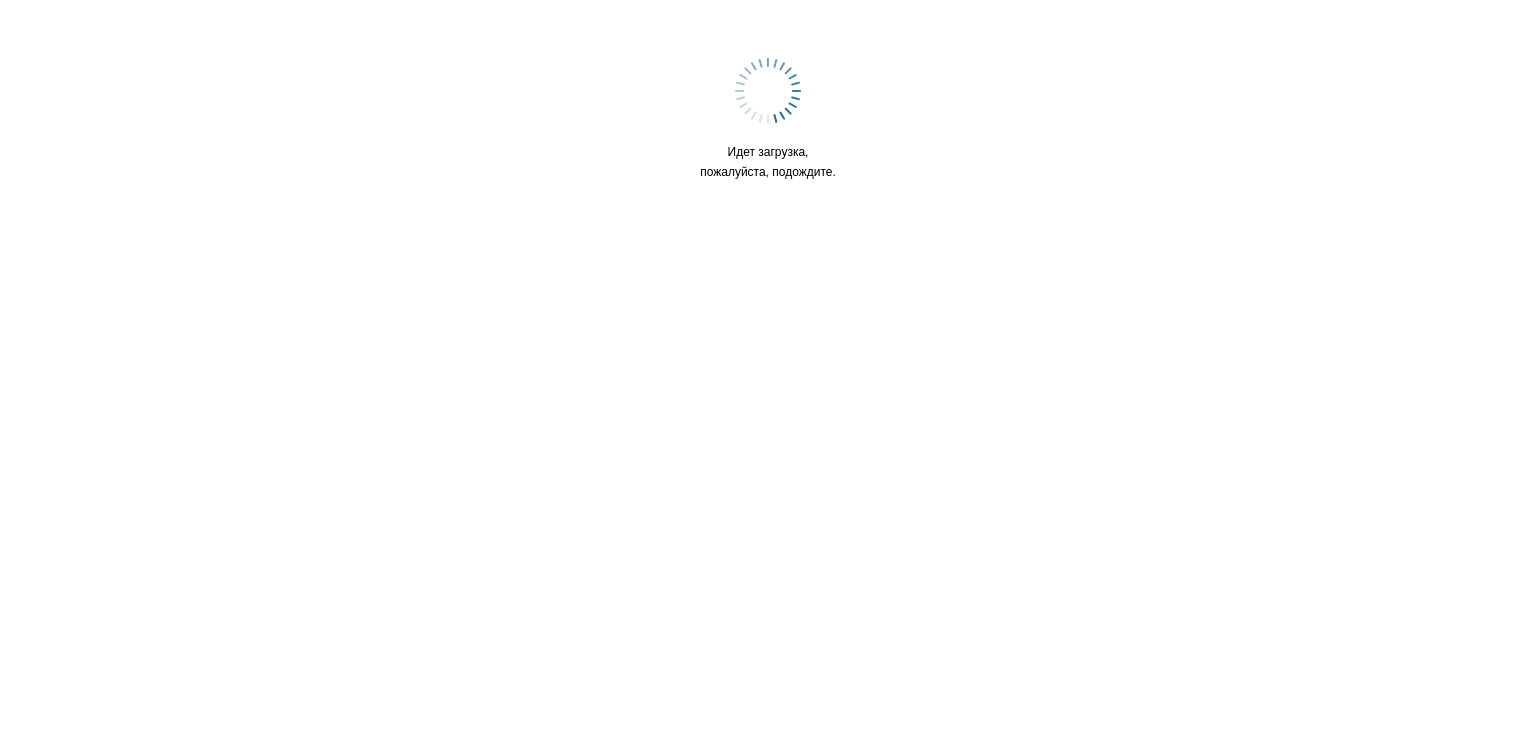 scroll, scrollTop: 0, scrollLeft: 0, axis: both 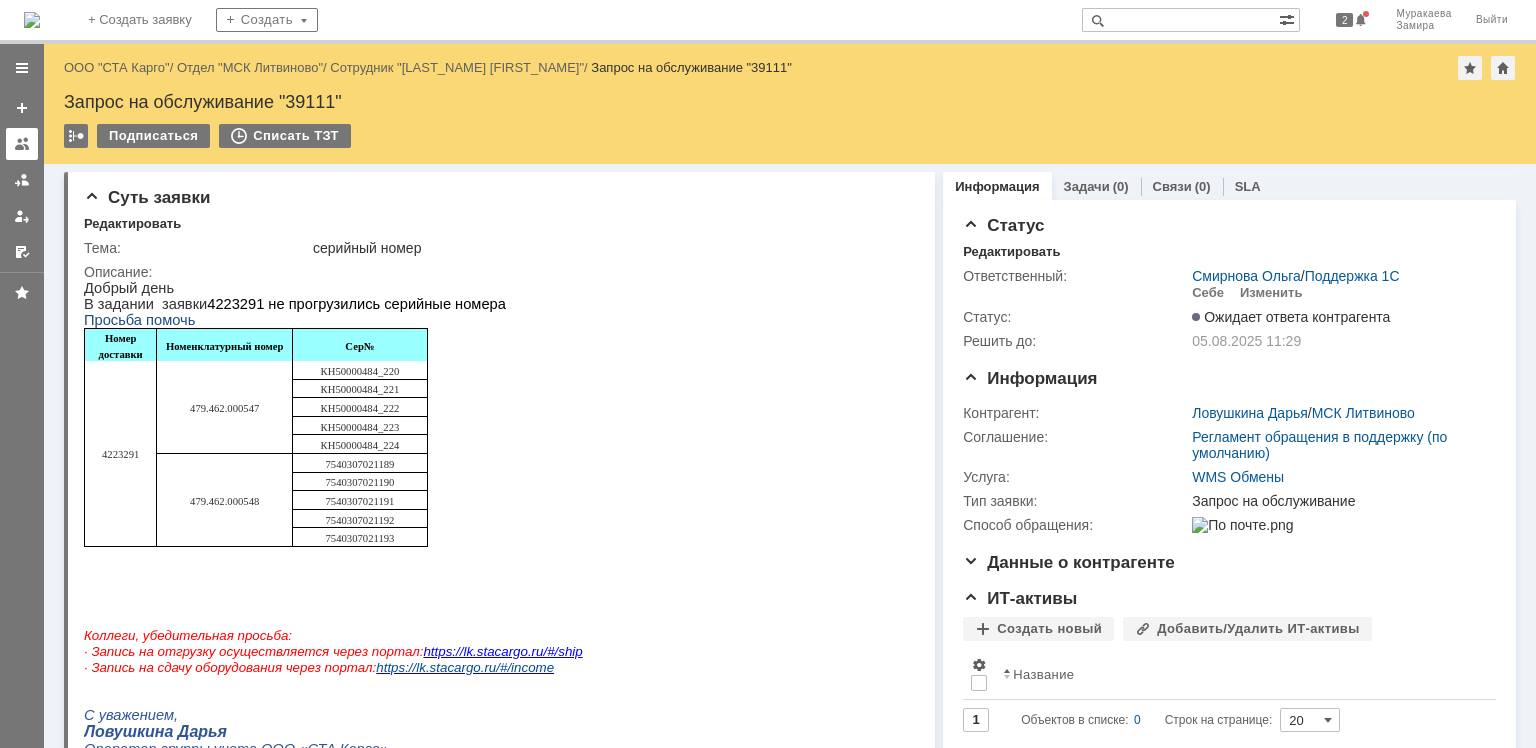 click at bounding box center [22, 144] 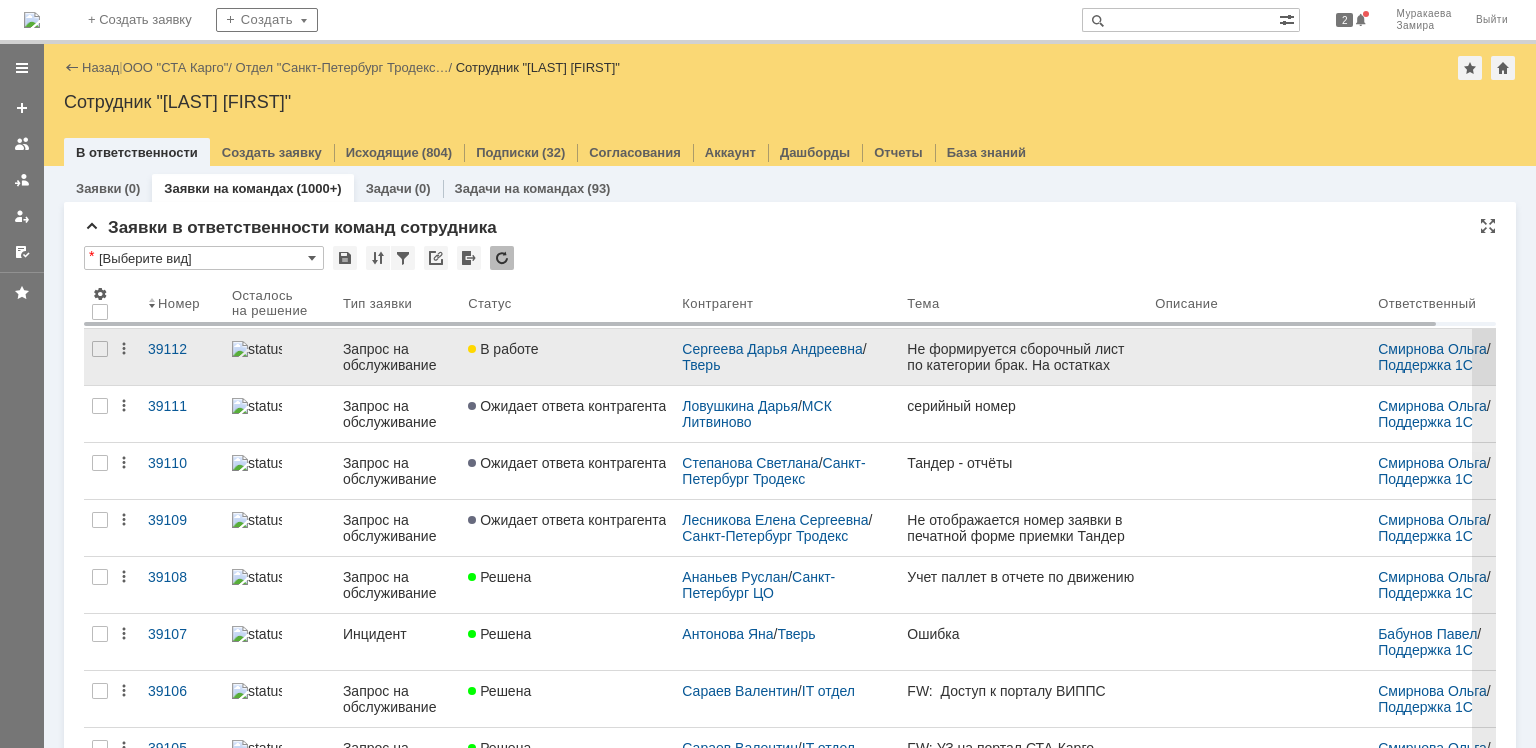 click on "Запрос на обслуживание" at bounding box center [397, 357] 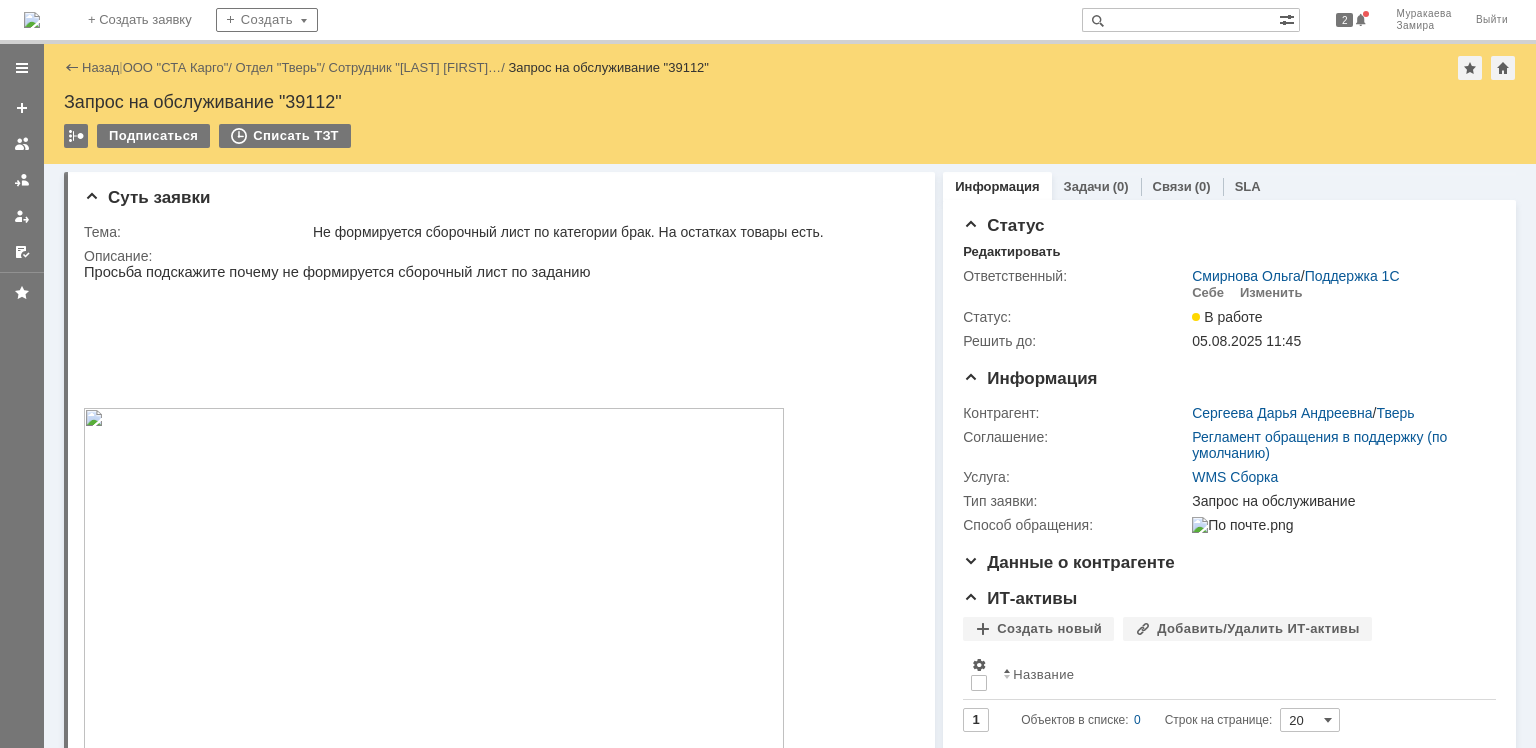 scroll, scrollTop: 0, scrollLeft: 0, axis: both 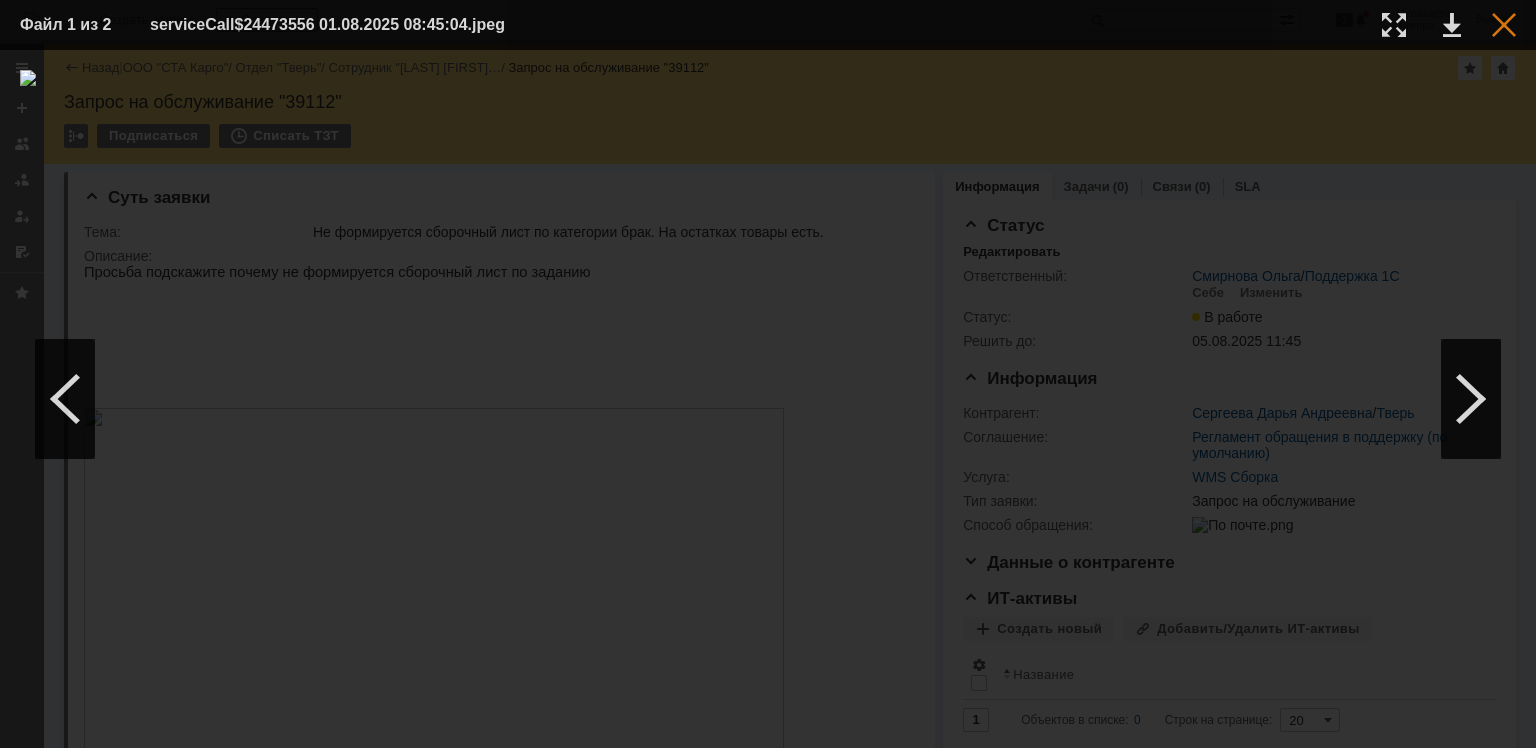 click at bounding box center [1504, 25] 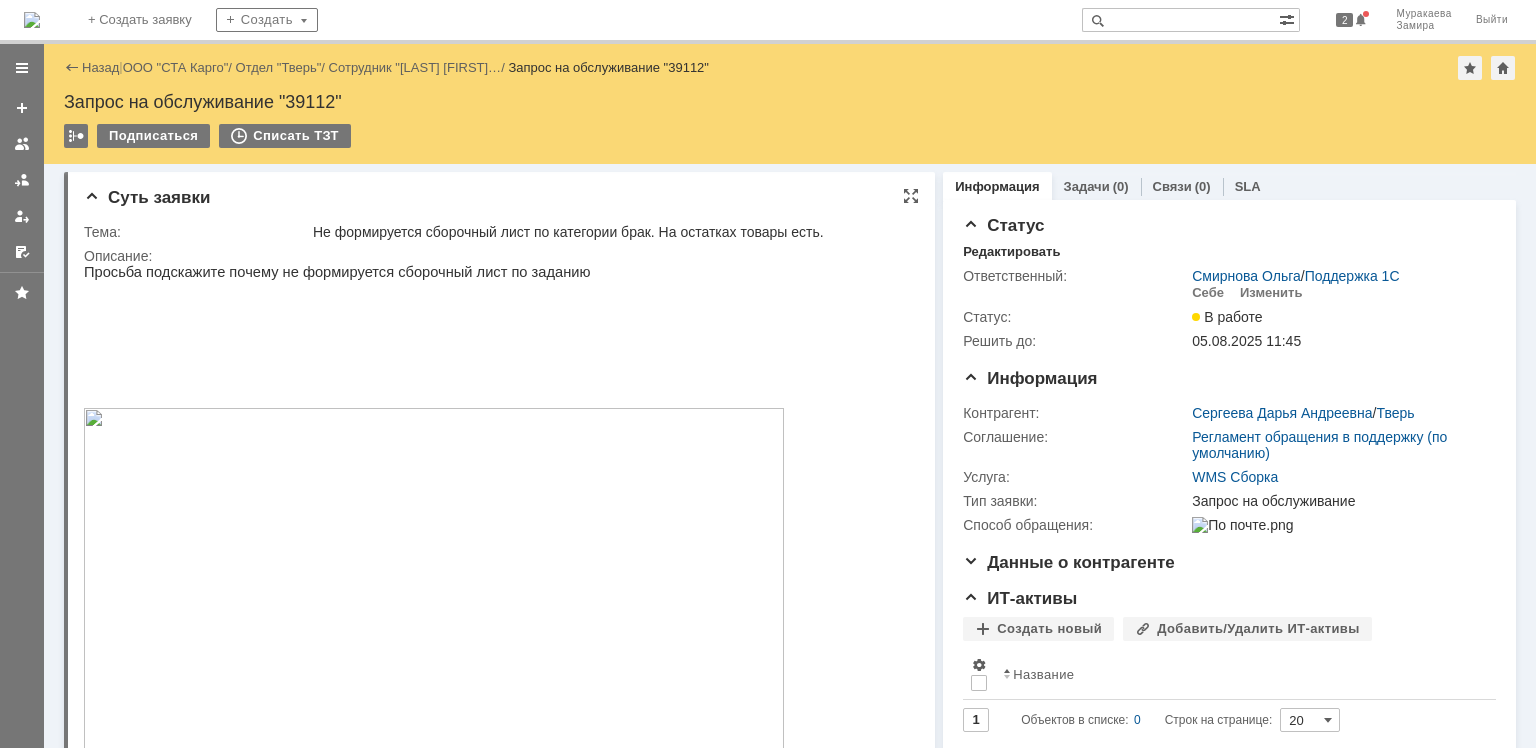 click at bounding box center (434, 604) 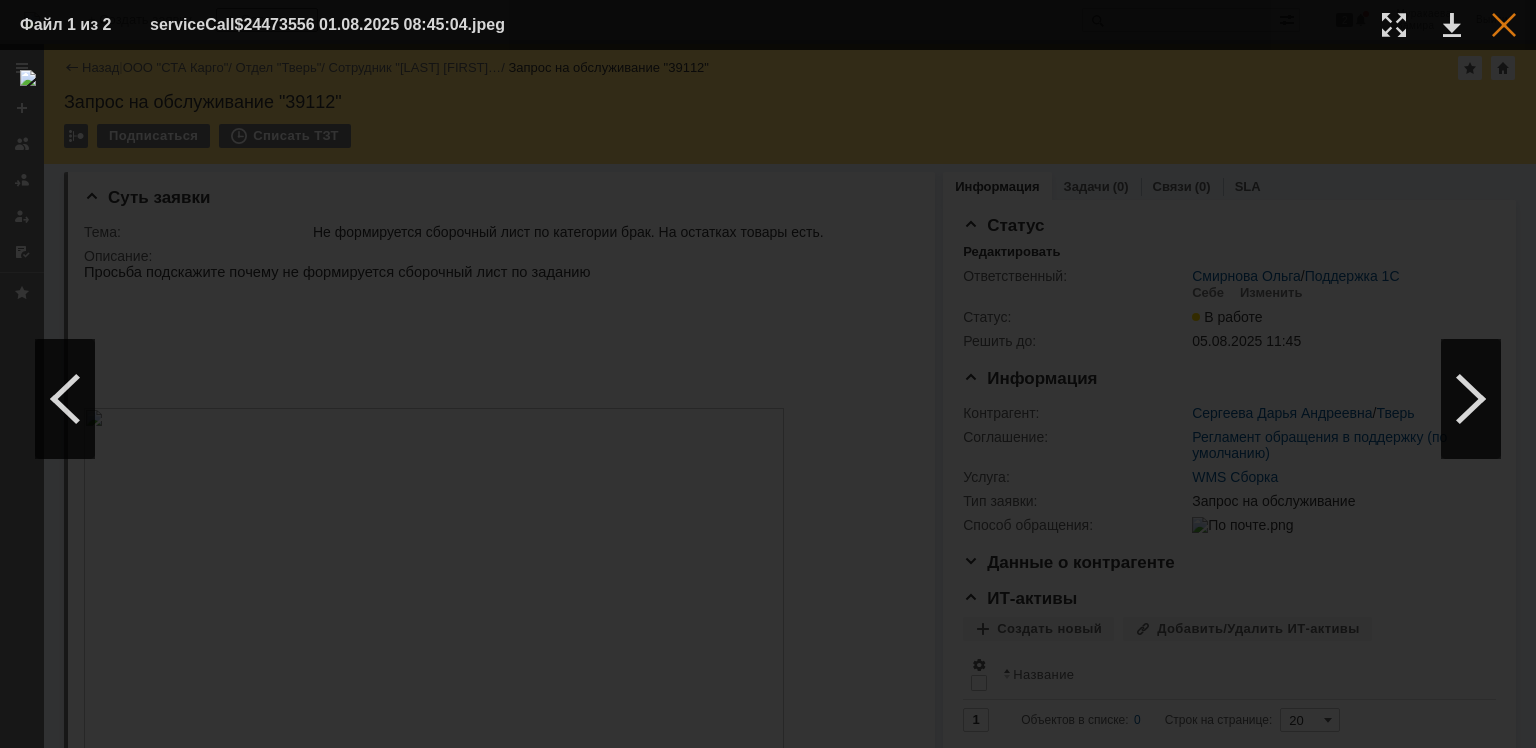 click at bounding box center (1504, 25) 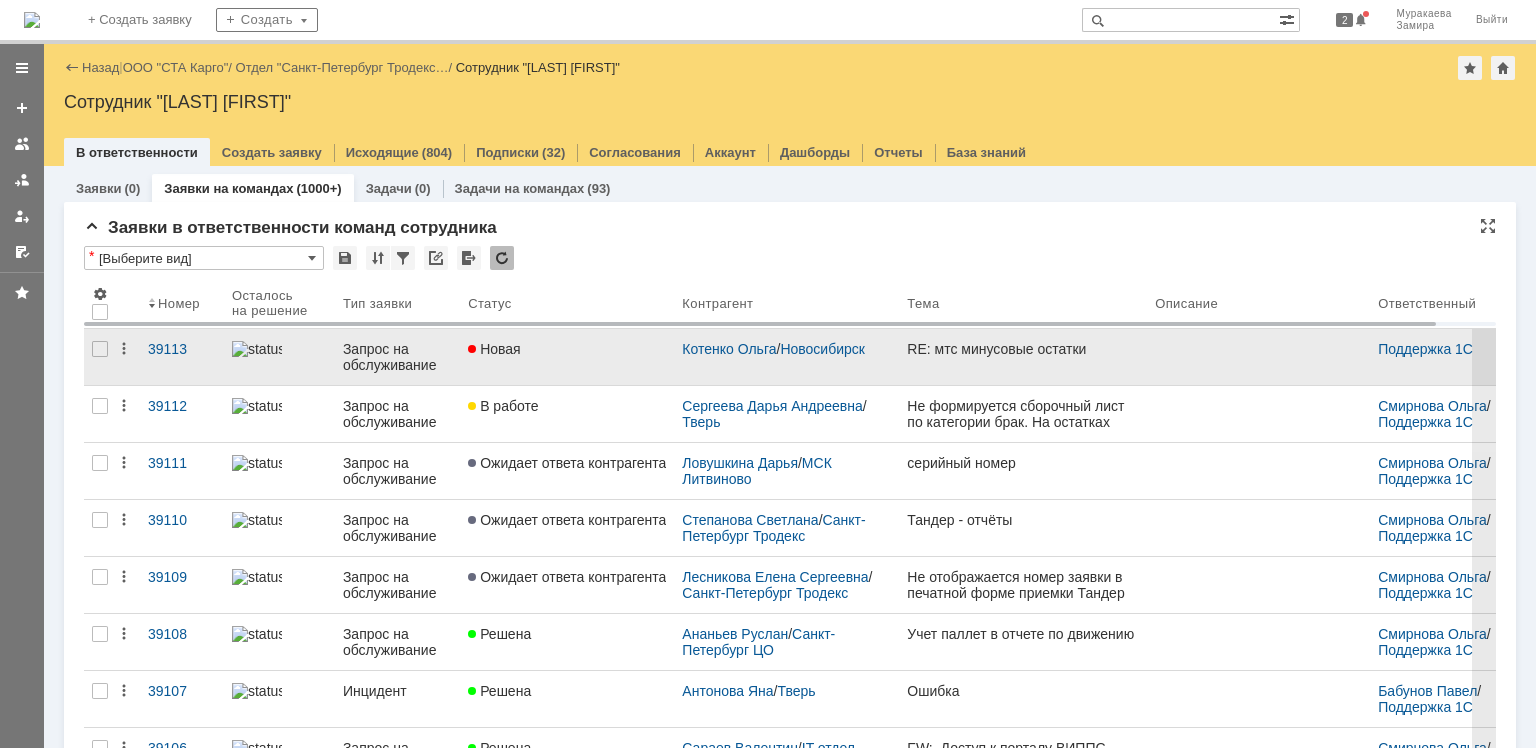 click on "Запрос на обслуживание" at bounding box center (397, 357) 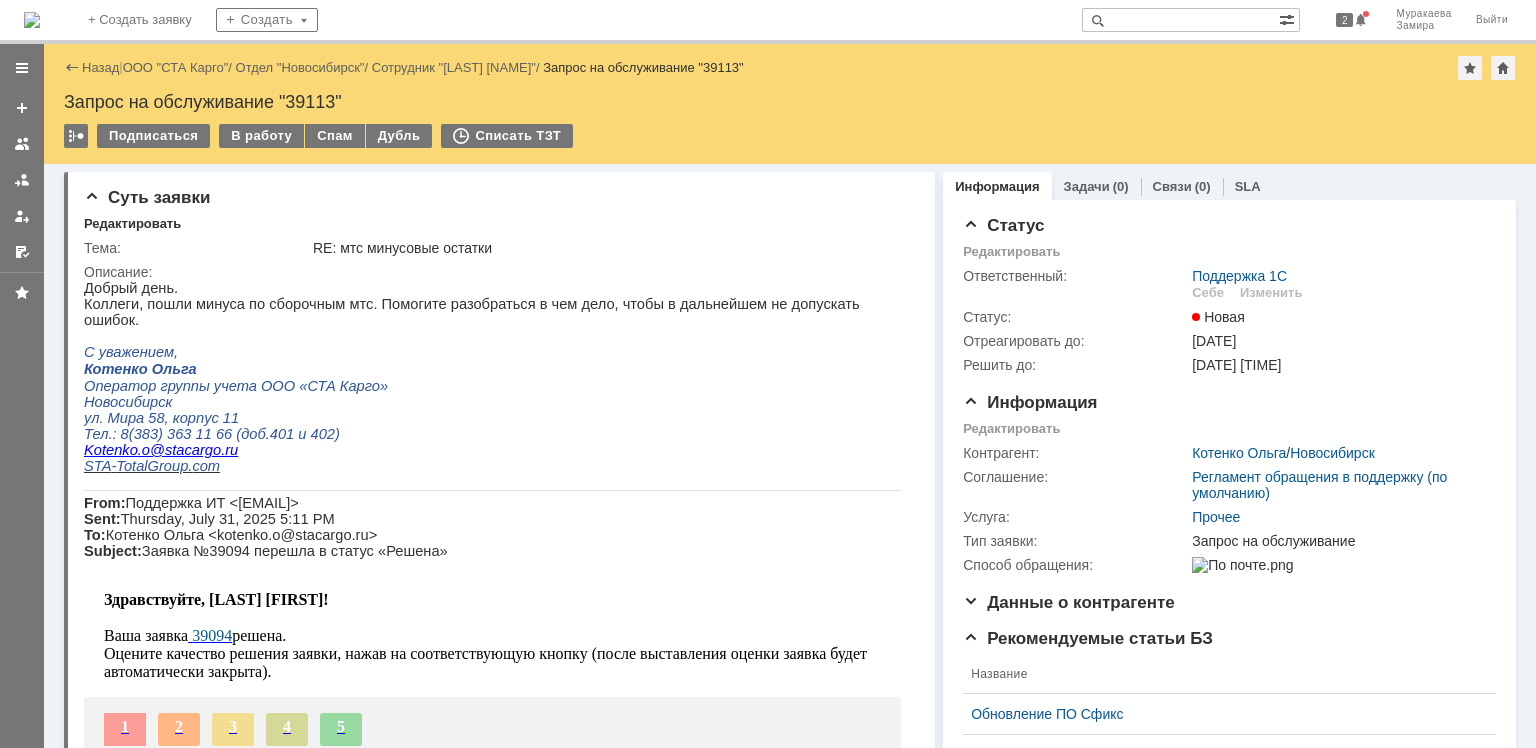 scroll, scrollTop: 0, scrollLeft: 0, axis: both 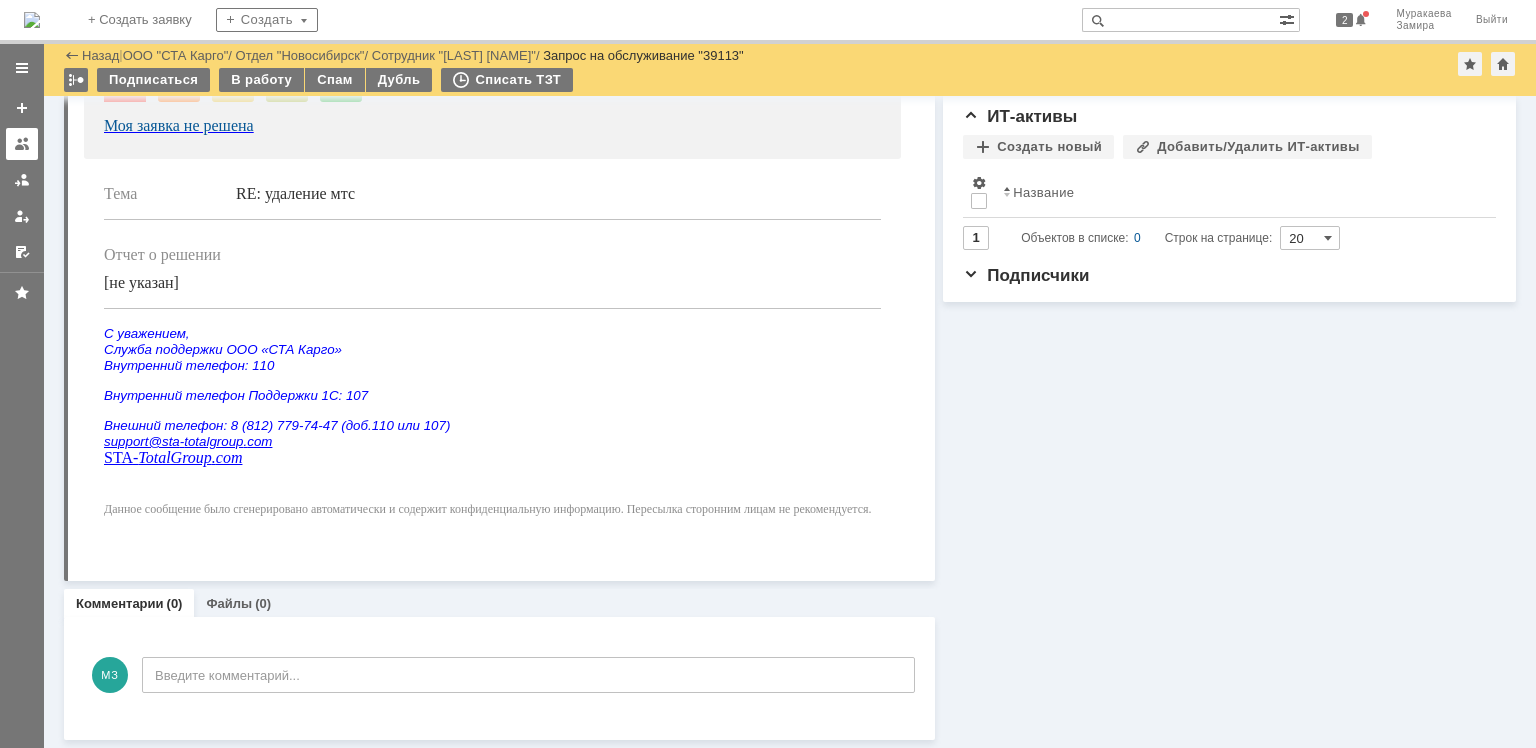 click at bounding box center (22, 144) 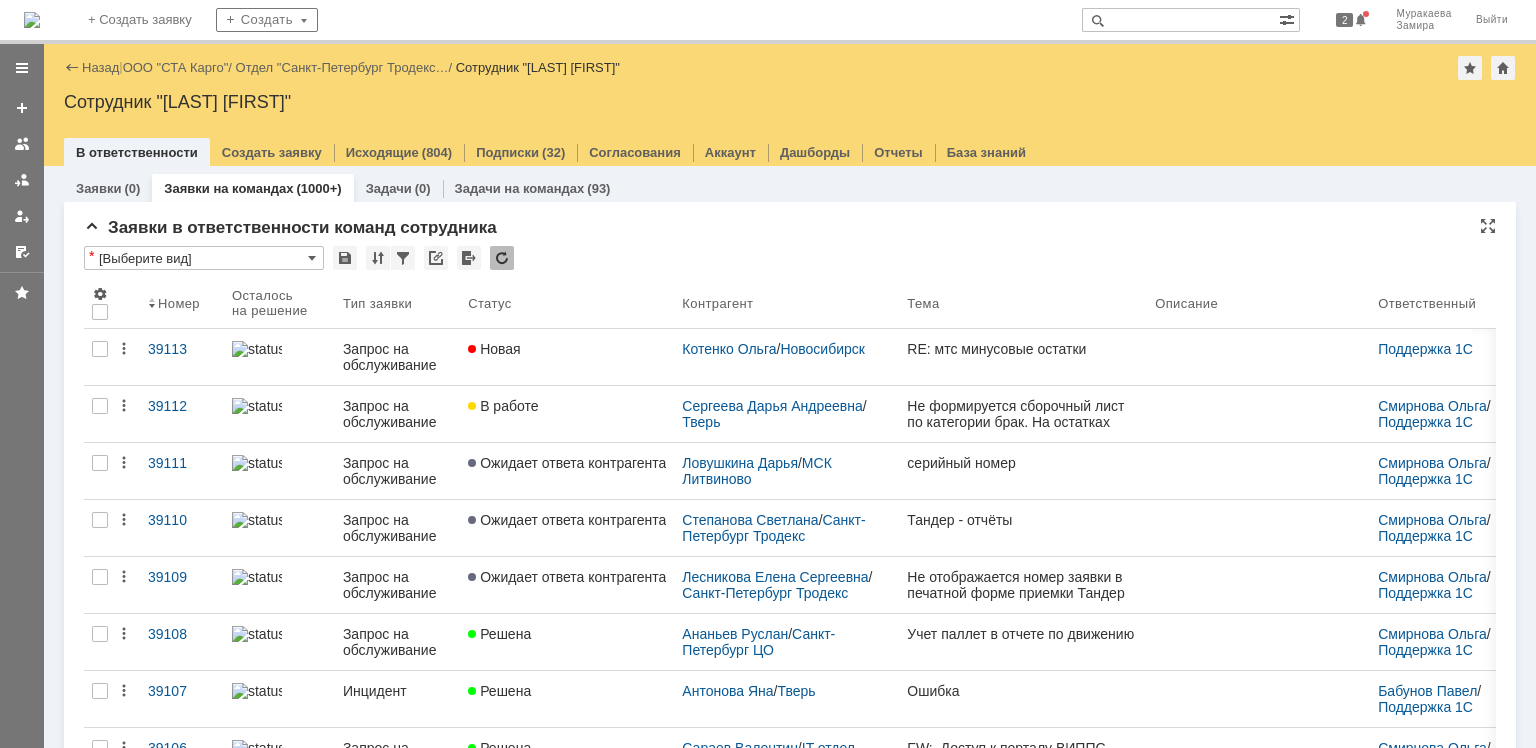 scroll, scrollTop: 0, scrollLeft: 0, axis: both 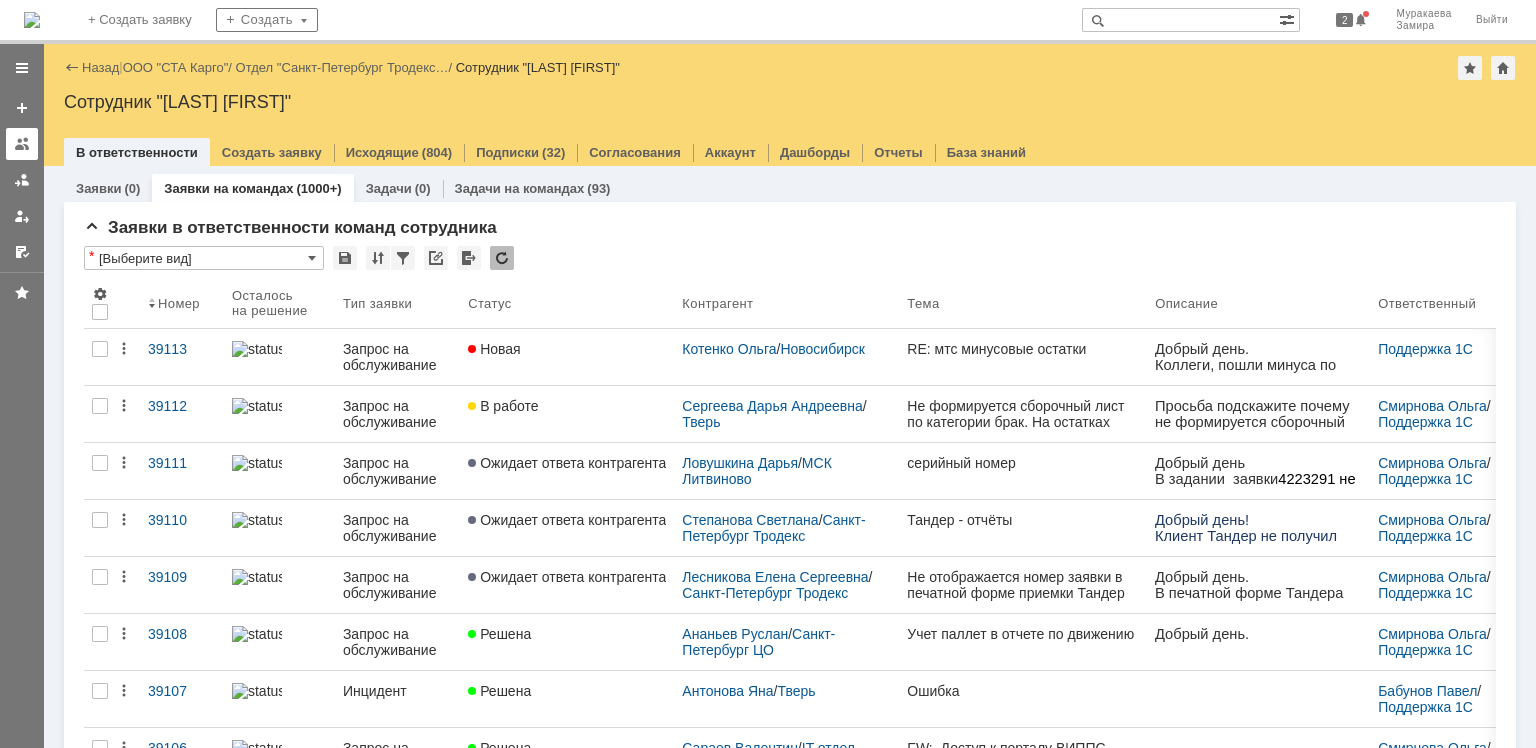 click at bounding box center [22, 144] 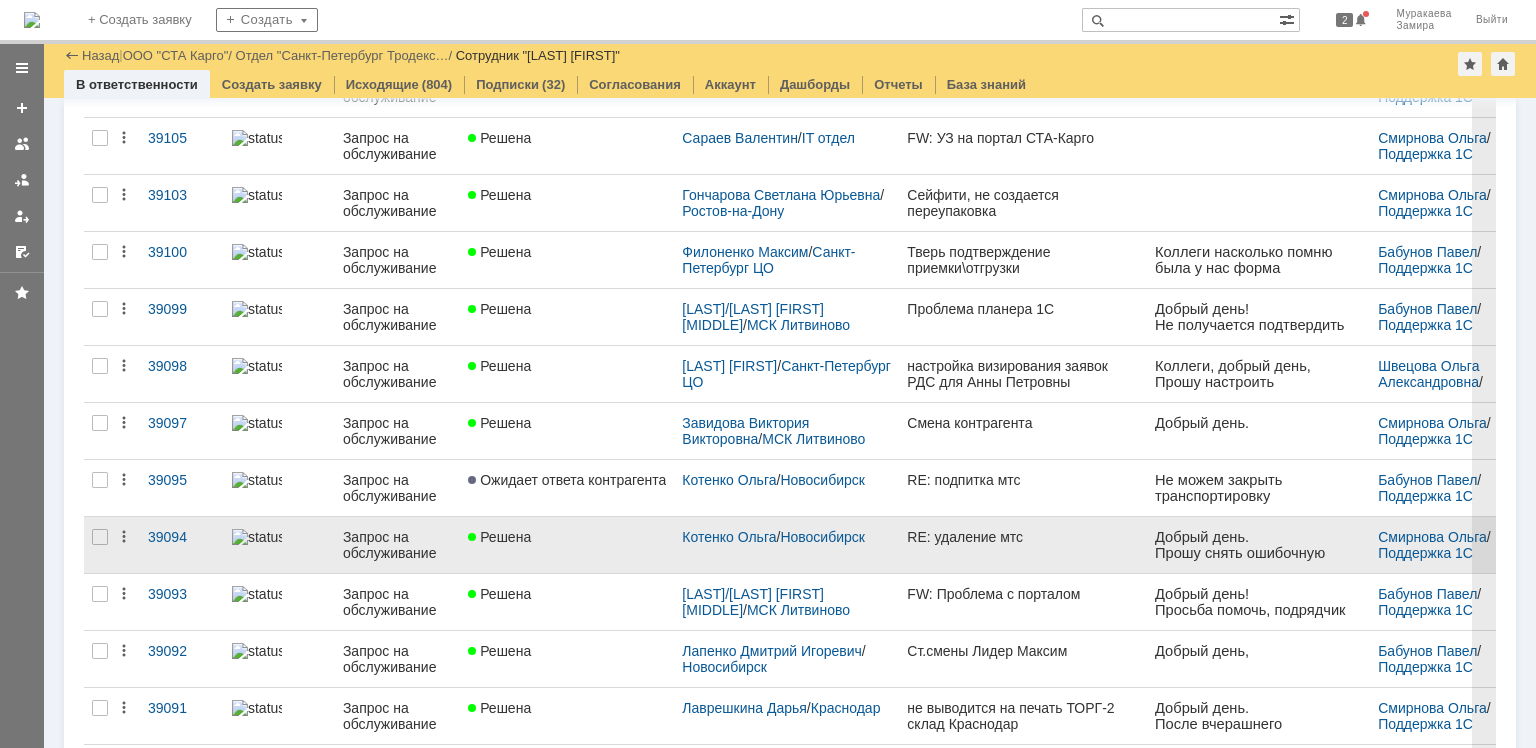 scroll, scrollTop: 600, scrollLeft: 0, axis: vertical 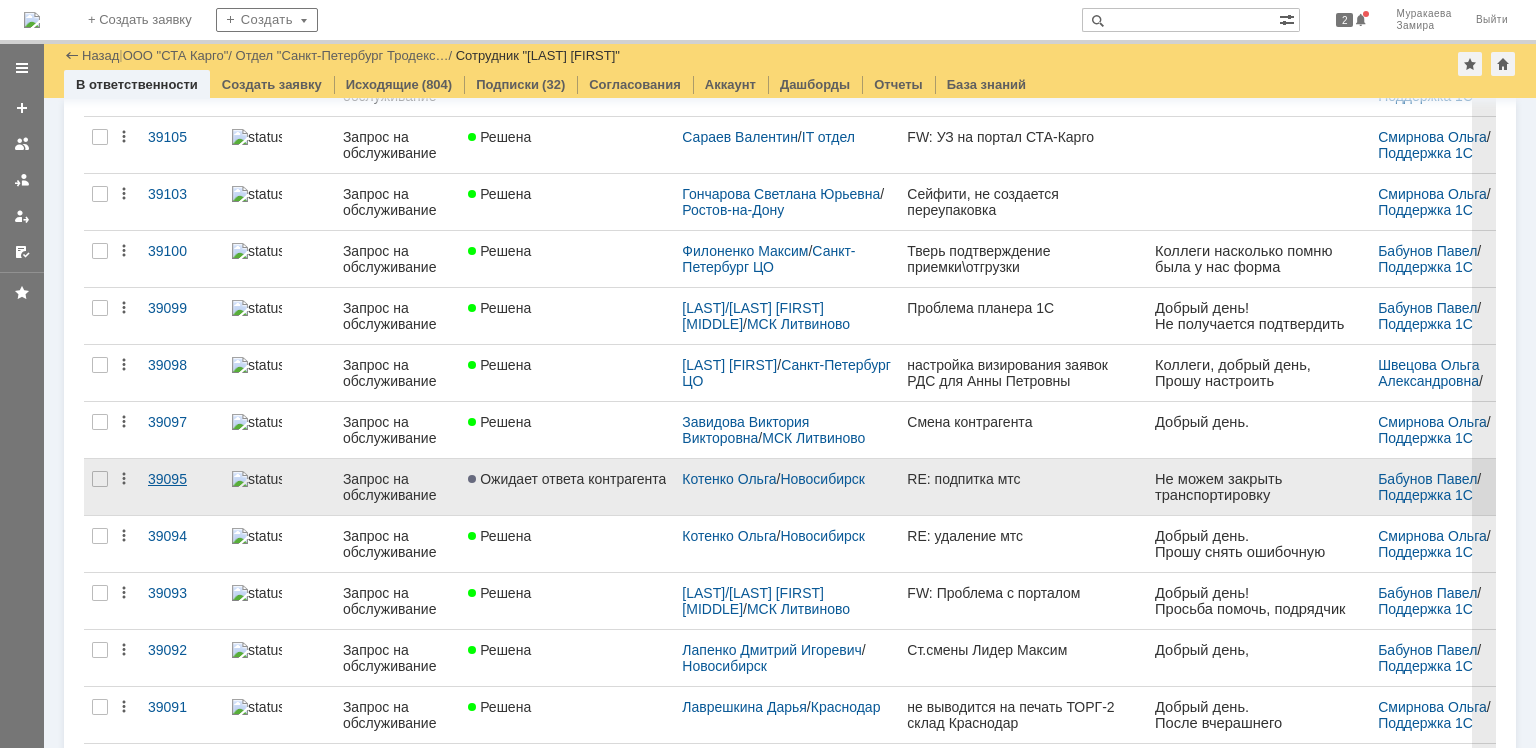 click on "39095" at bounding box center [182, 479] 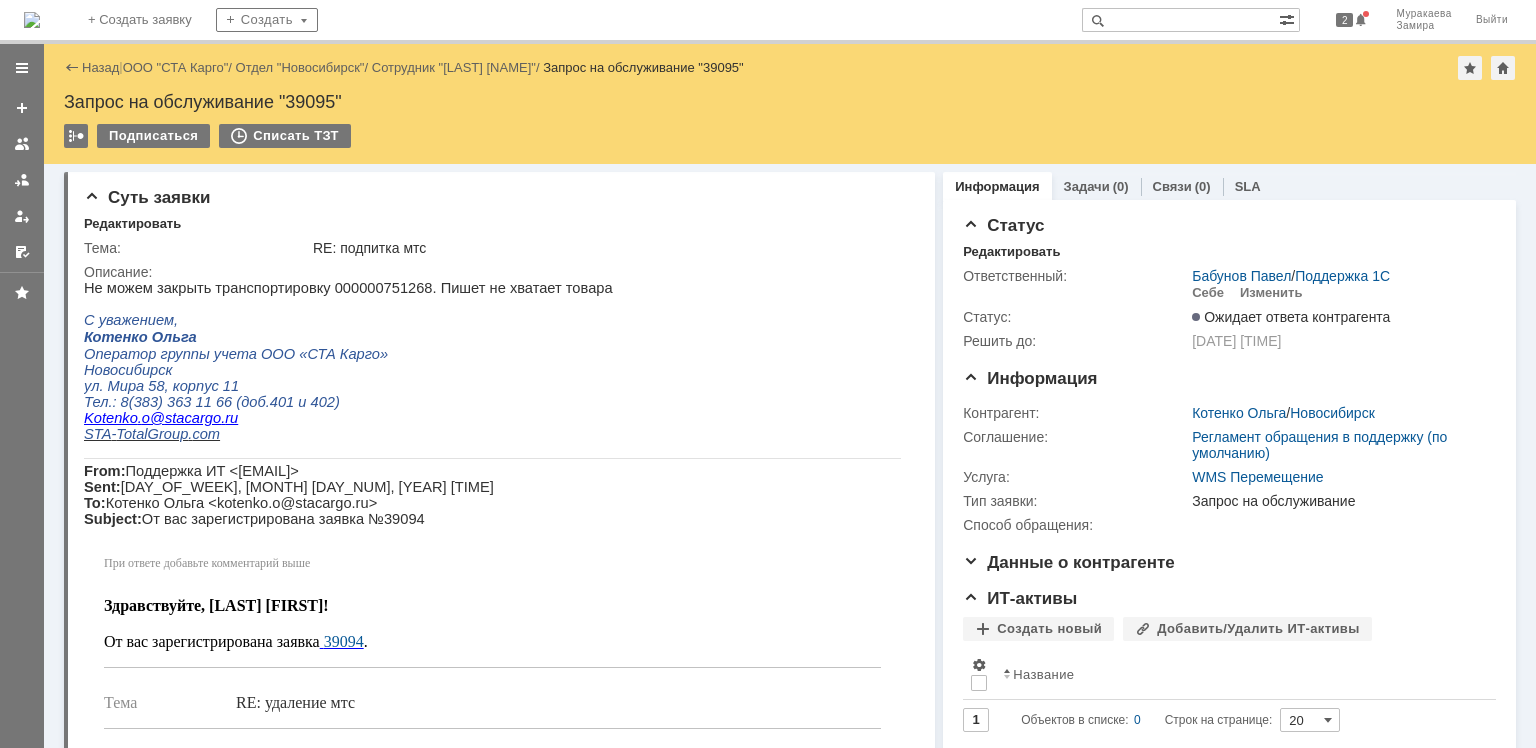 scroll, scrollTop: 0, scrollLeft: 0, axis: both 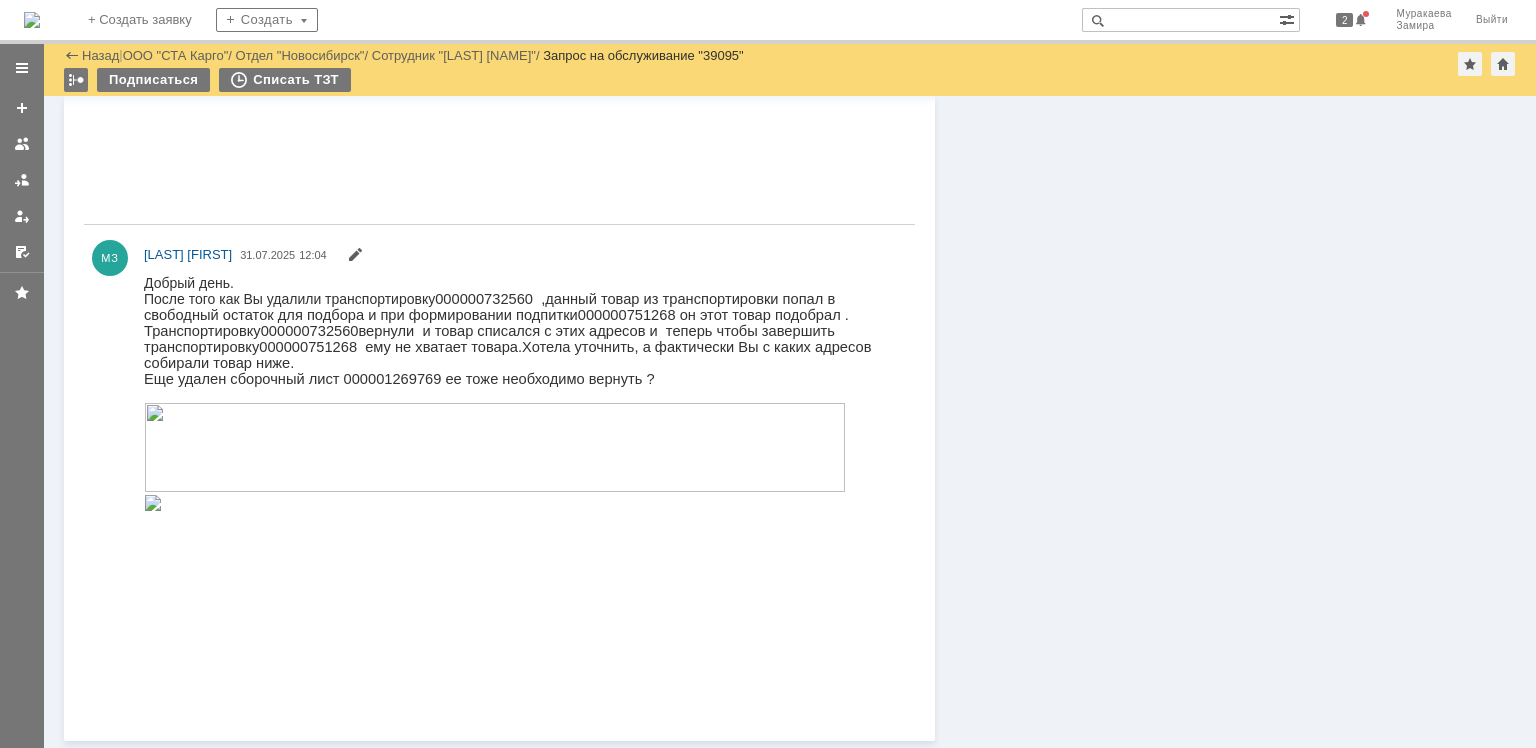 click at bounding box center (495, 447) 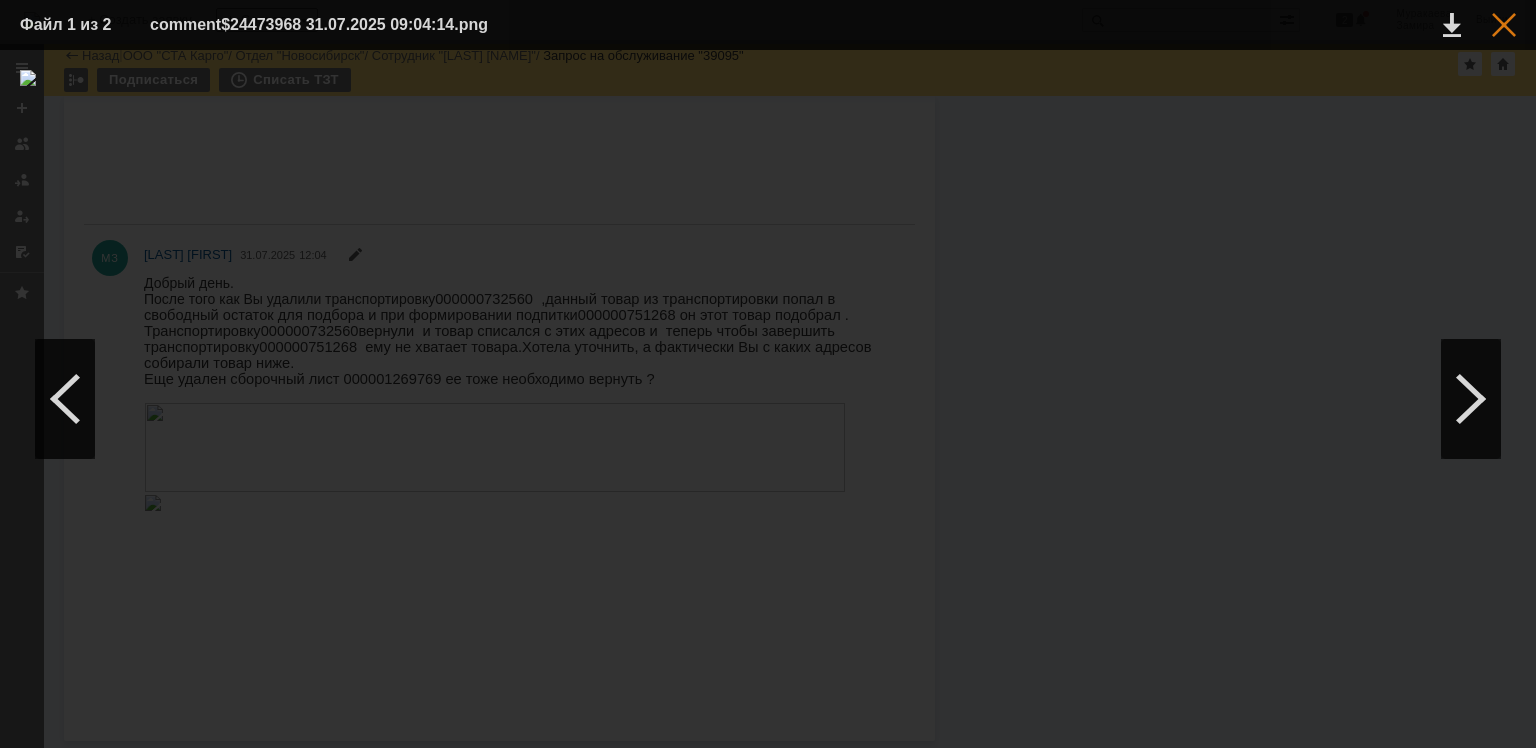 click at bounding box center (1504, 25) 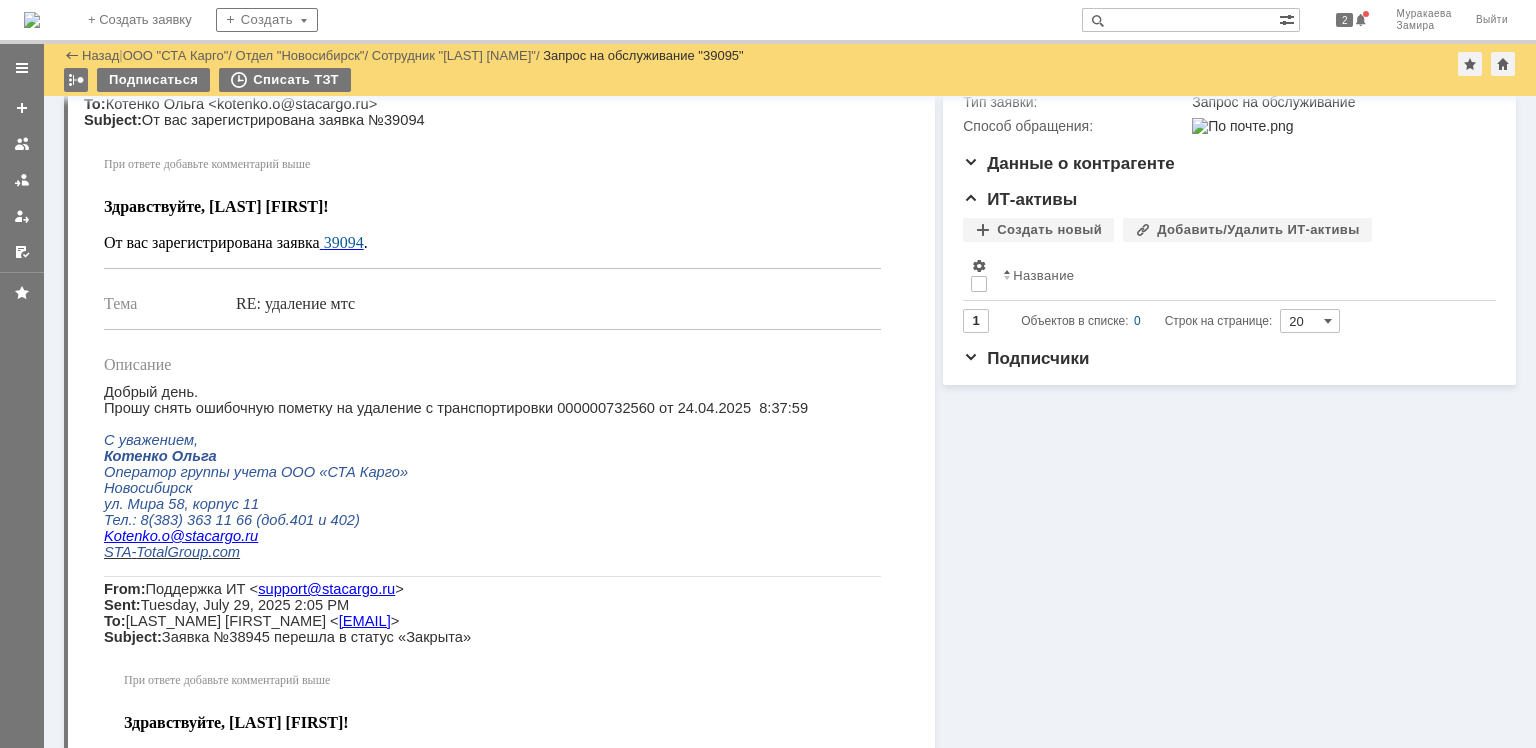 scroll, scrollTop: 0, scrollLeft: 0, axis: both 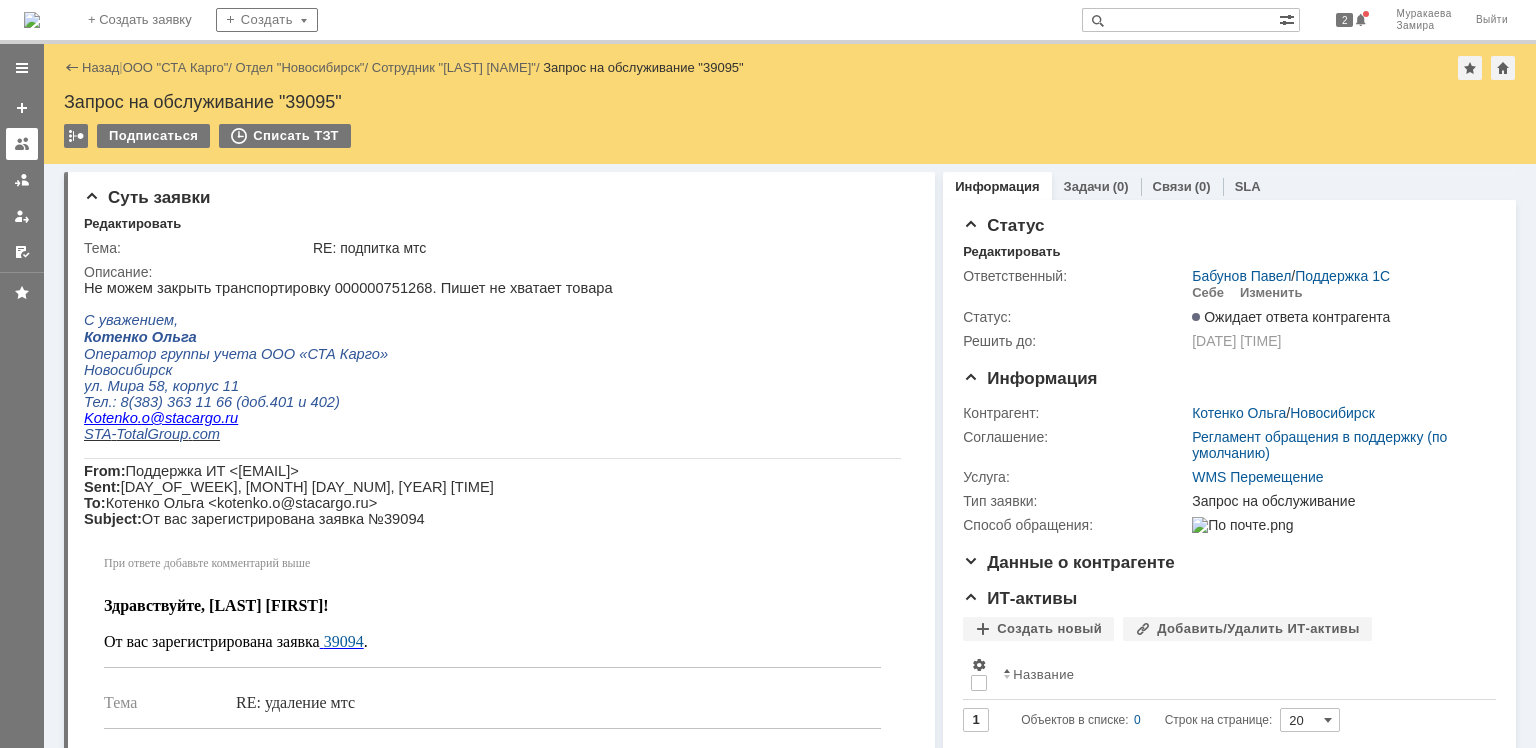 click at bounding box center [22, 144] 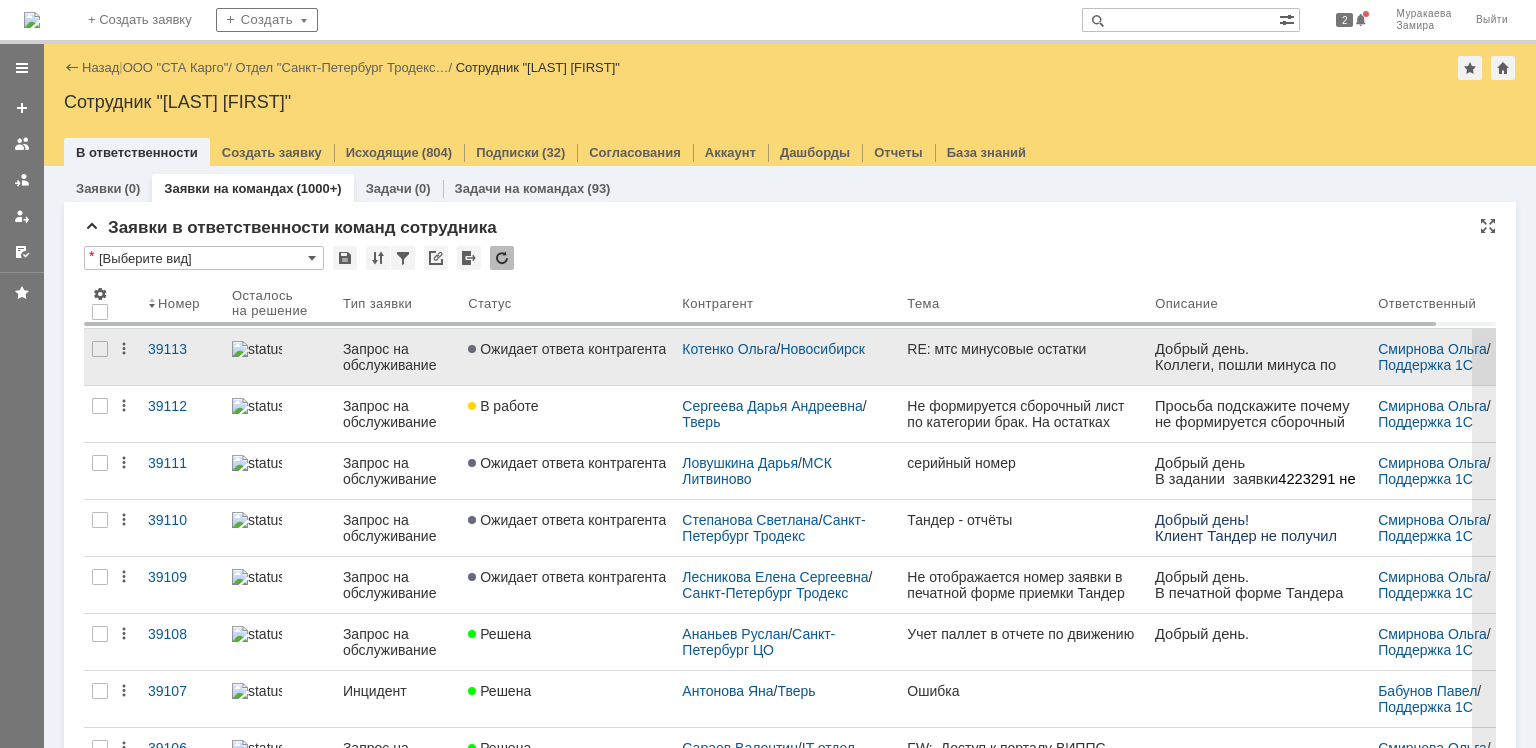 scroll, scrollTop: 0, scrollLeft: 0, axis: both 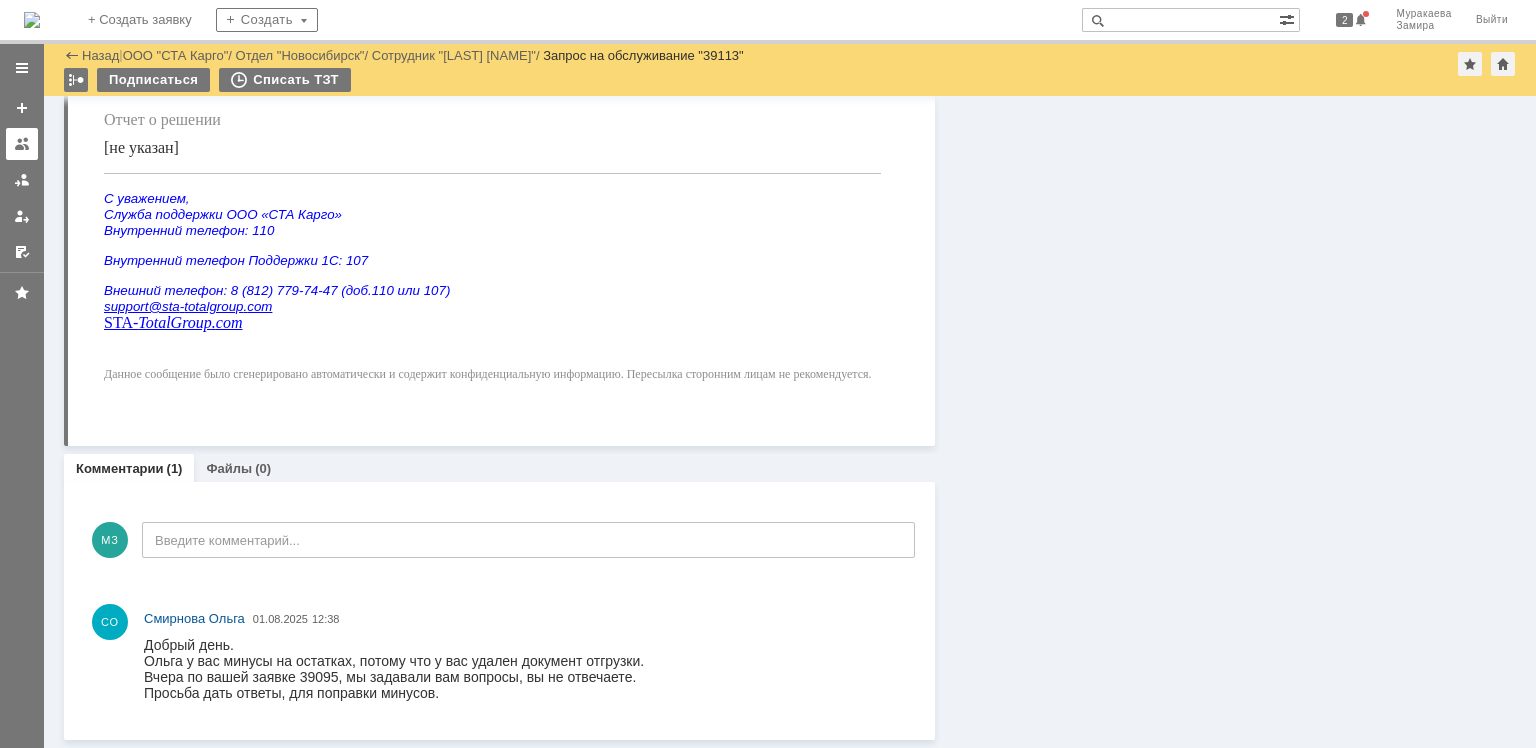 click at bounding box center (22, 144) 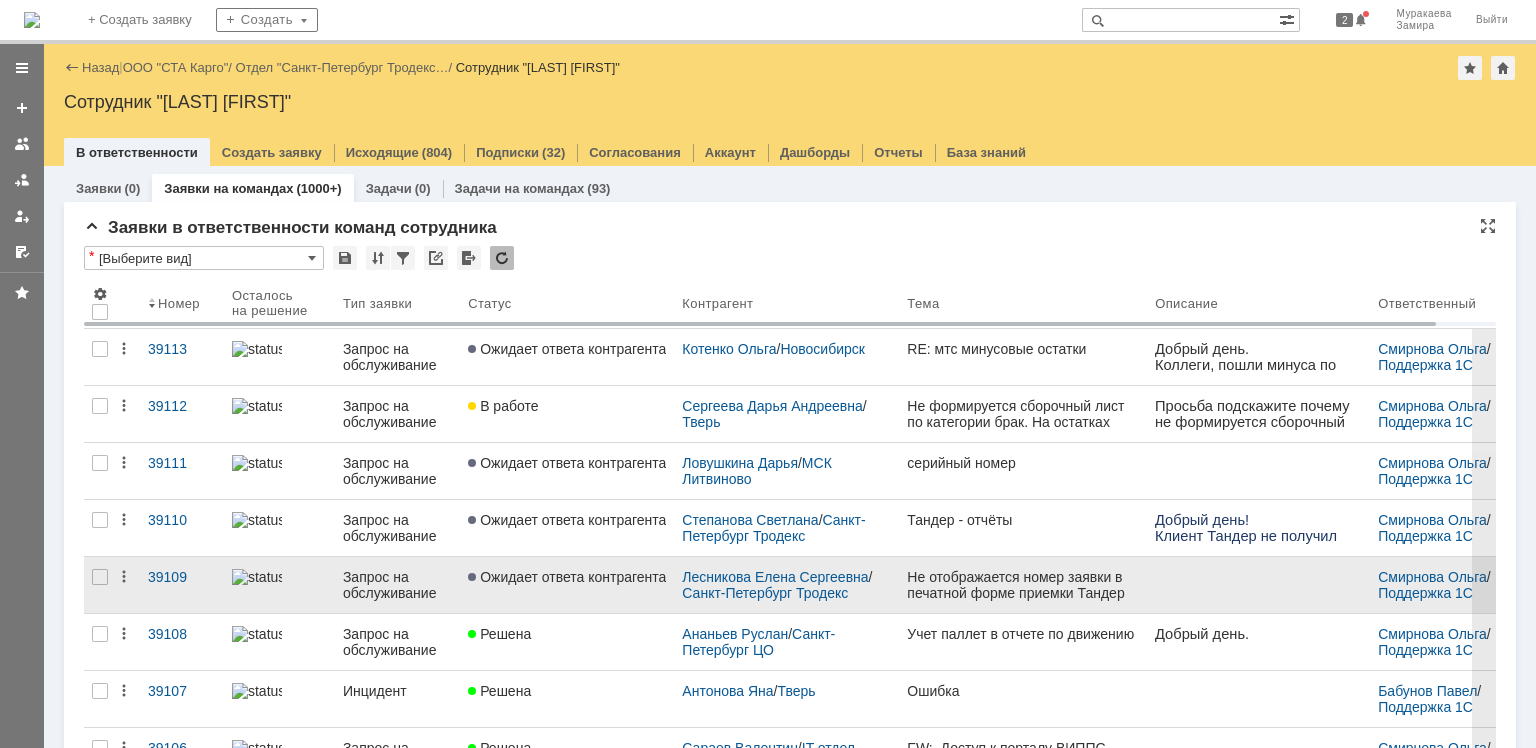 scroll, scrollTop: 0, scrollLeft: 0, axis: both 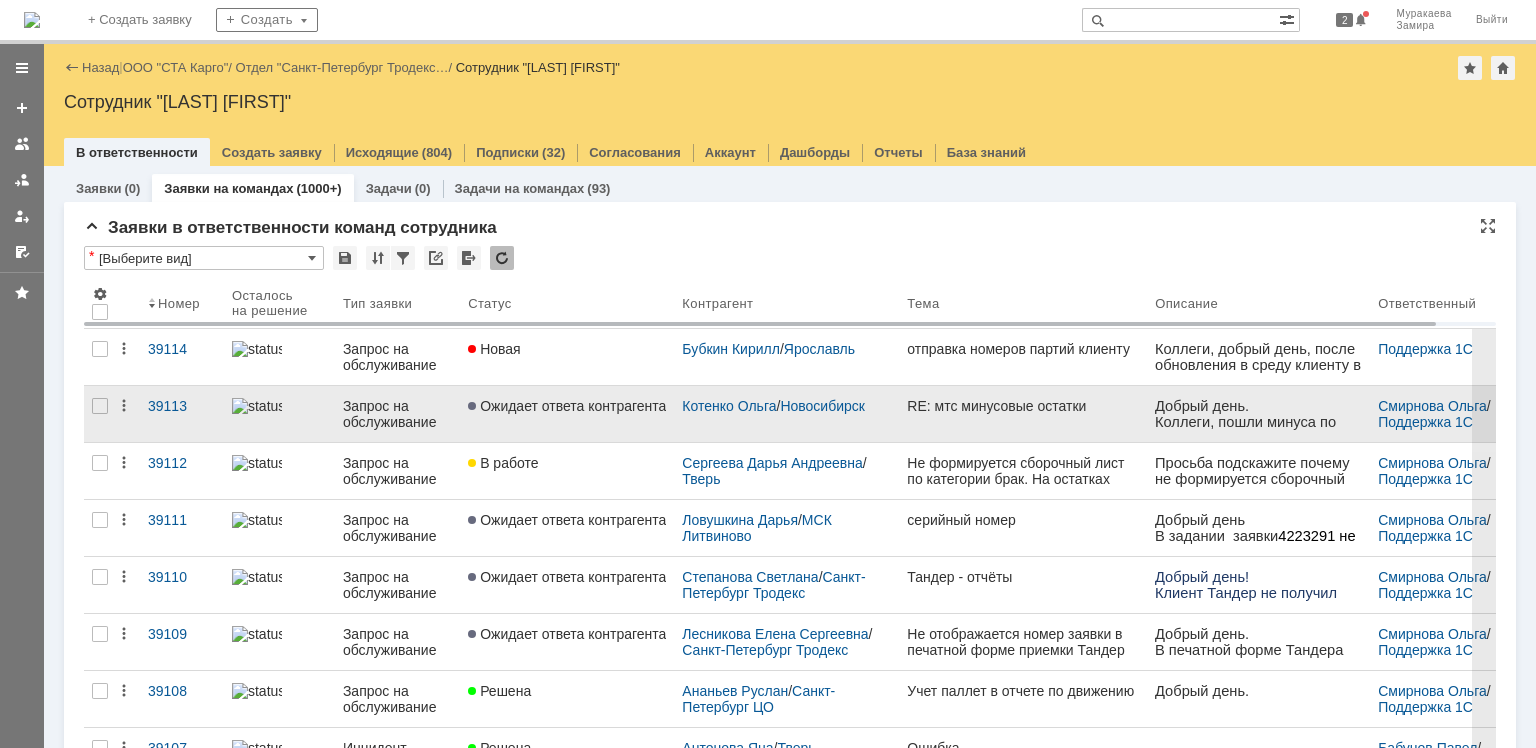 click on "Запрос на обслуживание" at bounding box center [397, 414] 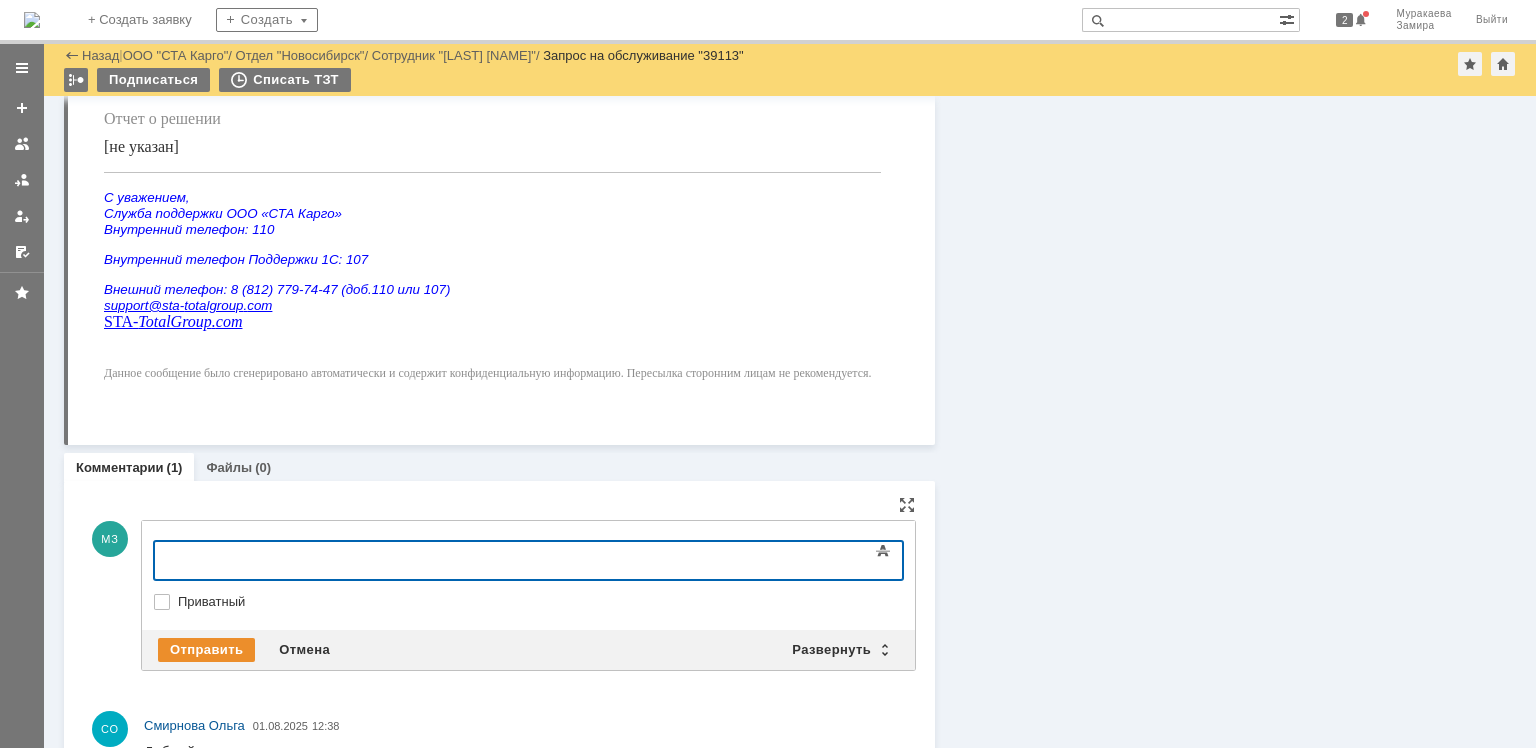 type 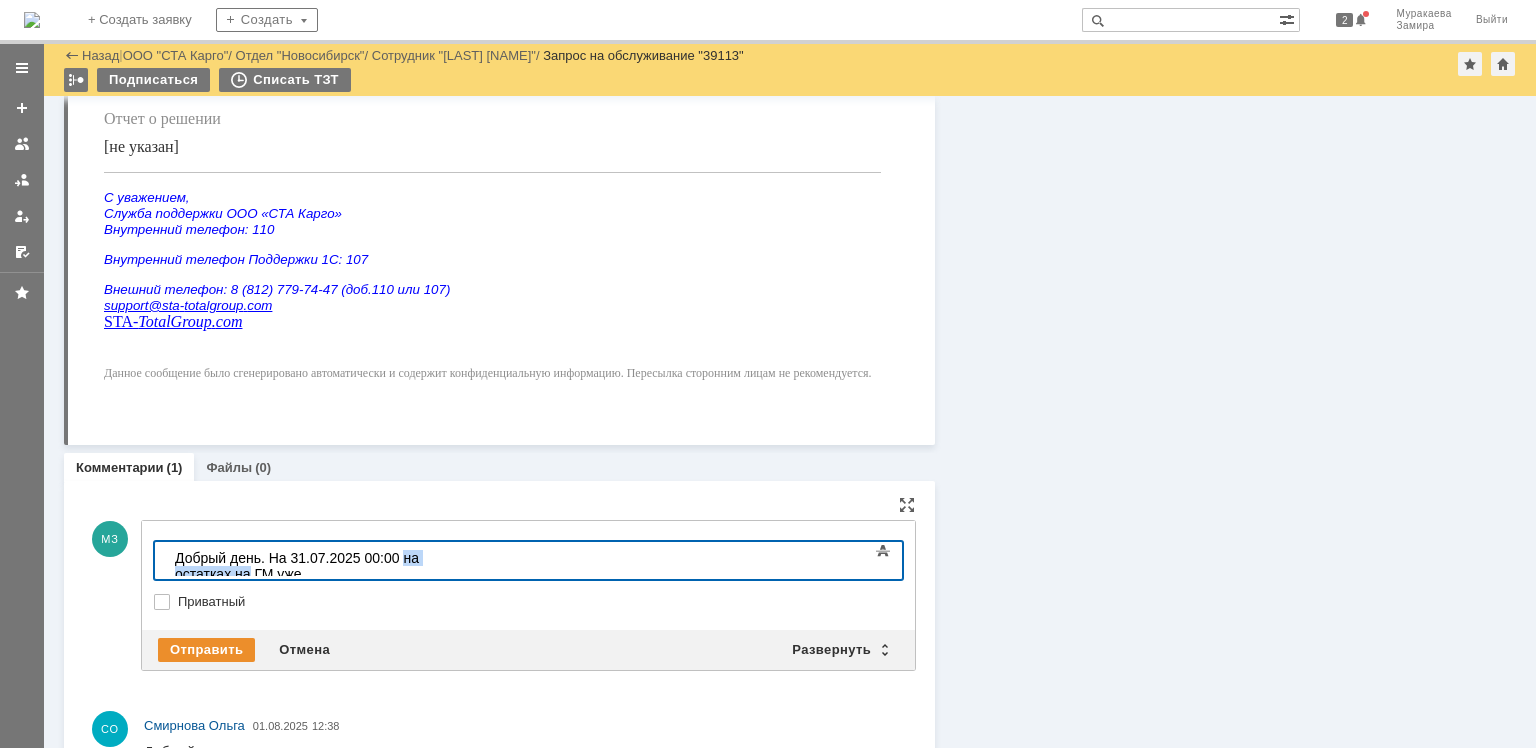 drag, startPoint x: 497, startPoint y: 557, endPoint x: 401, endPoint y: 561, distance: 96.0833 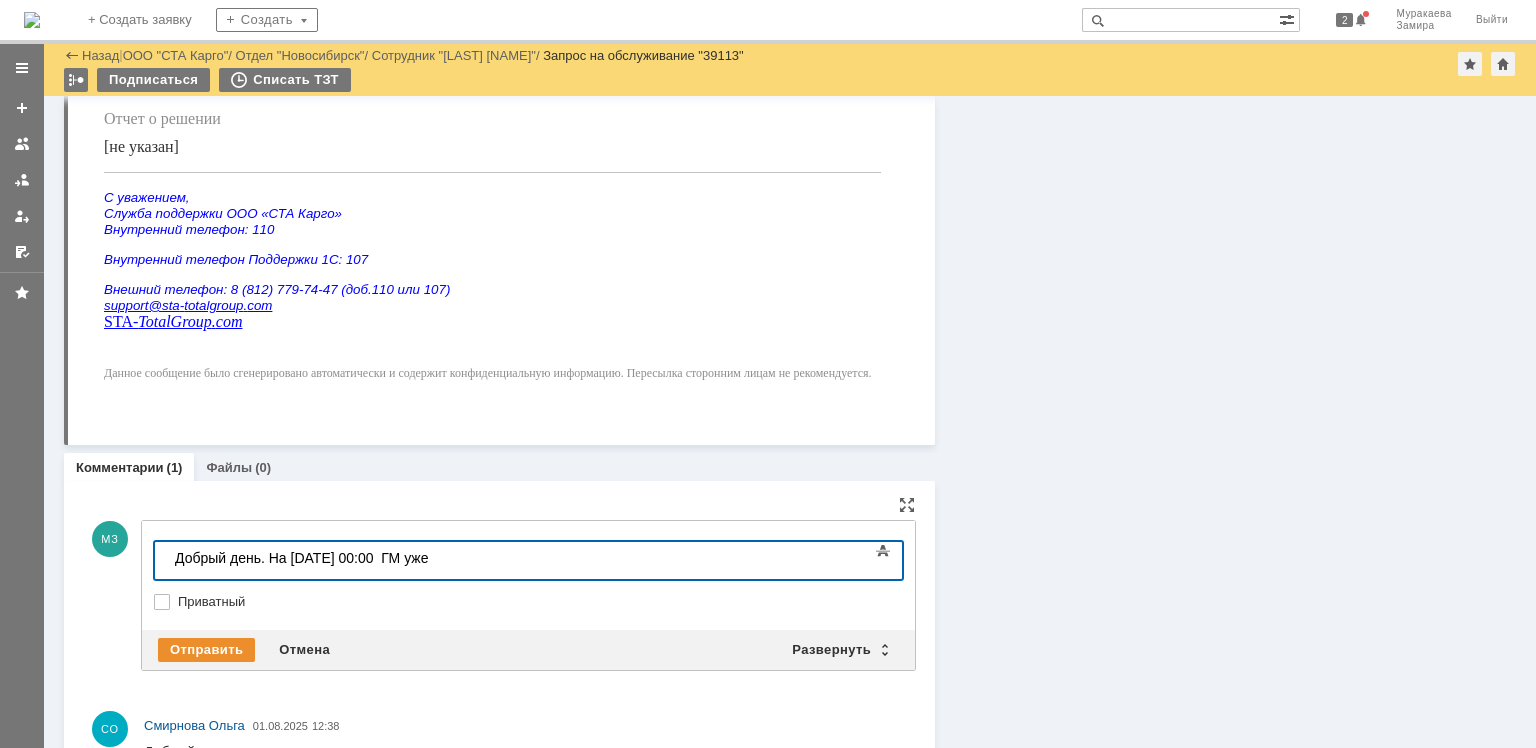 click on "Добрый день. На 31.07.2025 00:00  ГМ уже" at bounding box center [317, 558] 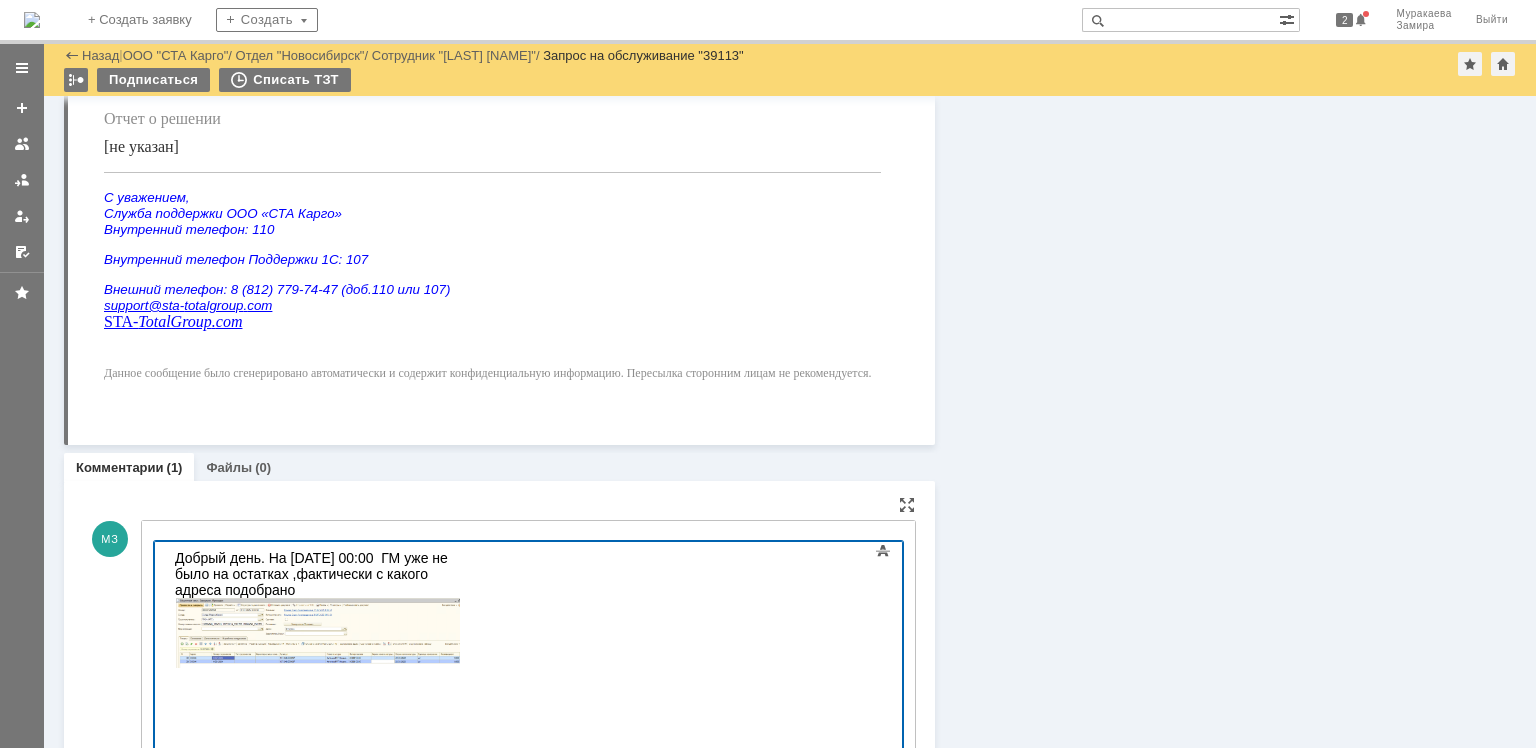 scroll, scrollTop: 0, scrollLeft: 0, axis: both 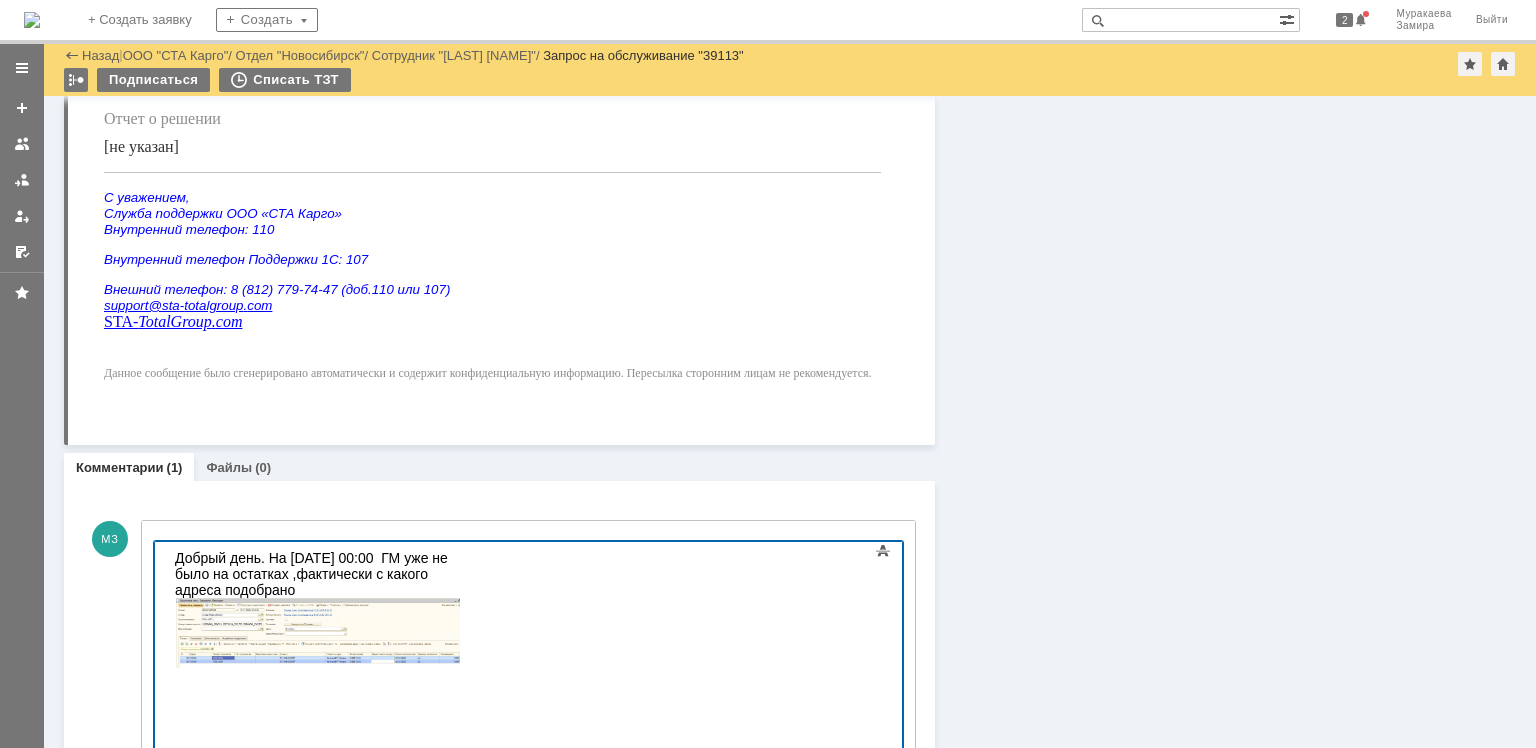 click on "Добрый день. На 31.07.2025 00:00  ГМ уже не было на остатках ,фактически с какого адреса подобрано" at bounding box center (317, 574) 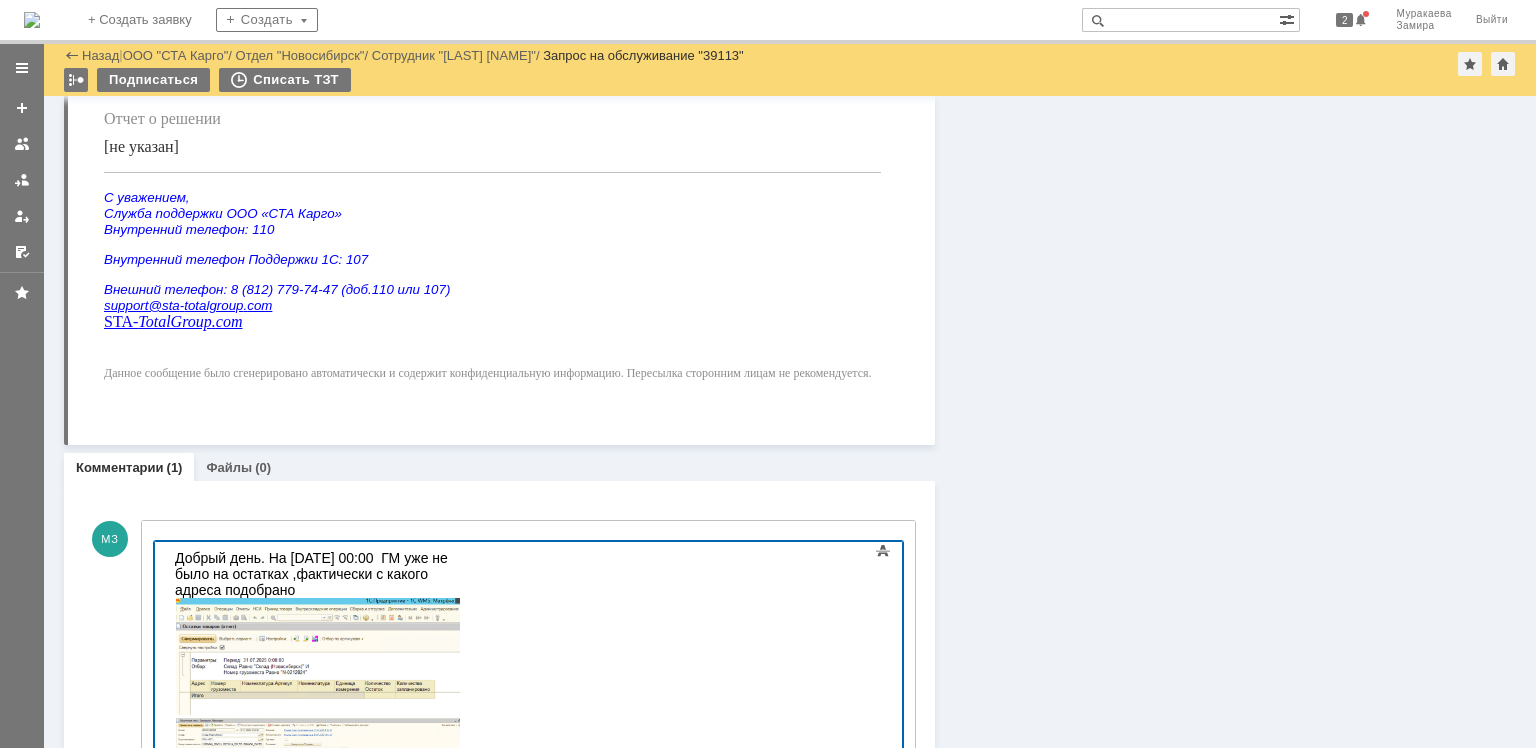 click on "Добрый день. На 31.07.2025 00:00  ГМ уже не было на остатках ,фактически с какого адреса подобрано" at bounding box center [317, 574] 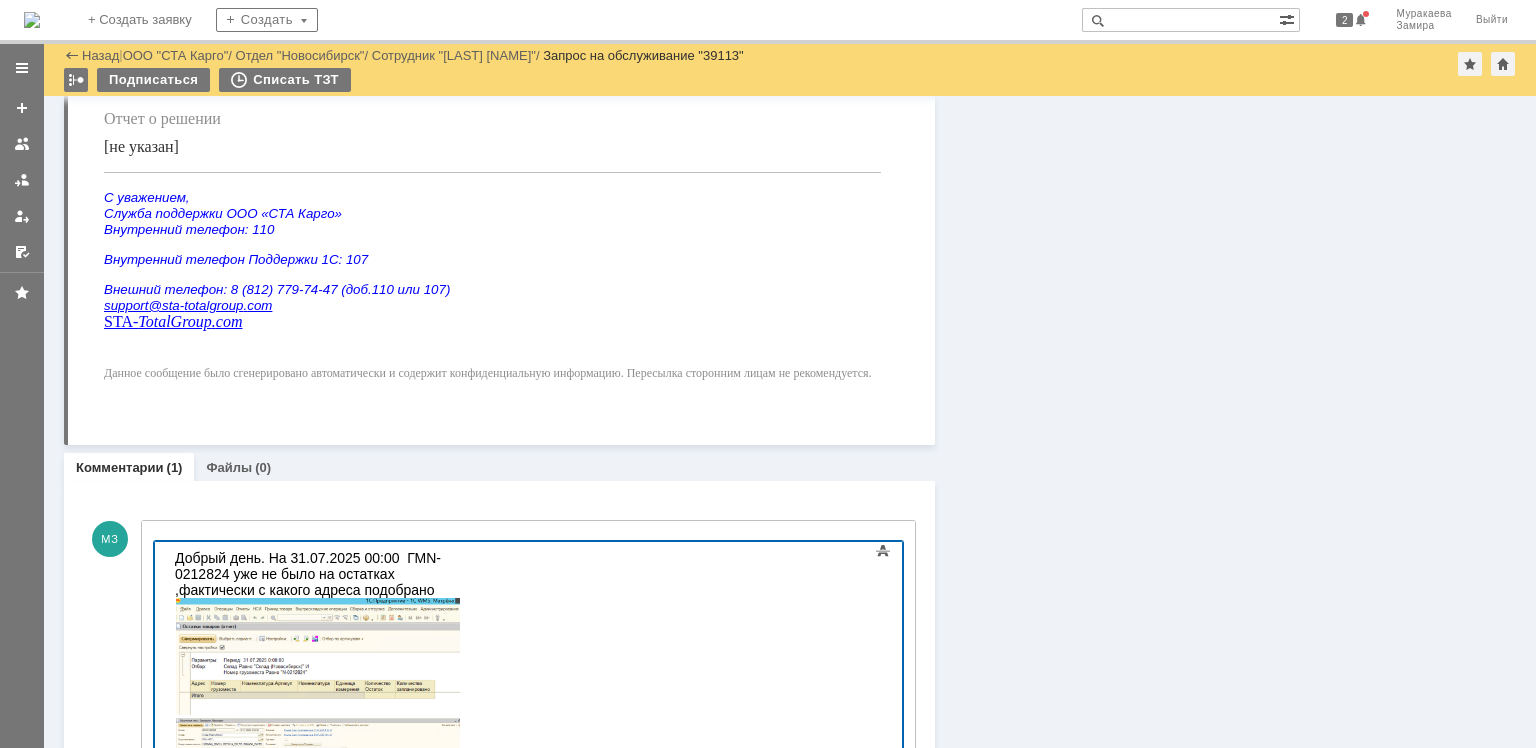 scroll, scrollTop: 0, scrollLeft: 6, axis: horizontal 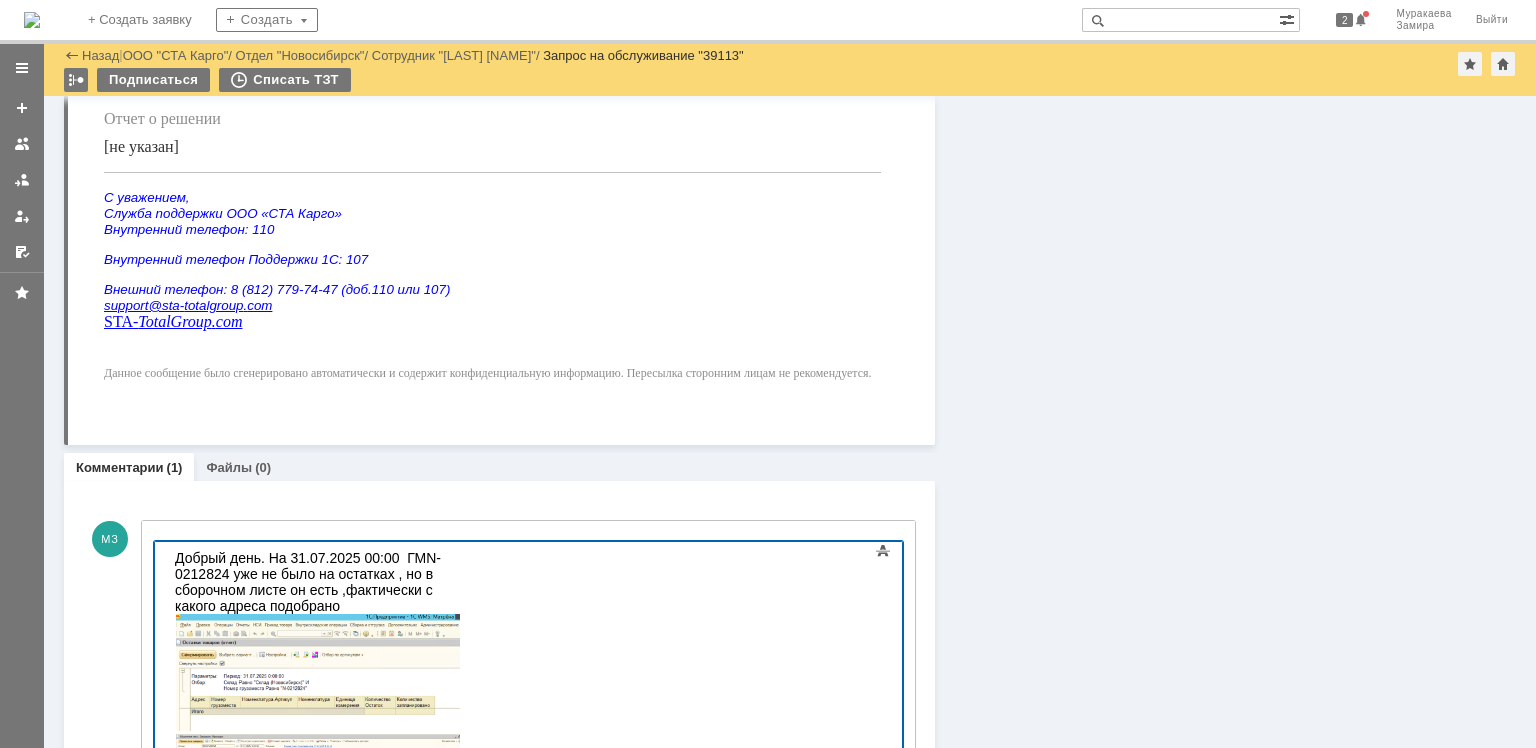 click on "Добрый день. На 31.07.2025 00:00  ГМ   N-0212824 уже не было на остатках , но в сборочном листе он есть , фактически с какого адреса подобрано" at bounding box center [317, 582] 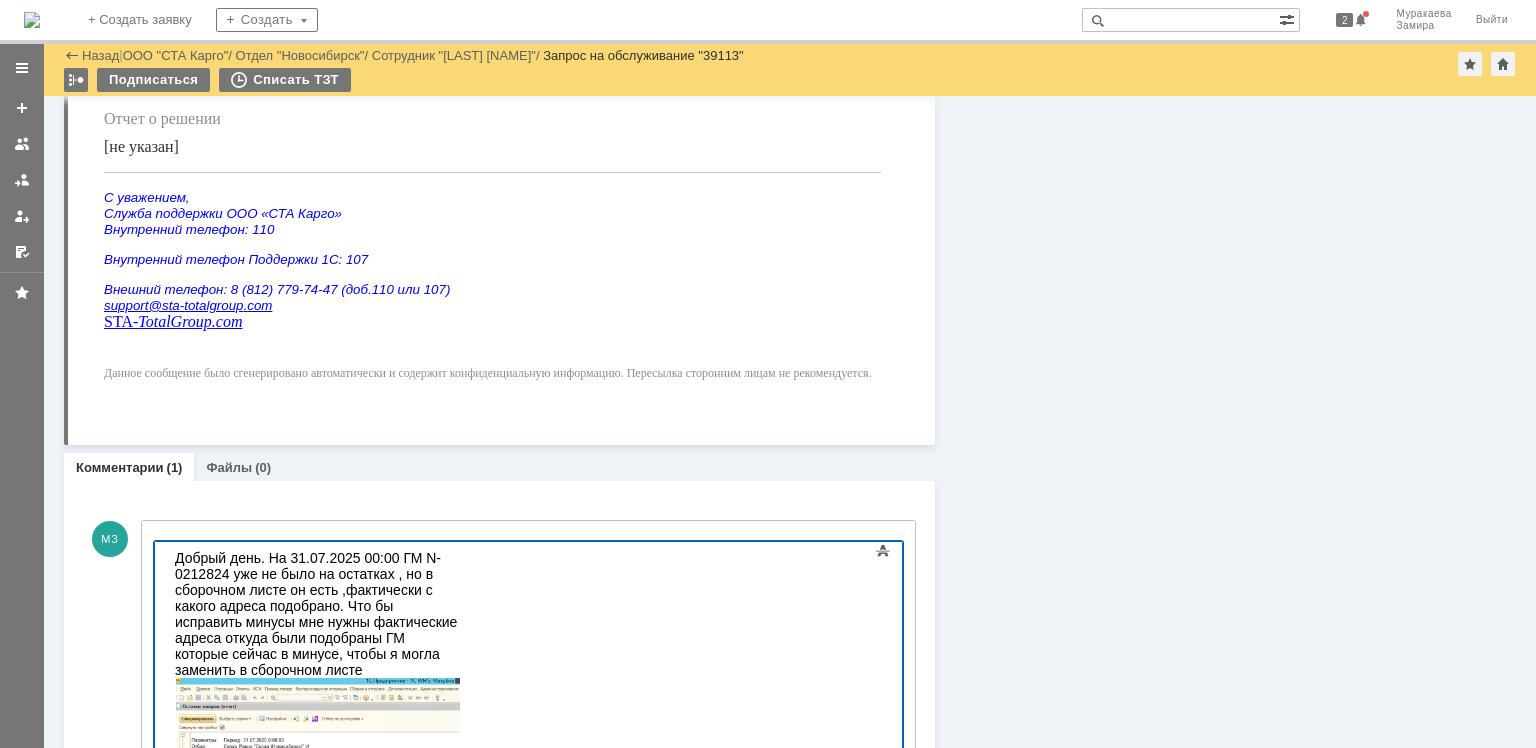 click on "Добрый день. На 31.07.2025 00:00  ГМ  N-0212824 уже не было на остатках , но в сборочном листе он есть ,фактически с какого адреса подобрано. Что бы исправить минусы мне нужны фактические адреса откуда были подобраны ГМ которые сейчас в минусе, чтобы я могла заменить в сборочном листе" at bounding box center [317, 614] 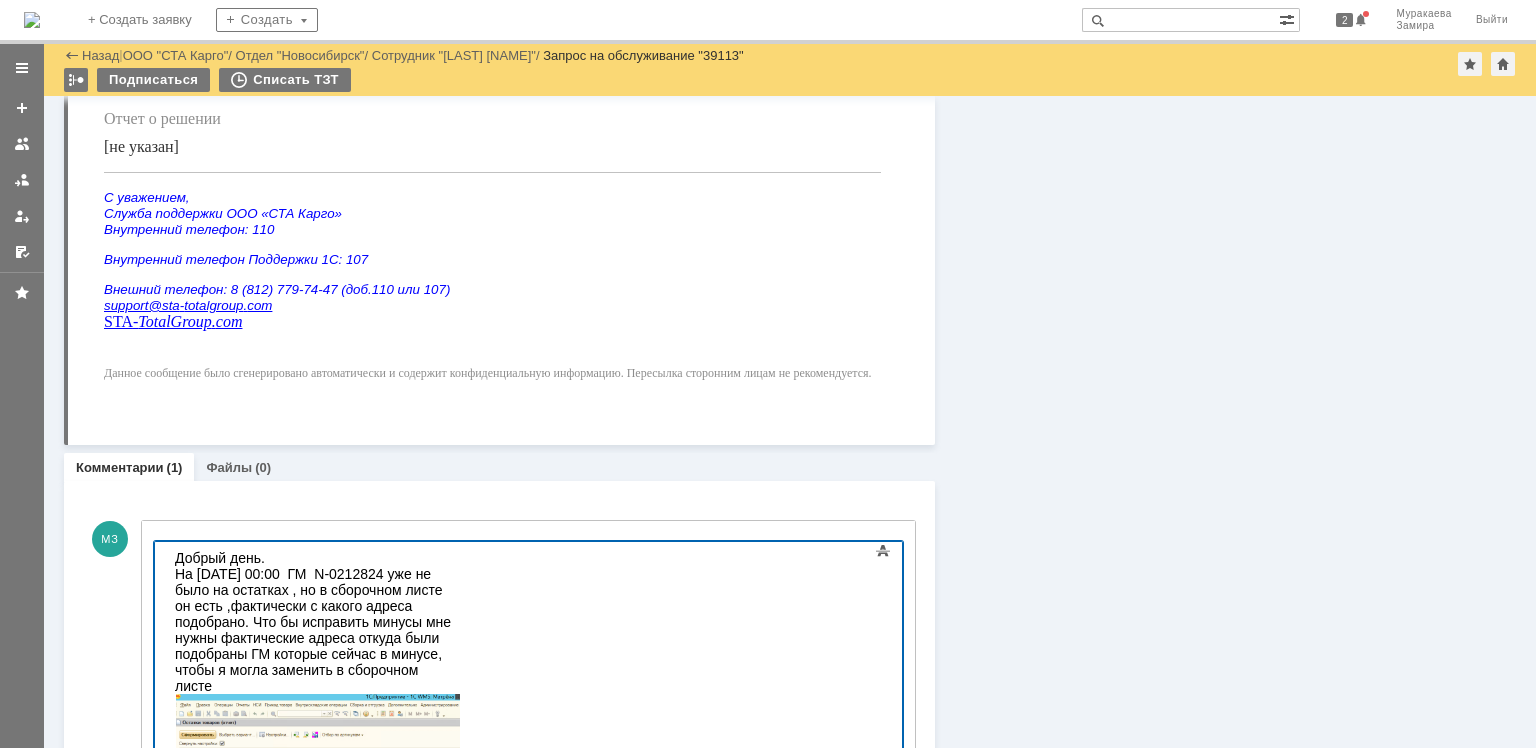 click on "На 31.07.2025 00:00  ГМ  N-0212824 уже не было на остатках , но в сборочном листе он есть ,фактически с какого адреса подобрано. Что бы исправить минусы мне нужны фактические адреса откуда были подобраны ГМ которые сейчас в минусе, чтобы я могла заменить в сборочном листе" at bounding box center (317, 630) 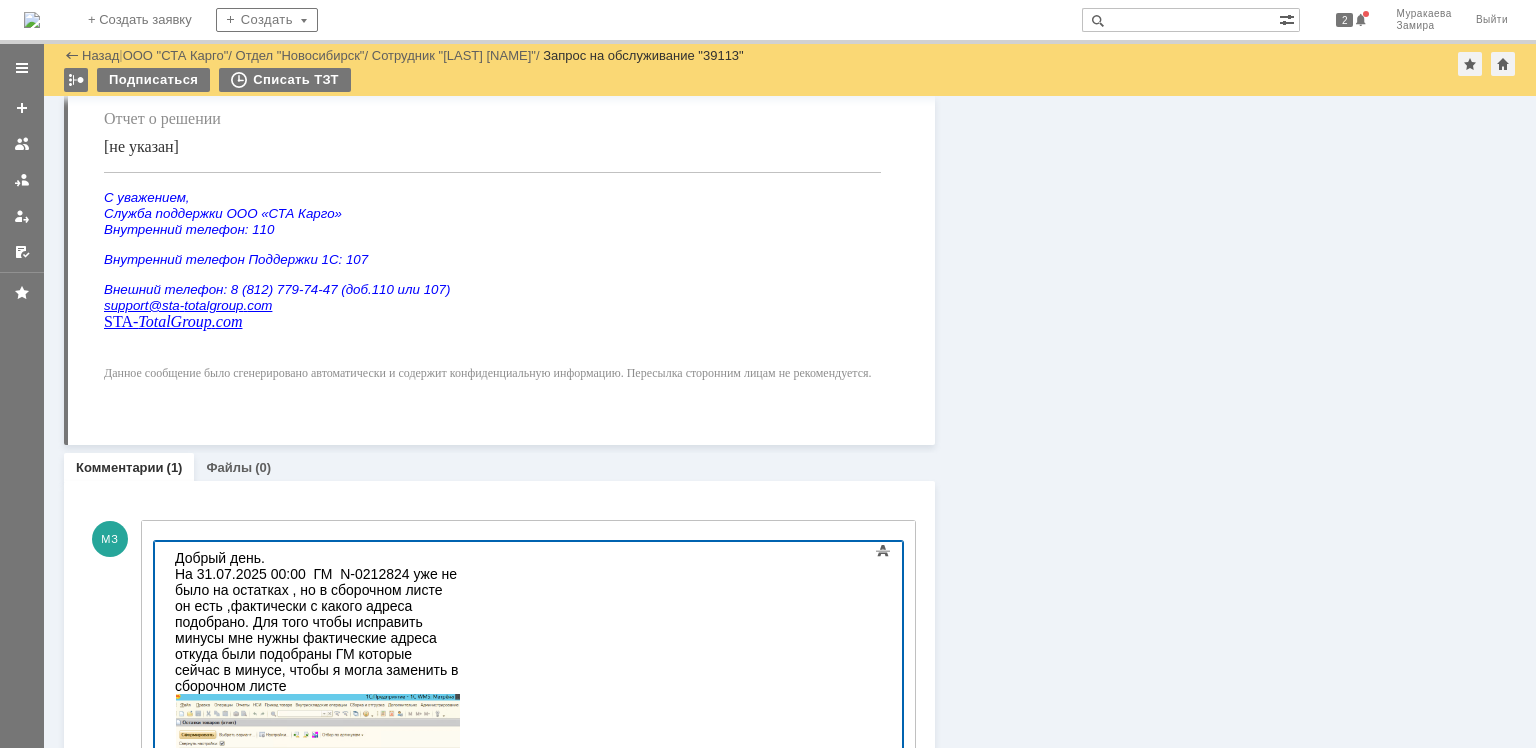 click on "На 31.07.2025 00:00  ГМ  N-0212824 уже не было на остатках , но в сборочном листе он есть ,фактически с какого адреса подобрано. Для того чтобы исправить минусы мне нужны фактические адреса откуда были подобраны ГМ которые сейчас в минусе, чтобы я могла заменить в сборочном листе" at bounding box center (317, 630) 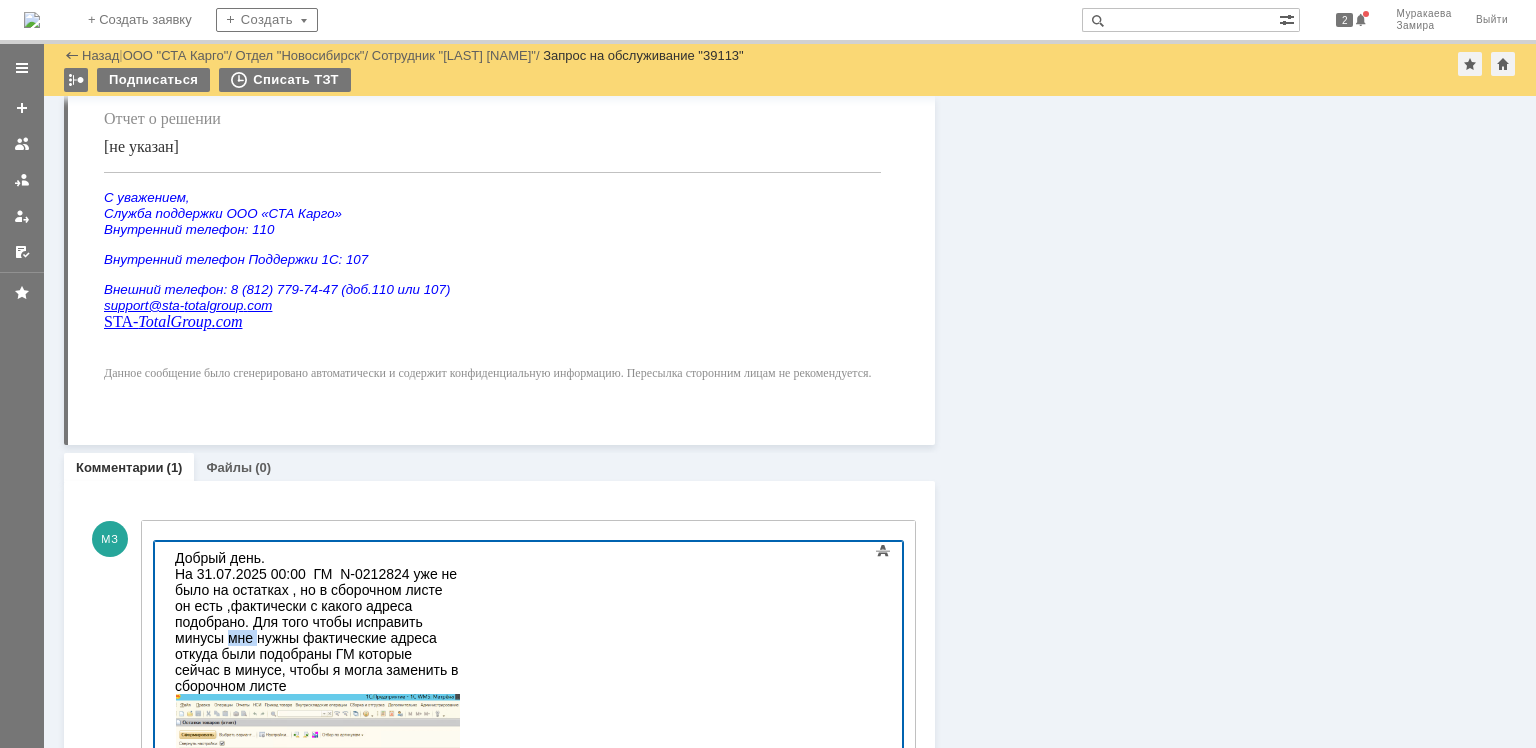 click on "На 31.07.2025 00:00  ГМ  N-0212824 уже не было на остатках , но в сборочном листе он есть ,фактически с какого адреса подобрано. Для того чтобы исправить минусы мне нужны фактические адреса откуда были подобраны ГМ которые сейчас в минусе, чтобы я могла заменить в сборочном листе" at bounding box center [317, 630] 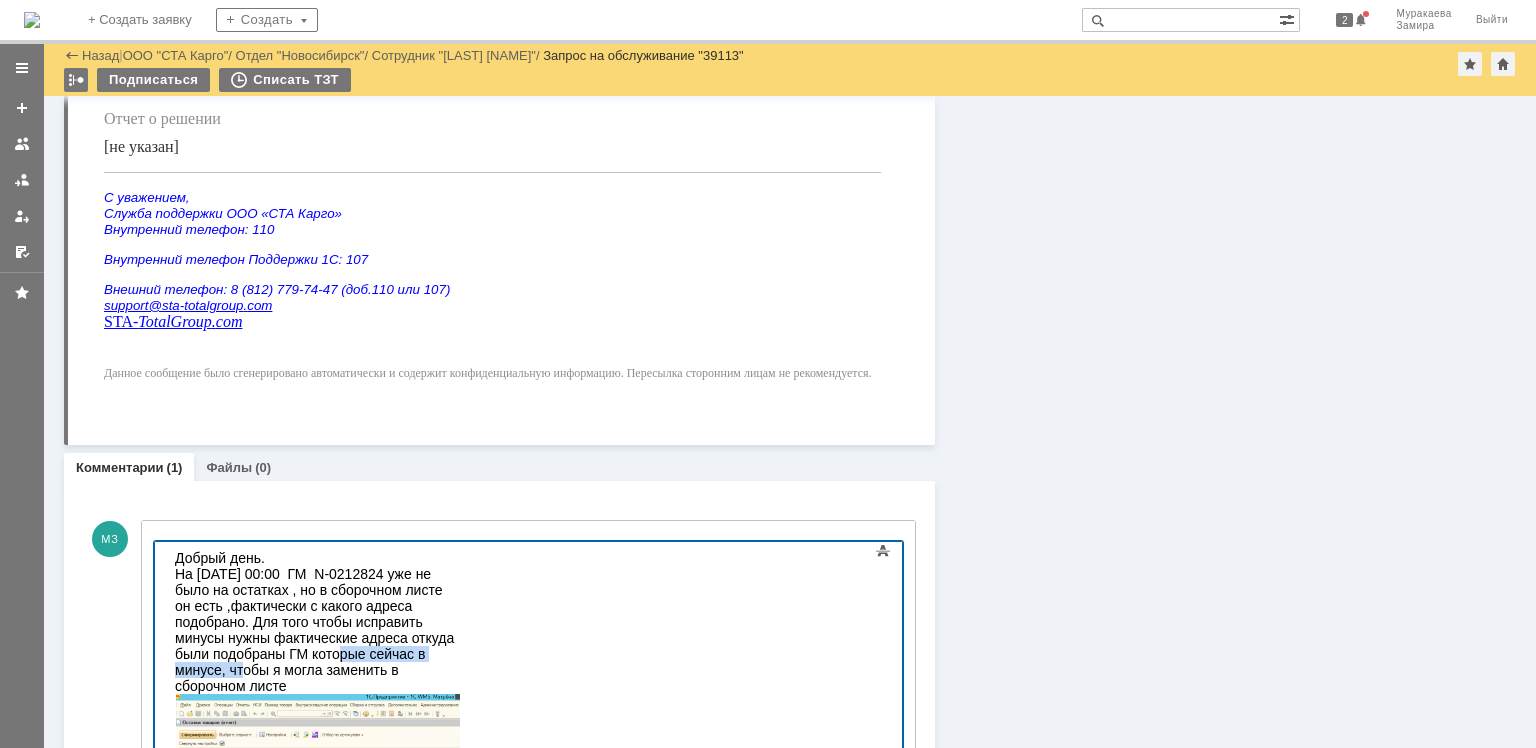 drag, startPoint x: 407, startPoint y: 608, endPoint x: 552, endPoint y: 601, distance: 145.16887 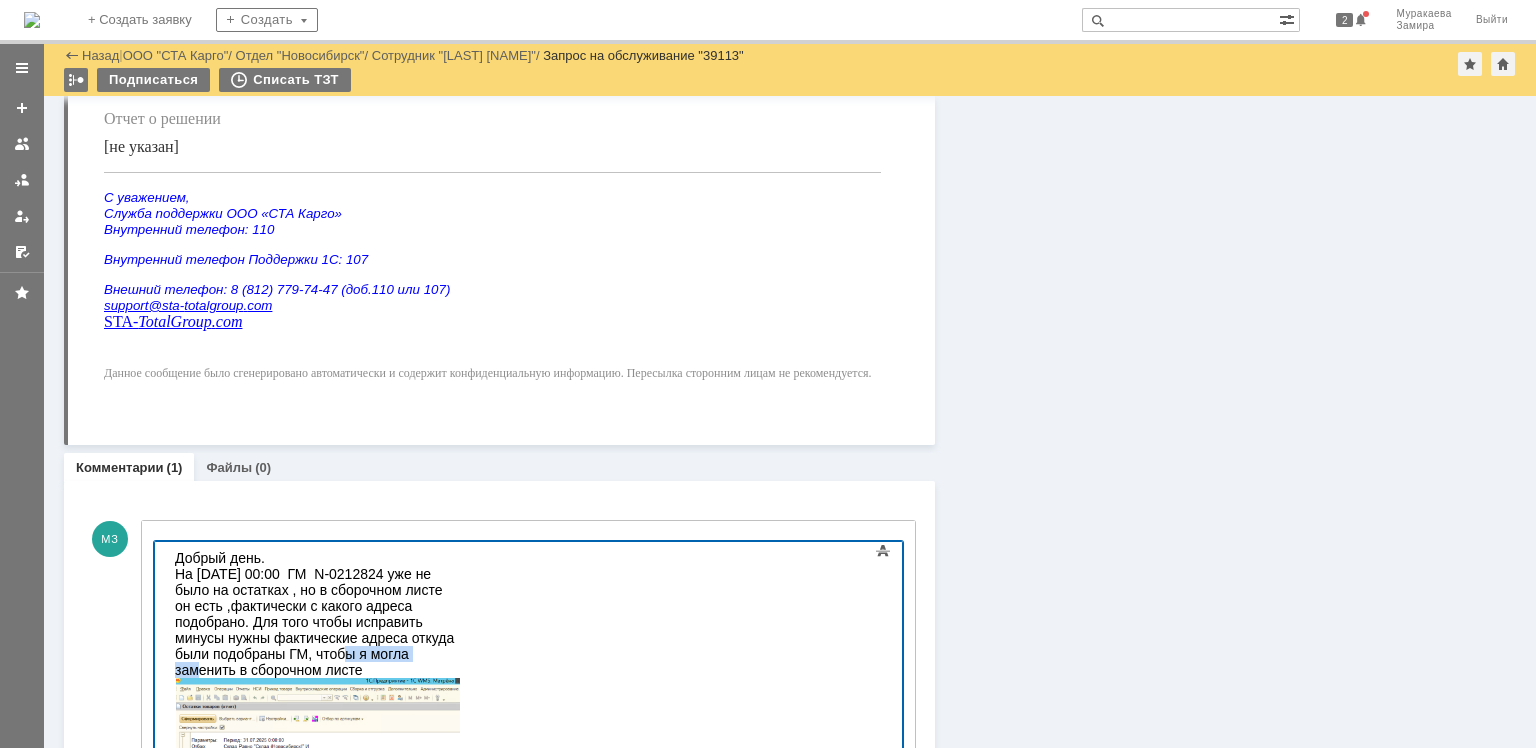 drag, startPoint x: 505, startPoint y: 610, endPoint x: 416, endPoint y: 600, distance: 89.560036 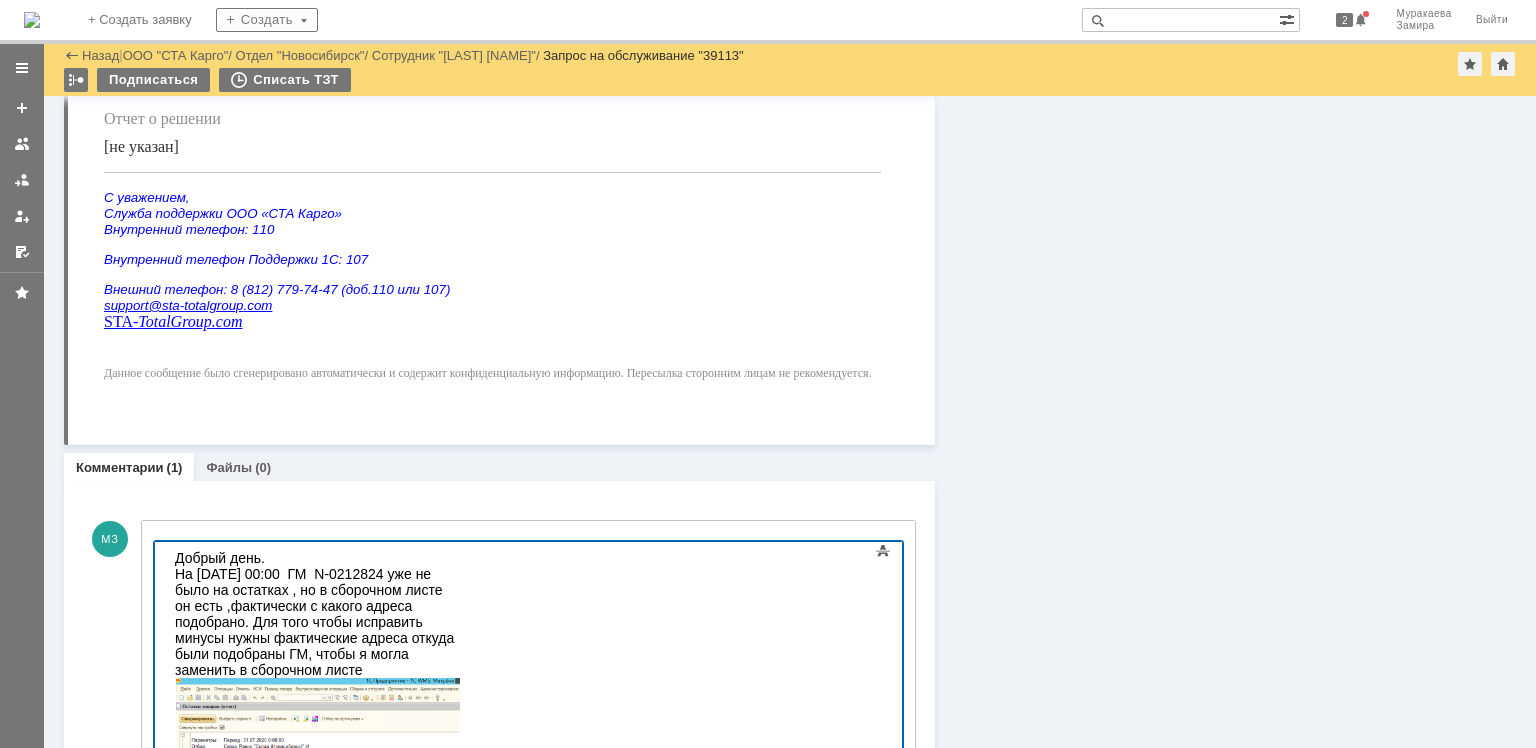 click on "На 31.07.2025 00:00  ГМ  N-0212824 уже не было на остатках , но в сборочном листе он есть ,фактически с какого адреса подобрано. Для того чтобы исправить минусы нужны фактические адреса откуда были подобраны ГМ, чтобы я могла заменить в сборочном листе" at bounding box center [317, 622] 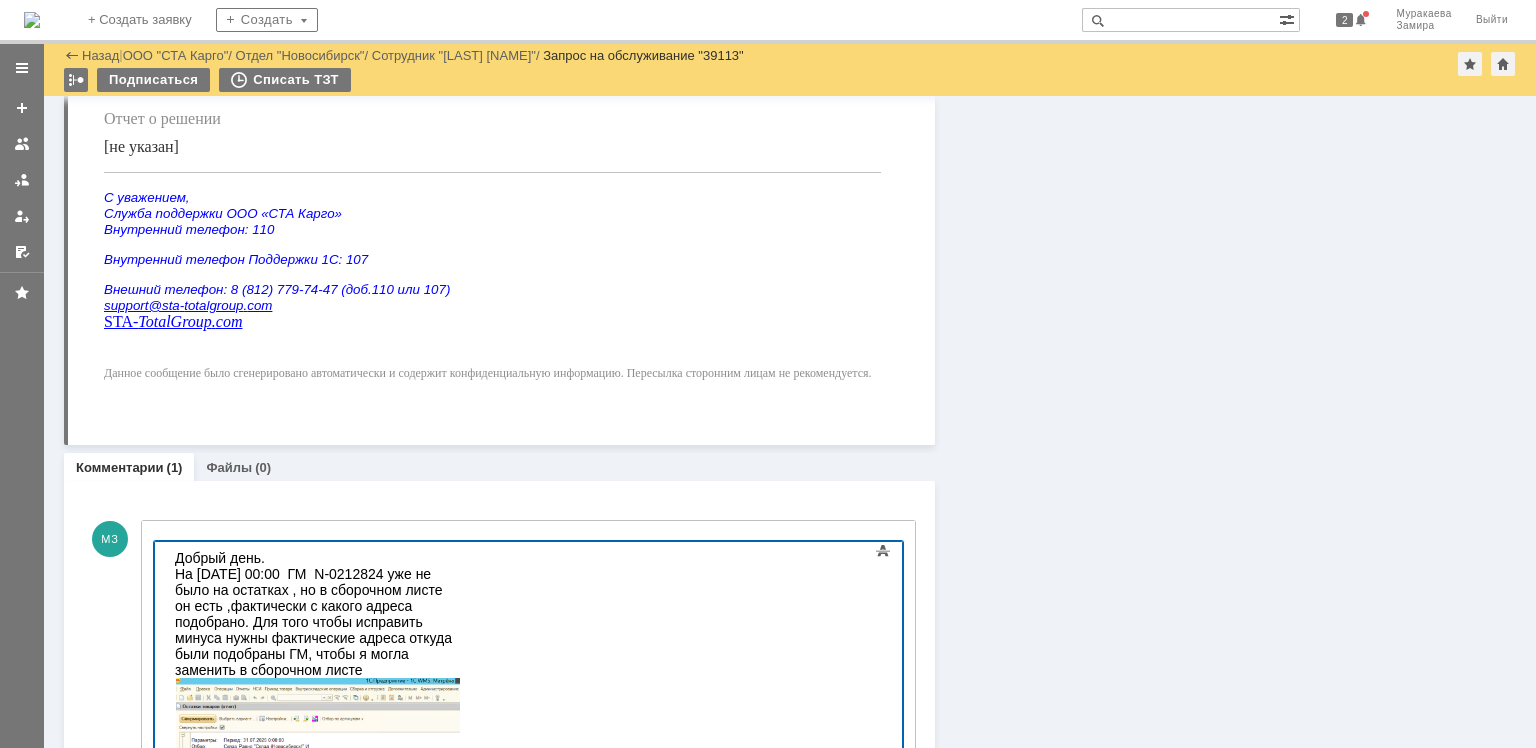 drag, startPoint x: 573, startPoint y: 611, endPoint x: 449, endPoint y: 608, distance: 124.036285 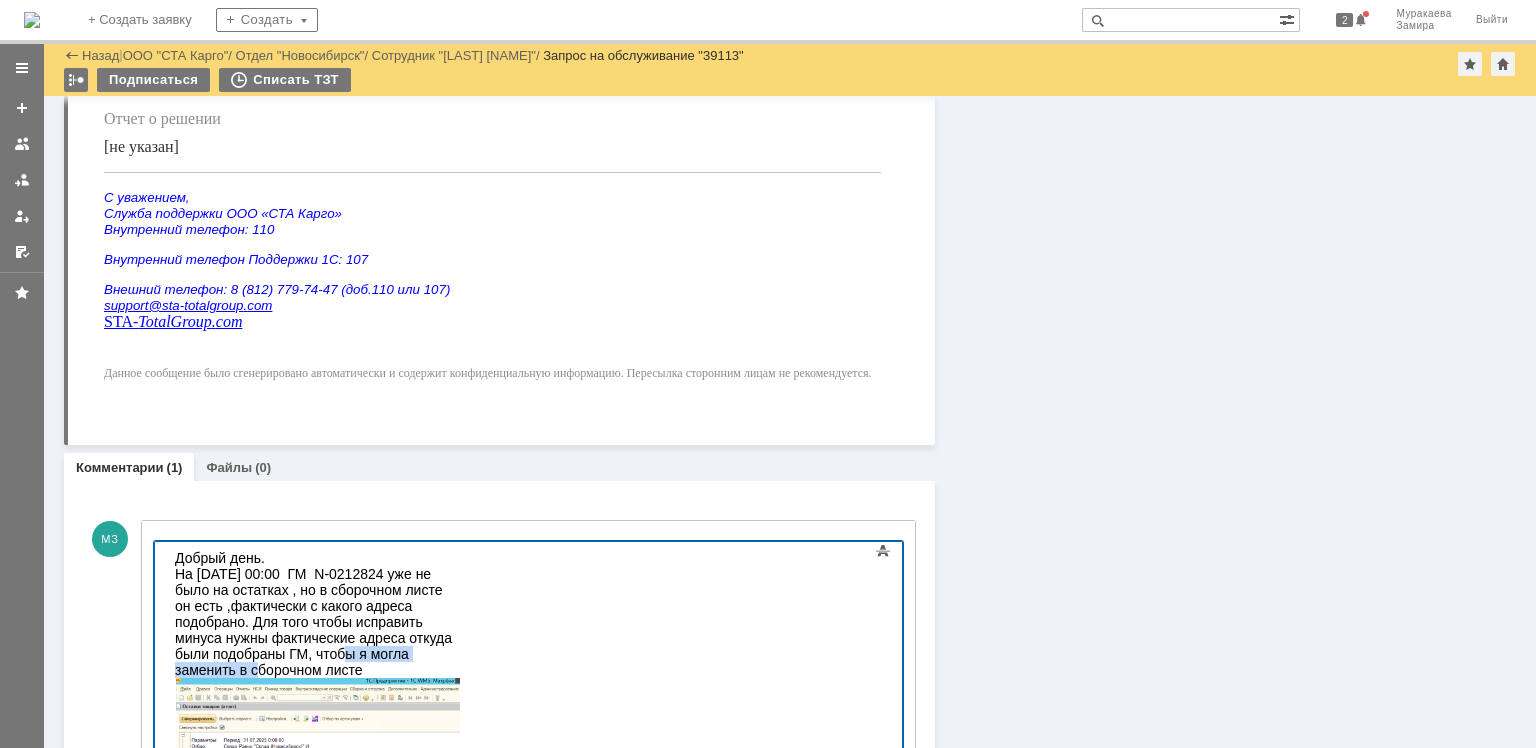 drag, startPoint x: 570, startPoint y: 611, endPoint x: 411, endPoint y: 605, distance: 159.11317 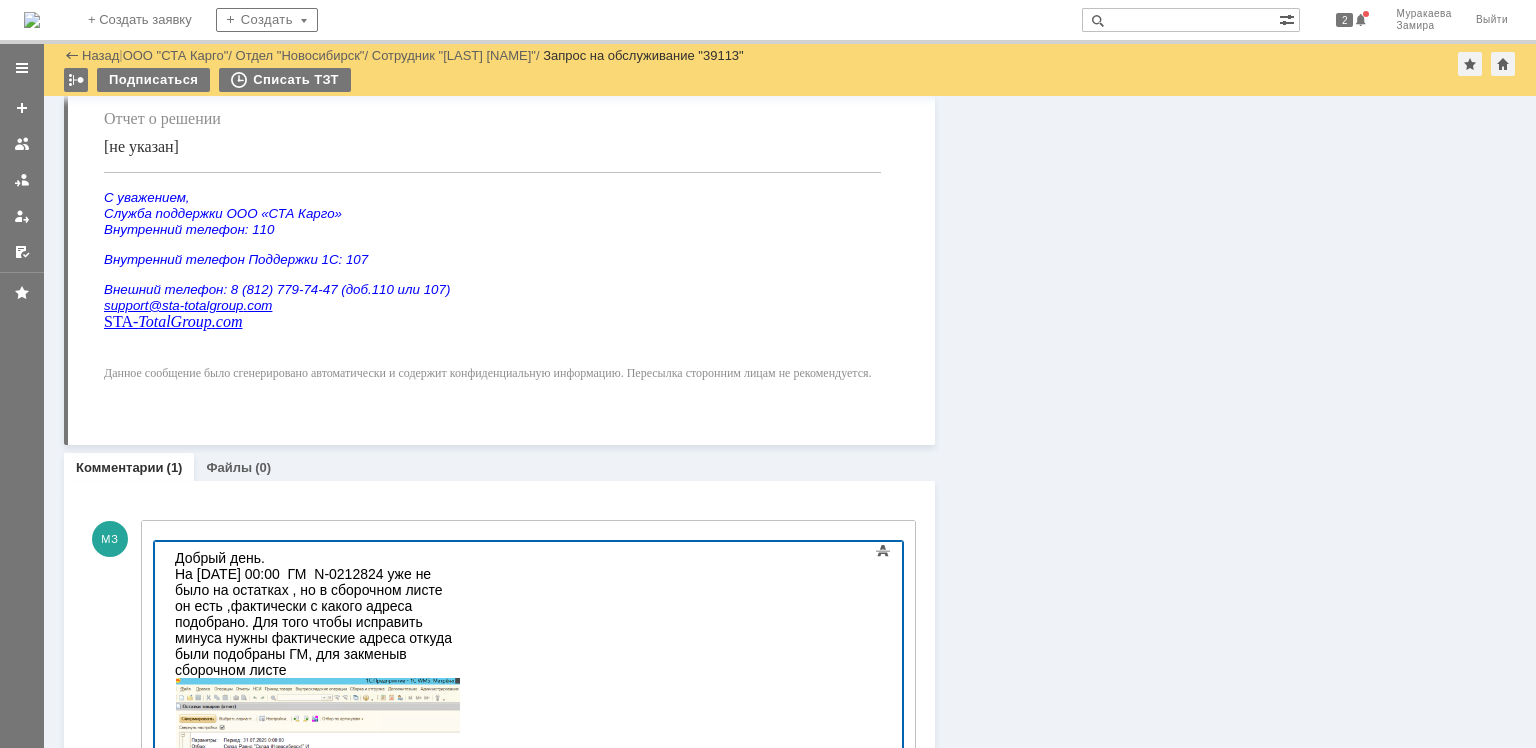 drag, startPoint x: 466, startPoint y: 612, endPoint x: 506, endPoint y: 630, distance: 43.863426 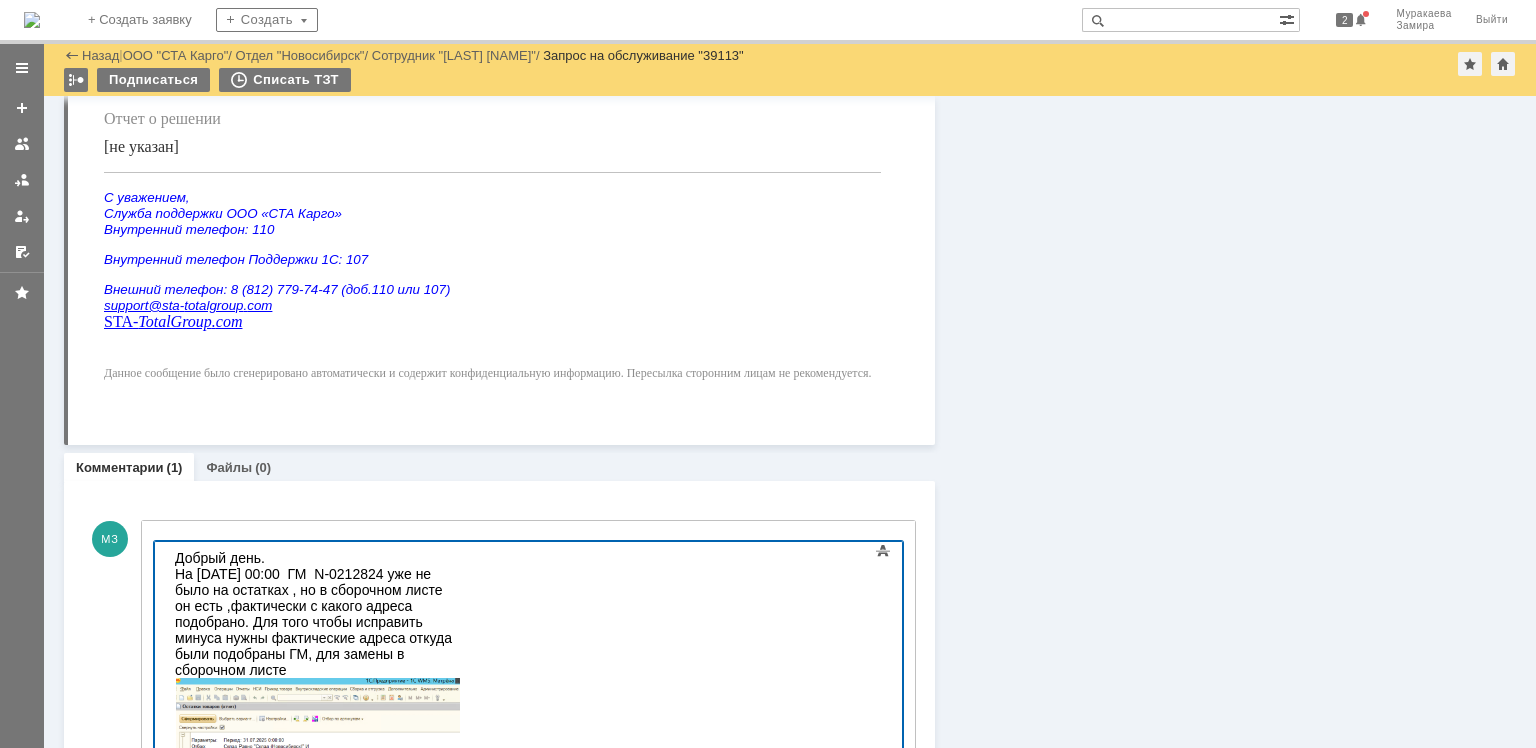click on "На 31.07.2025 00:00  ГМ  N-0212824 уже не было на остатках , но в сборочном листе он есть ,фактически с какого адреса подобрано. Для того чтобы исправить минуса нужны фактические адреса откуда были подобраны ГМ, для замены в сборочном листе" at bounding box center (317, 622) 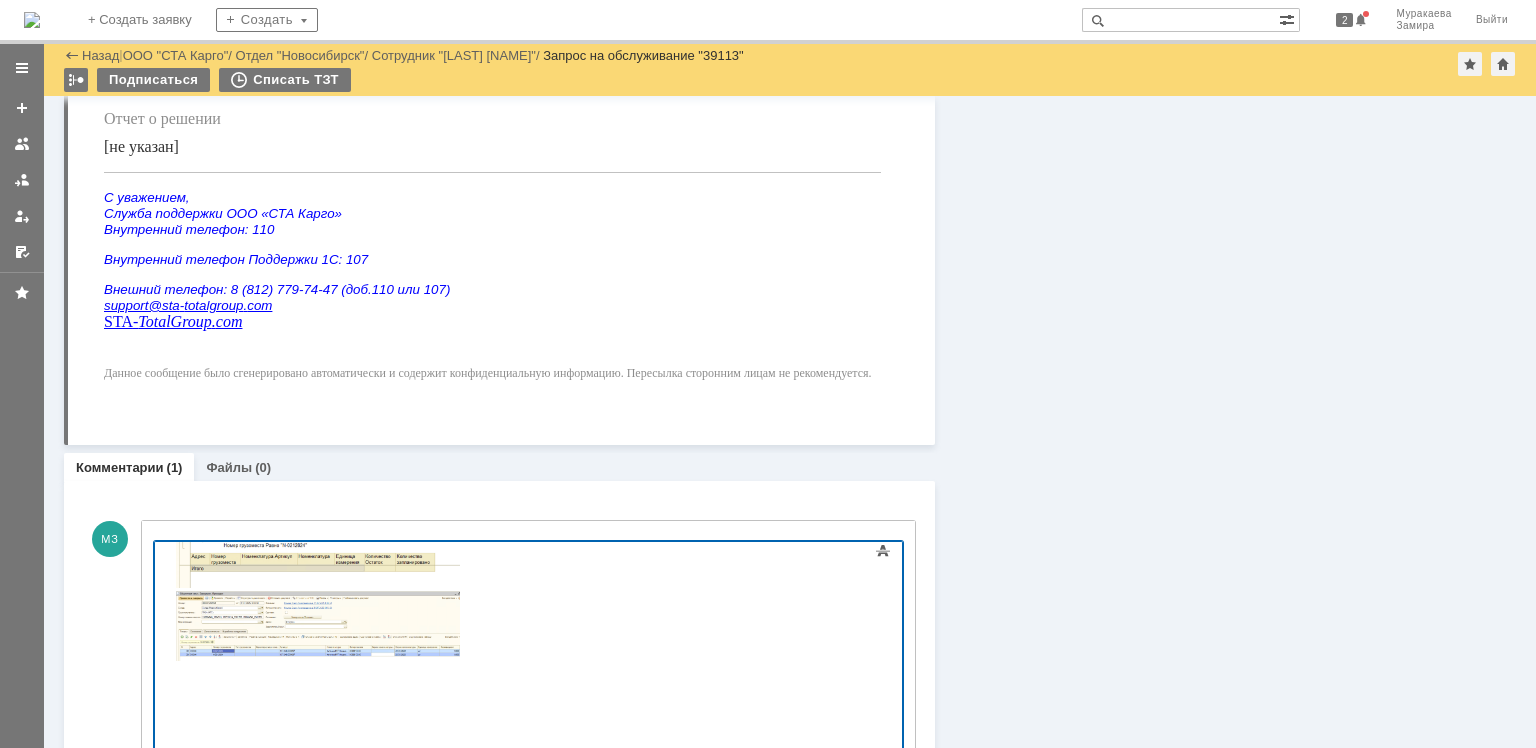 scroll, scrollTop: 232, scrollLeft: 0, axis: vertical 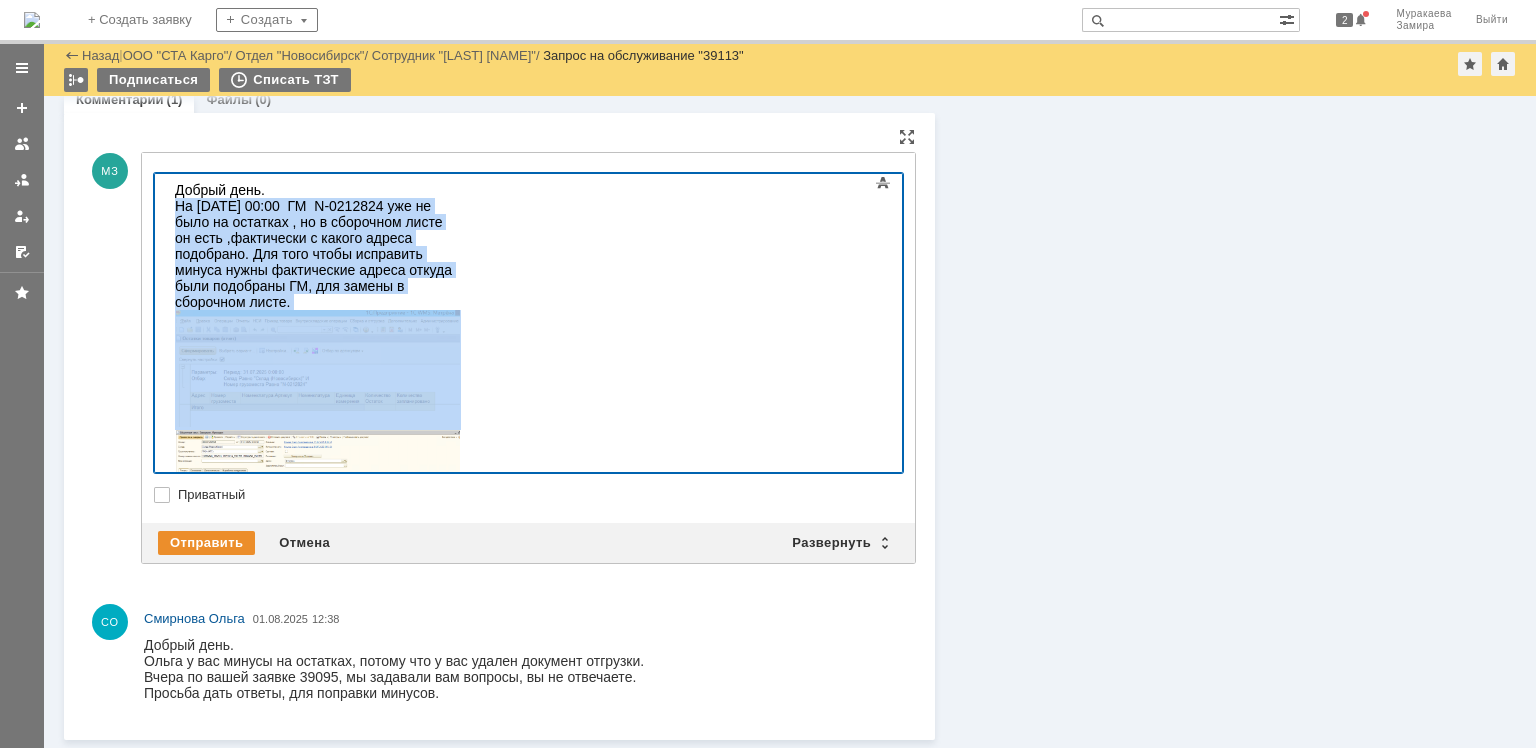 drag, startPoint x: 174, startPoint y: 207, endPoint x: 521, endPoint y: 375, distance: 385.5295 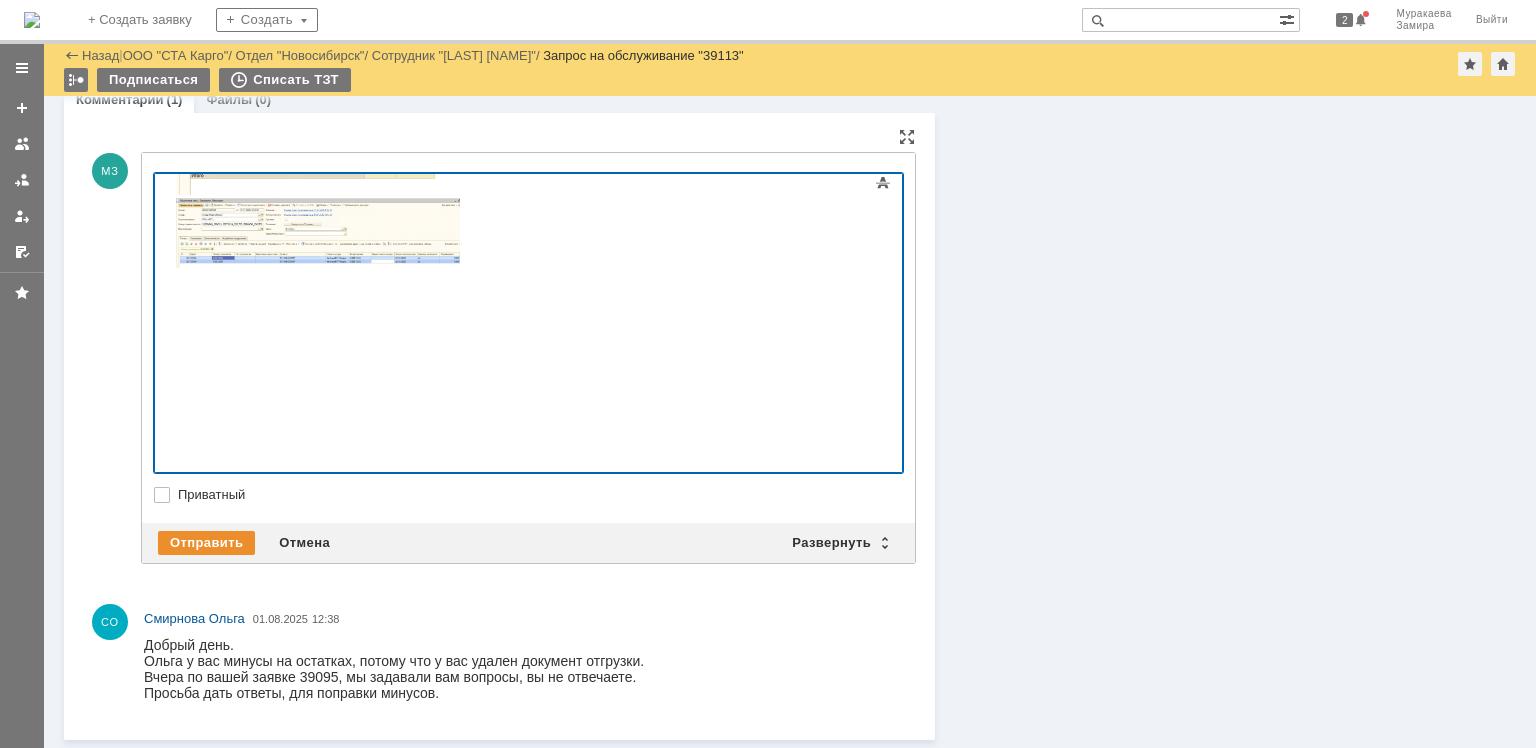 scroll, scrollTop: 249, scrollLeft: 0, axis: vertical 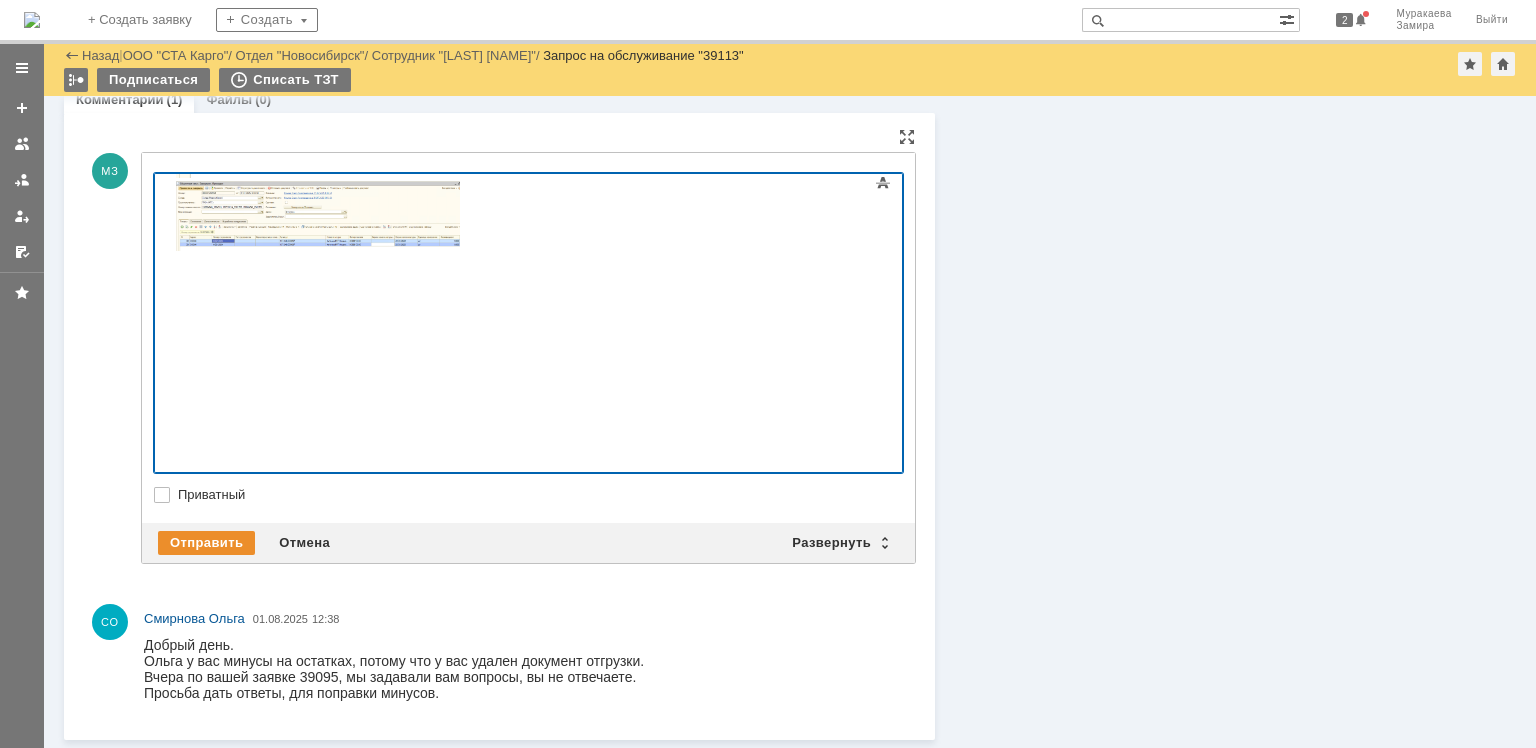 click at bounding box center [318, 216] 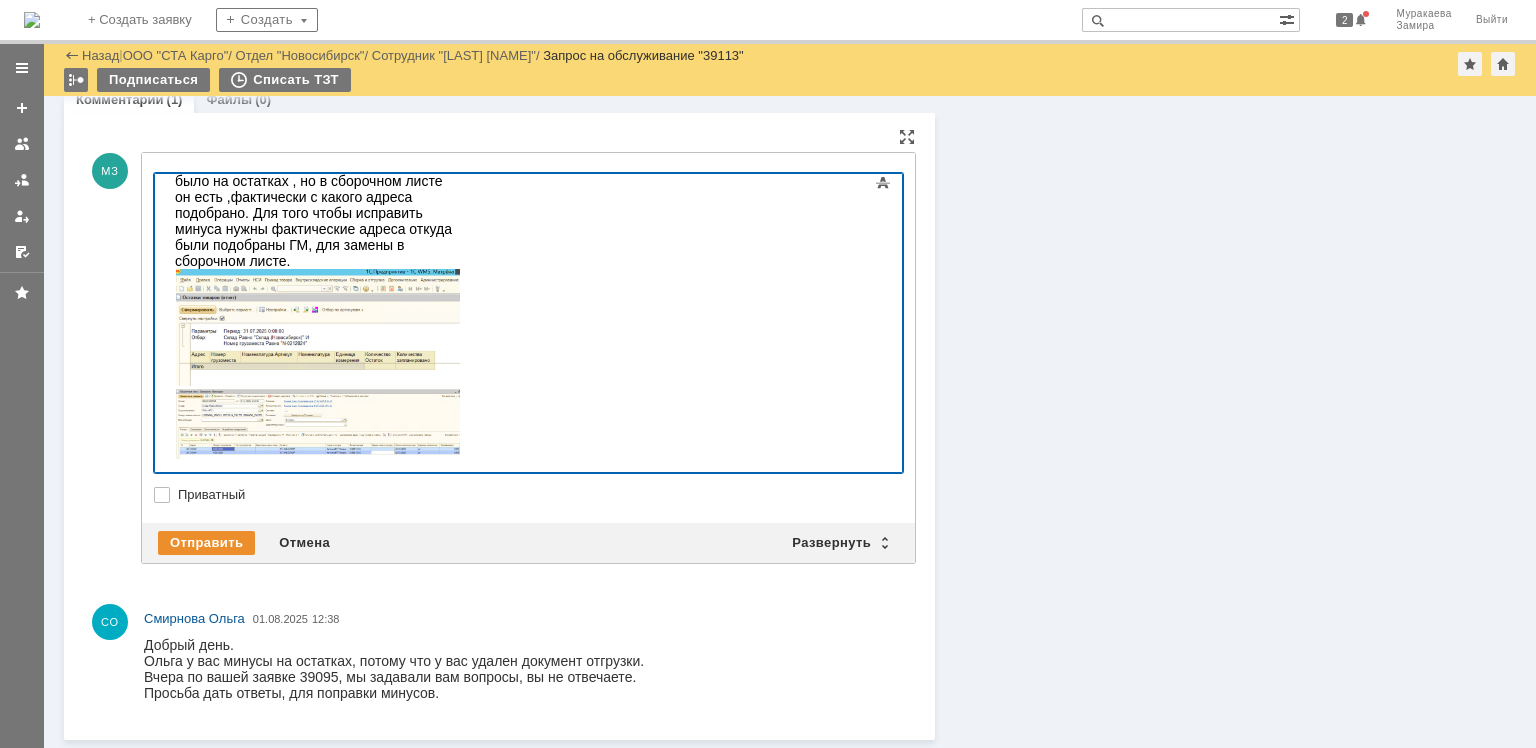 scroll, scrollTop: 0, scrollLeft: 0, axis: both 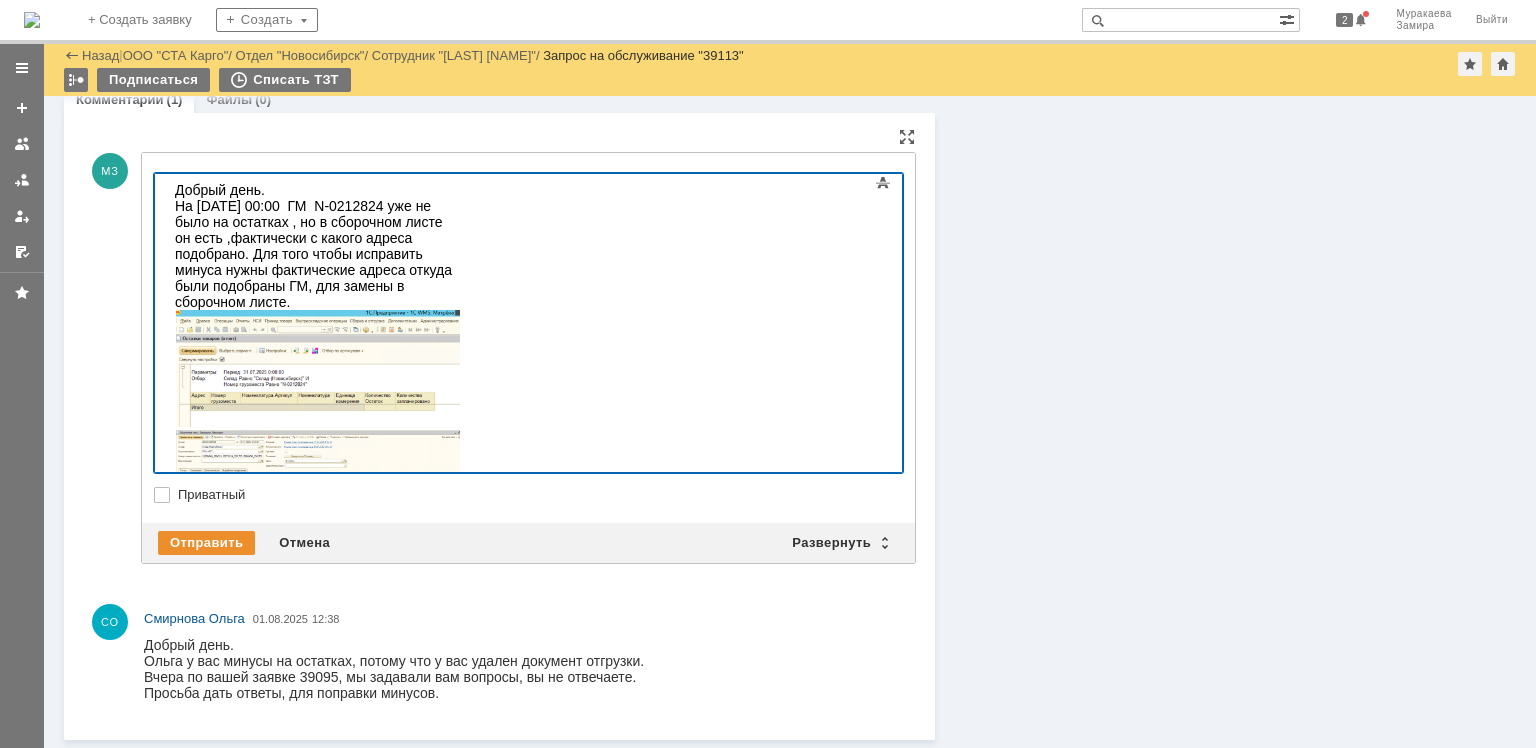 click at bounding box center (318, 368) 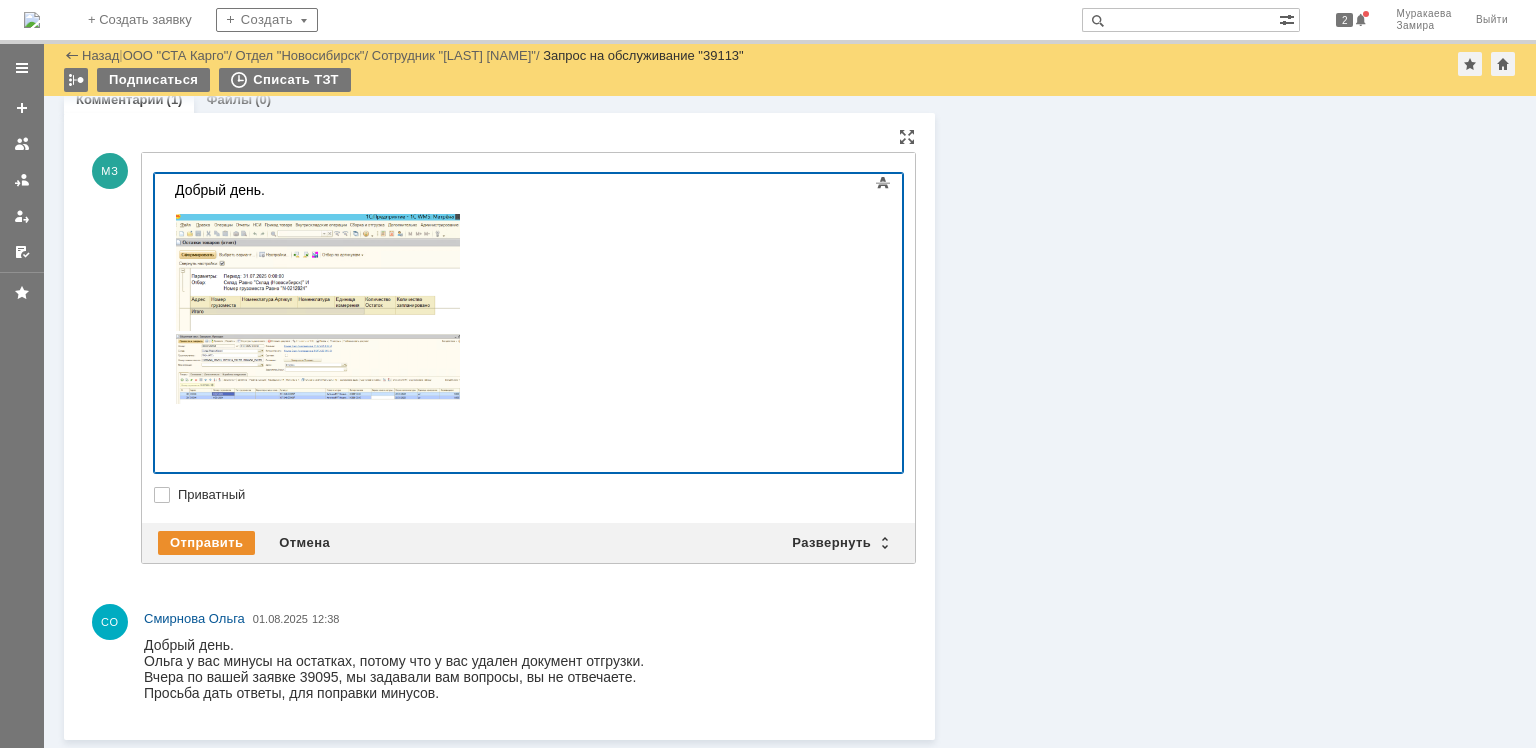 click at bounding box center [318, 272] 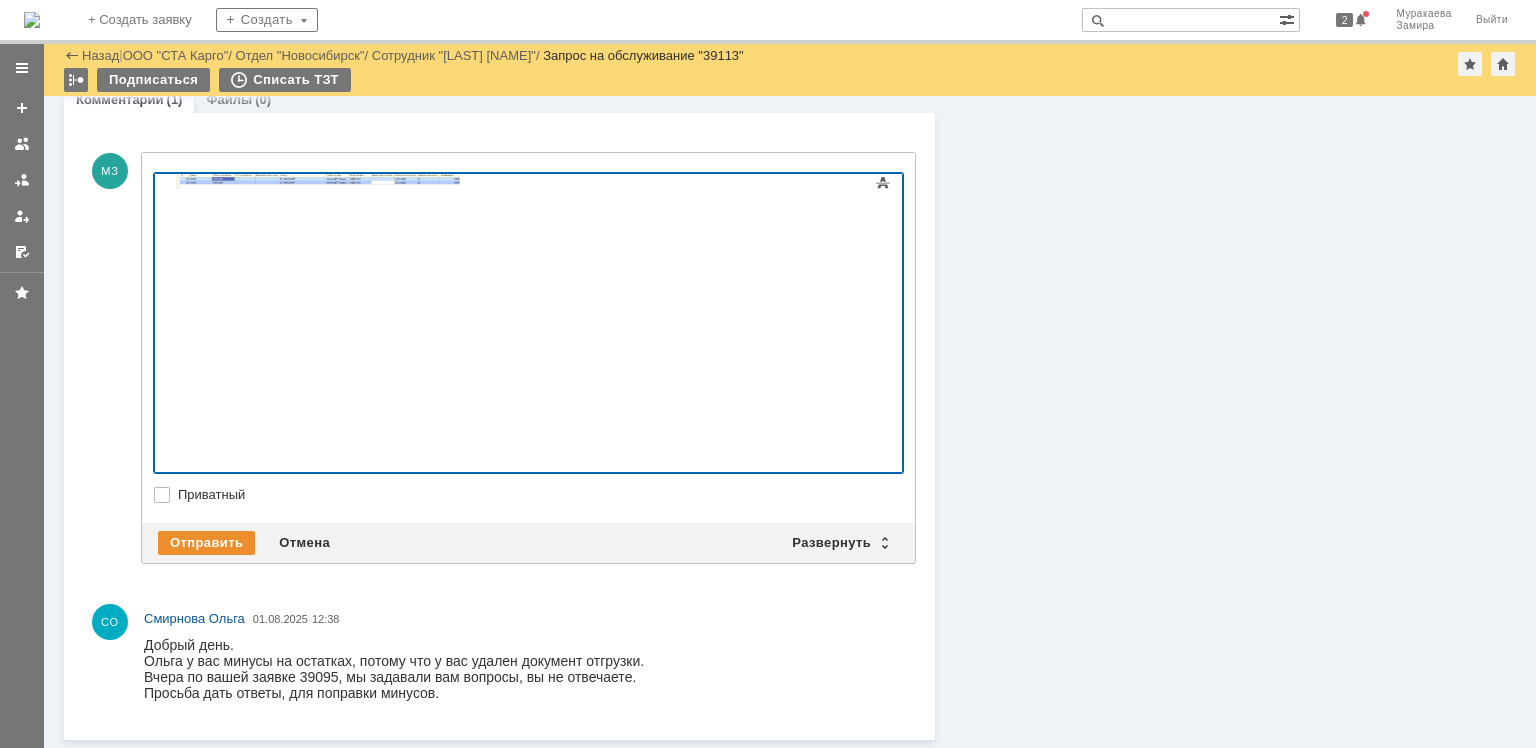 click 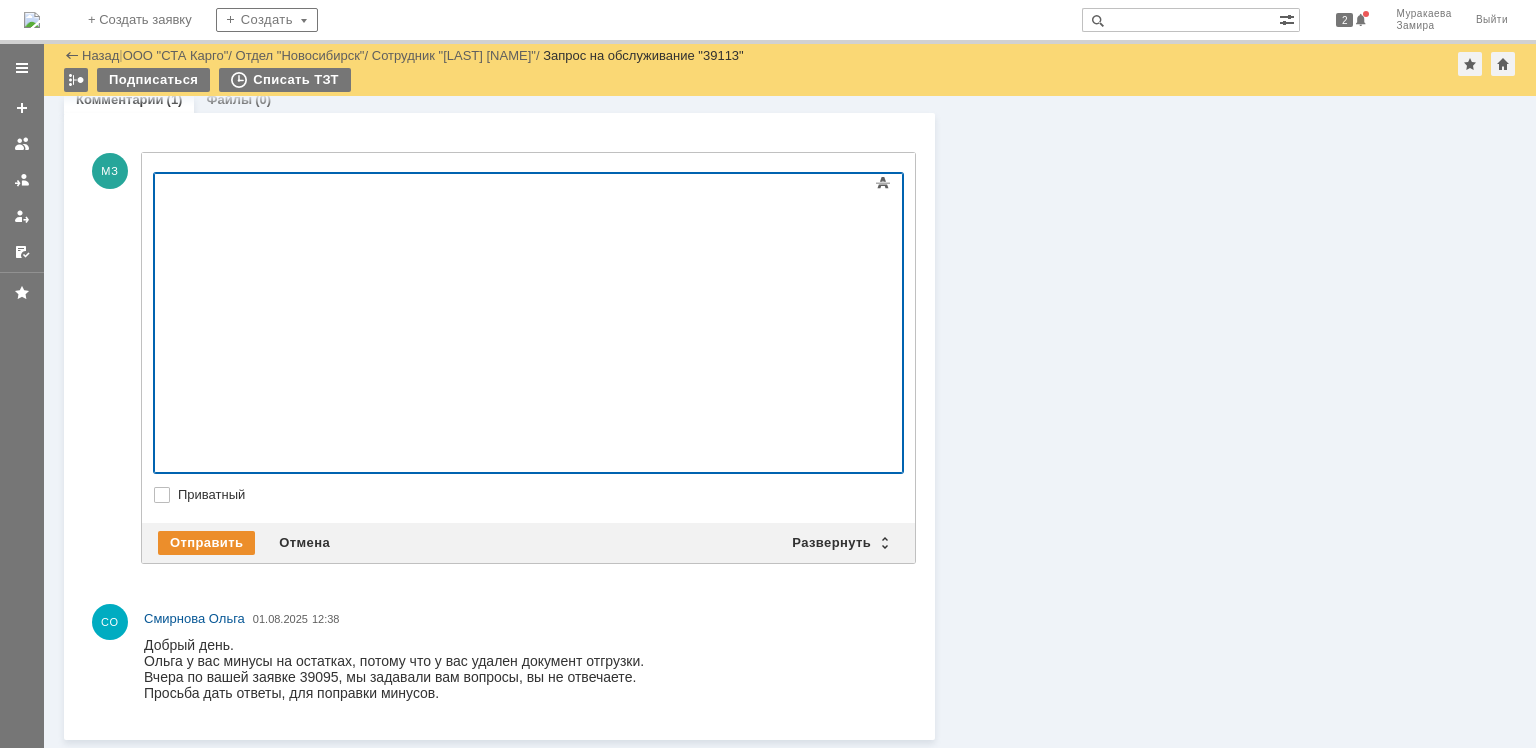scroll, scrollTop: 0, scrollLeft: 0, axis: both 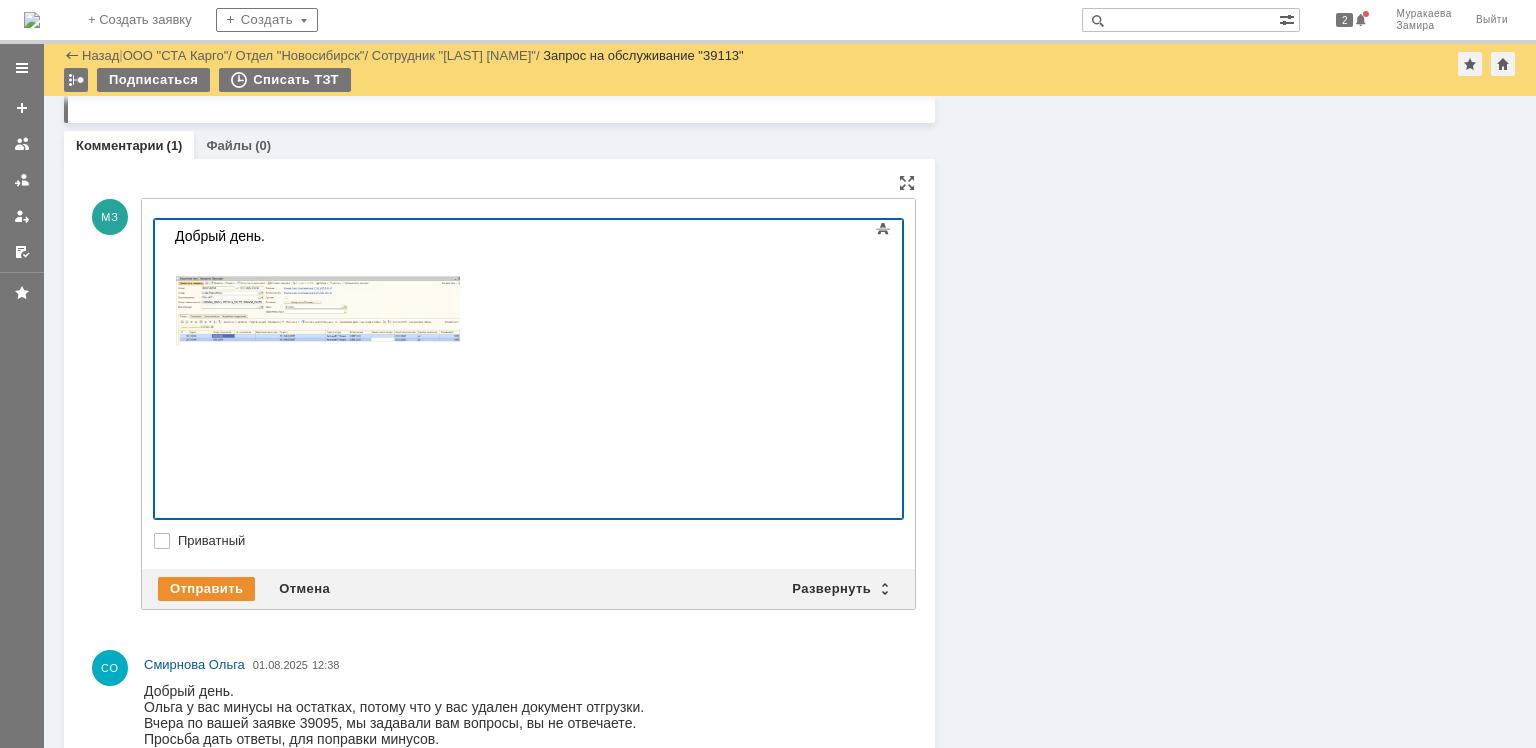 click at bounding box center [318, 311] 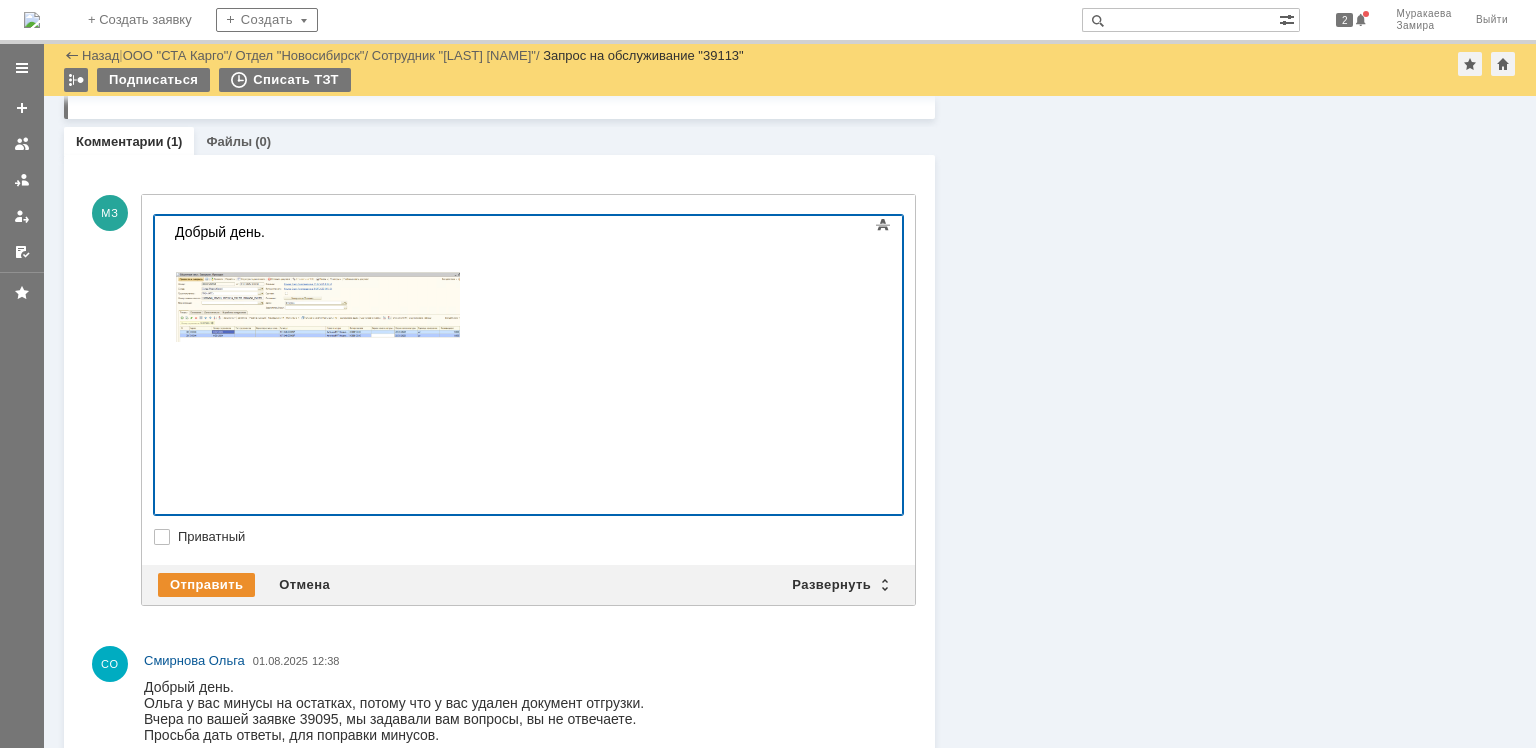 click 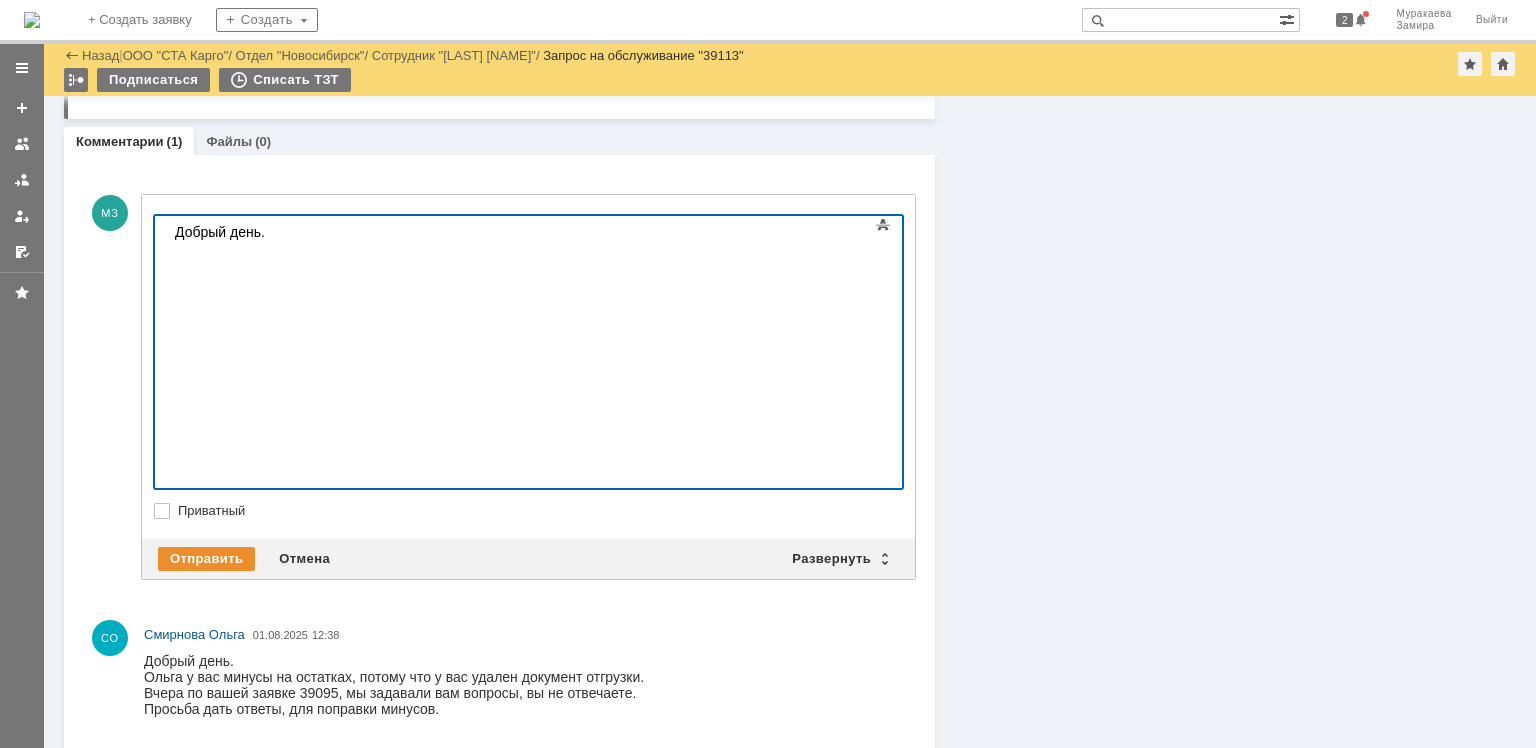 scroll, scrollTop: 882, scrollLeft: 0, axis: vertical 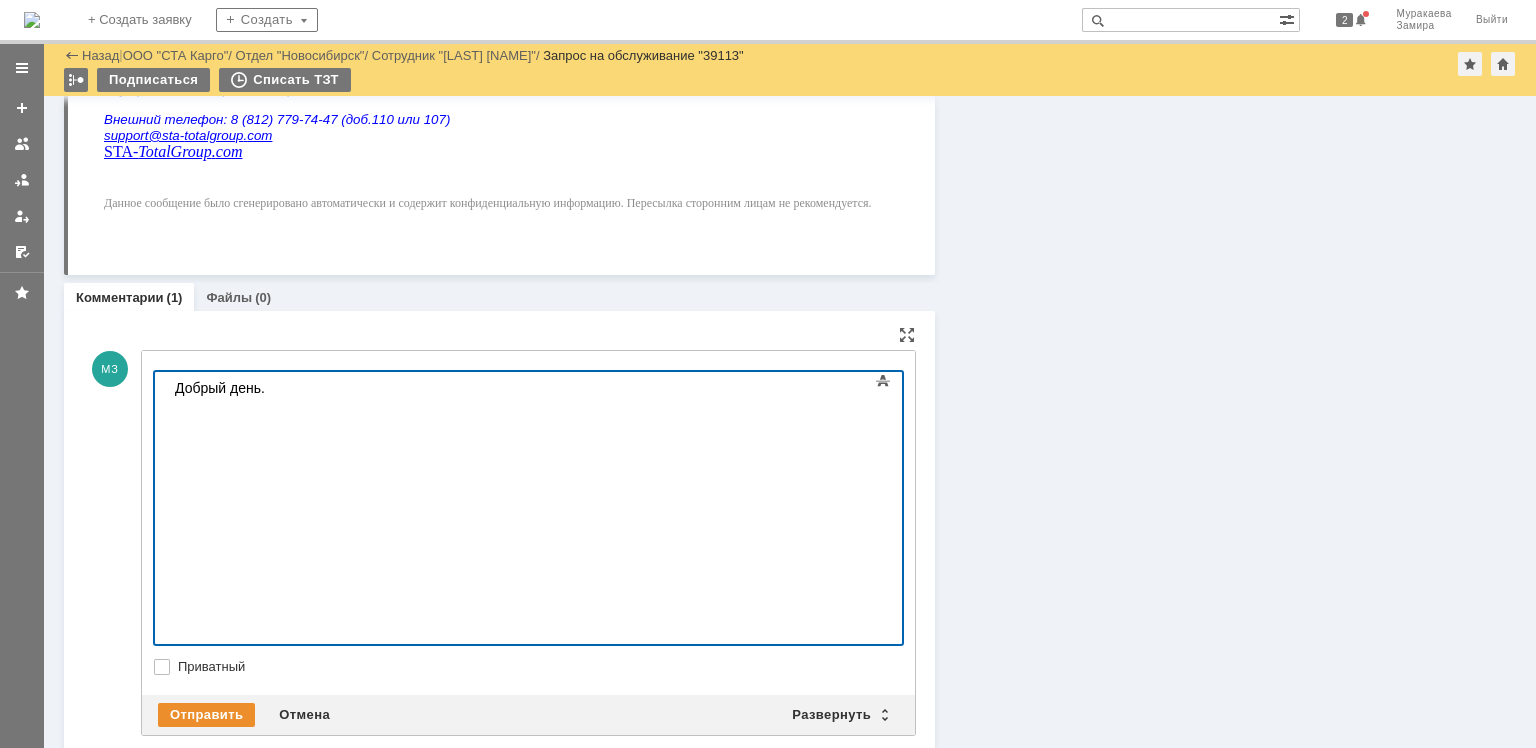 click on "Добрый день." at bounding box center [317, 388] 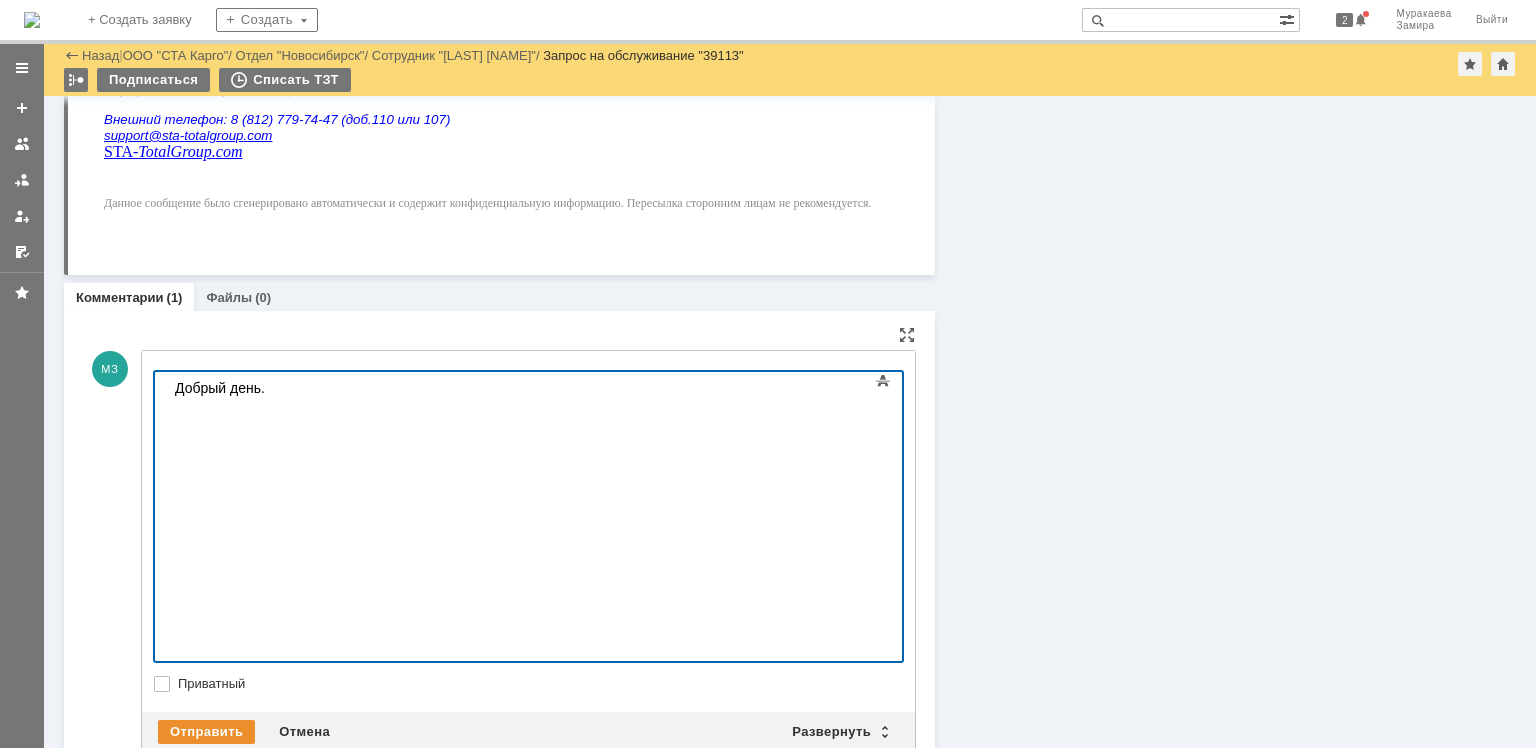 scroll, scrollTop: 899, scrollLeft: 0, axis: vertical 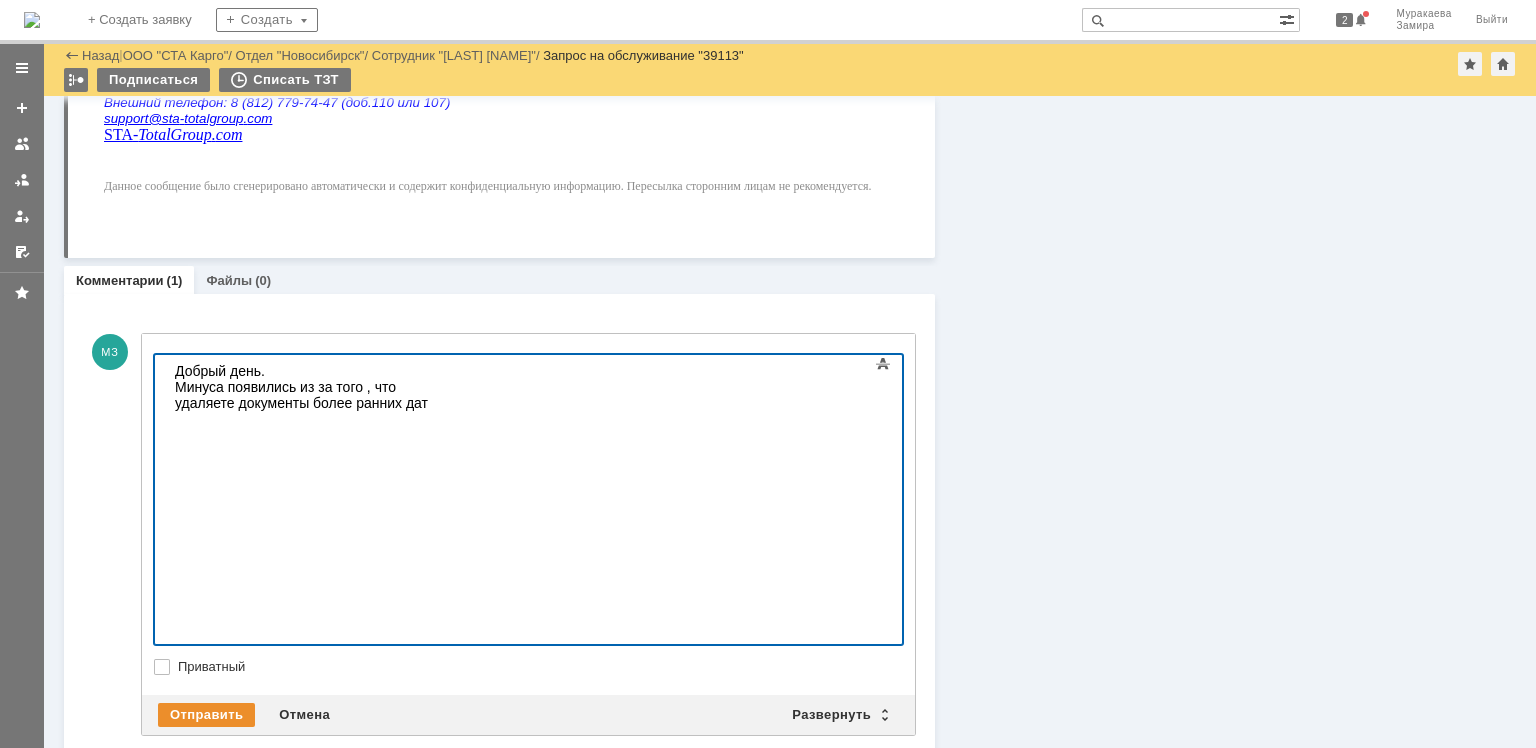 click on "Минуса появились из за того , что удаляете документы более ранних дат" at bounding box center (317, 395) 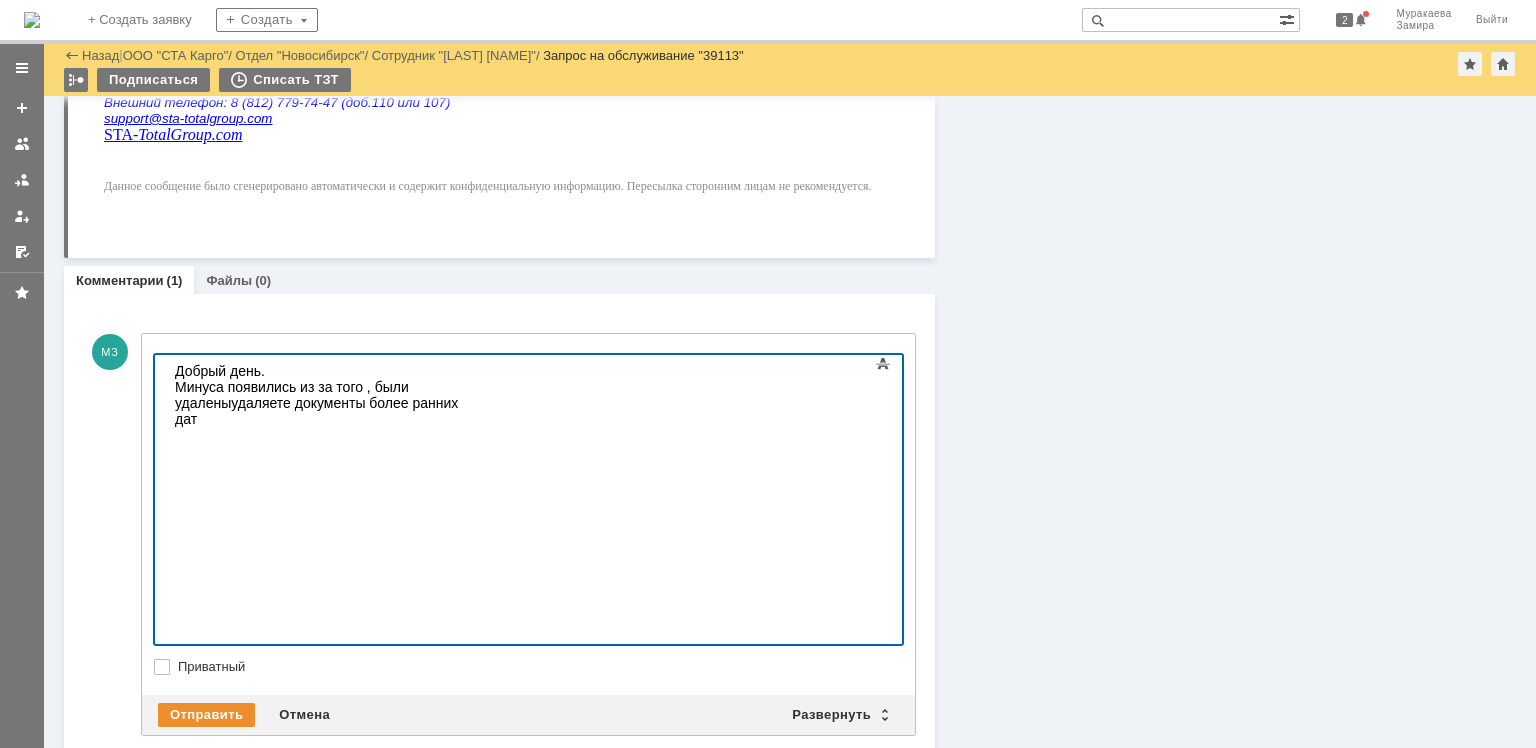 click on "Минуса появились из за того , были удалены   удаляете документы более ранних дат" at bounding box center (317, 403) 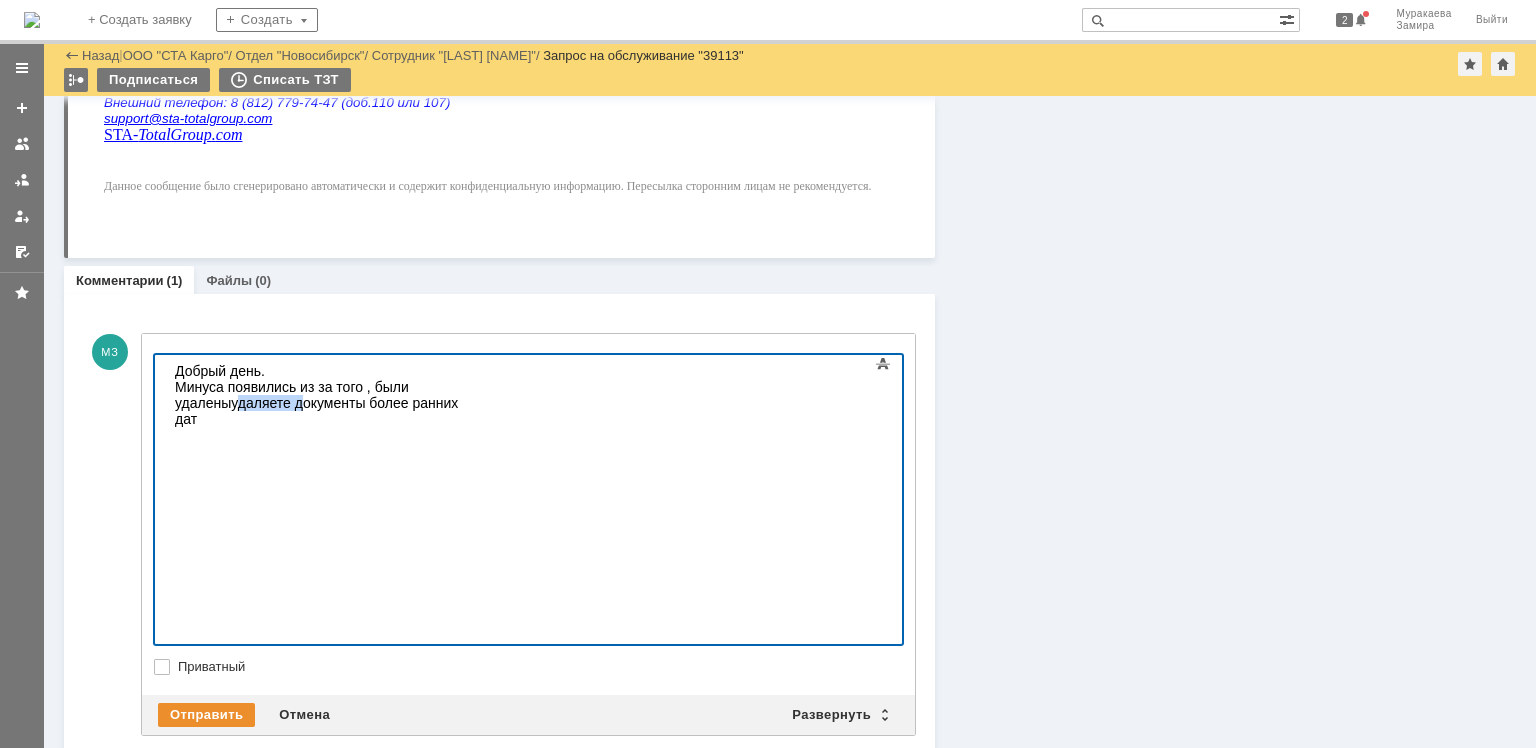 click on "Минуса появились из за того , были удалены   удаляете документы более ранних дат" at bounding box center (317, 403) 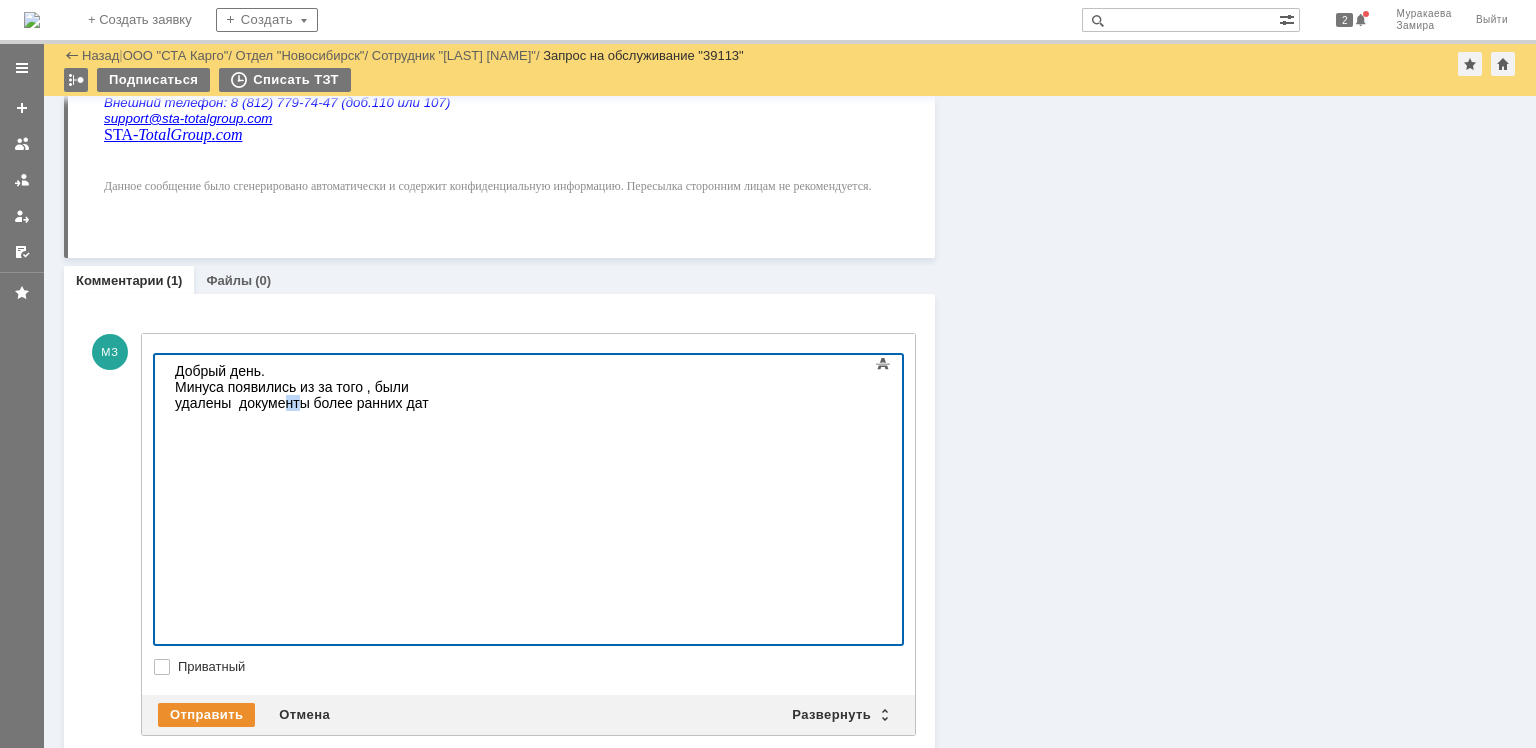 drag, startPoint x: 523, startPoint y: 386, endPoint x: 537, endPoint y: 386, distance: 14 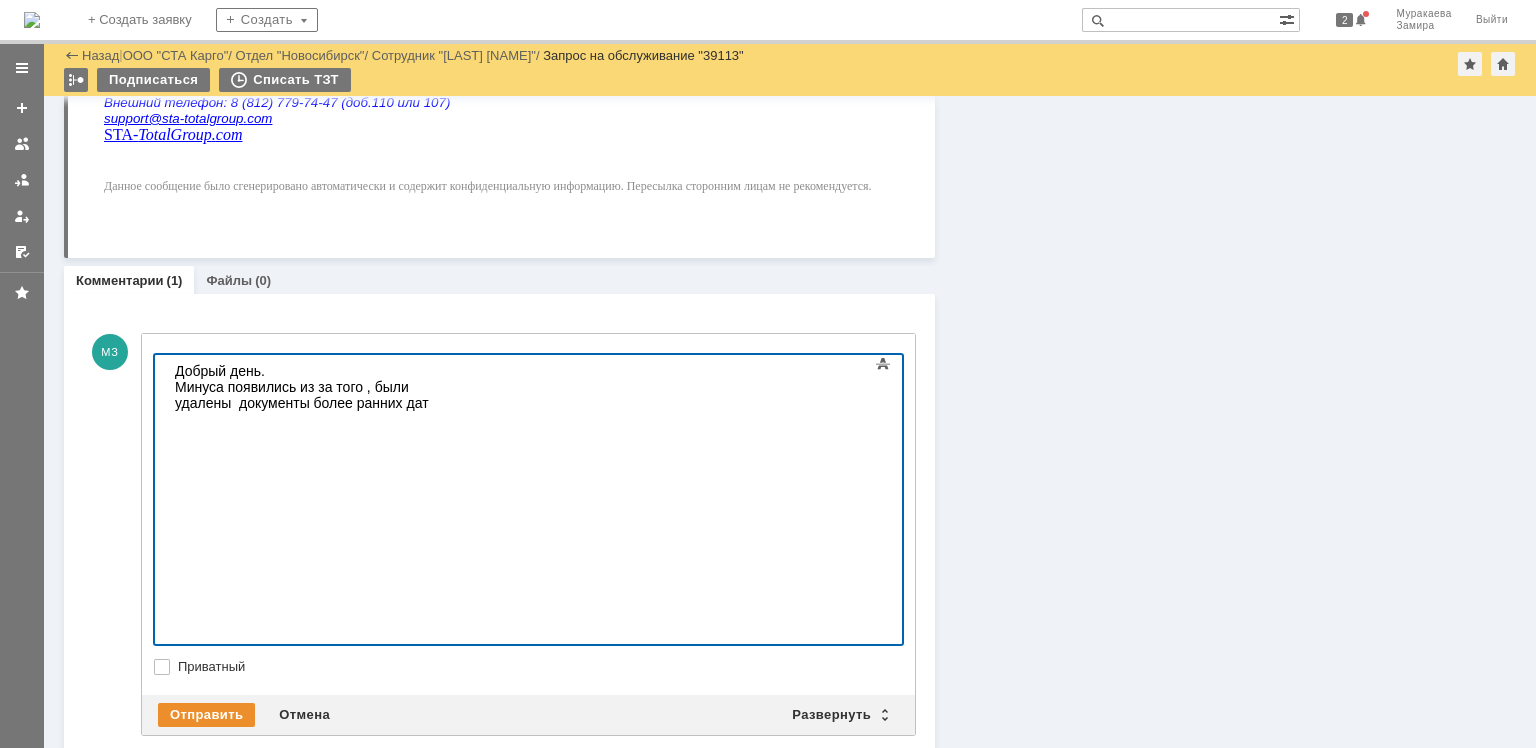click on "Минуса появились из за того , были удалены  документы более ранних дат" at bounding box center [317, 395] 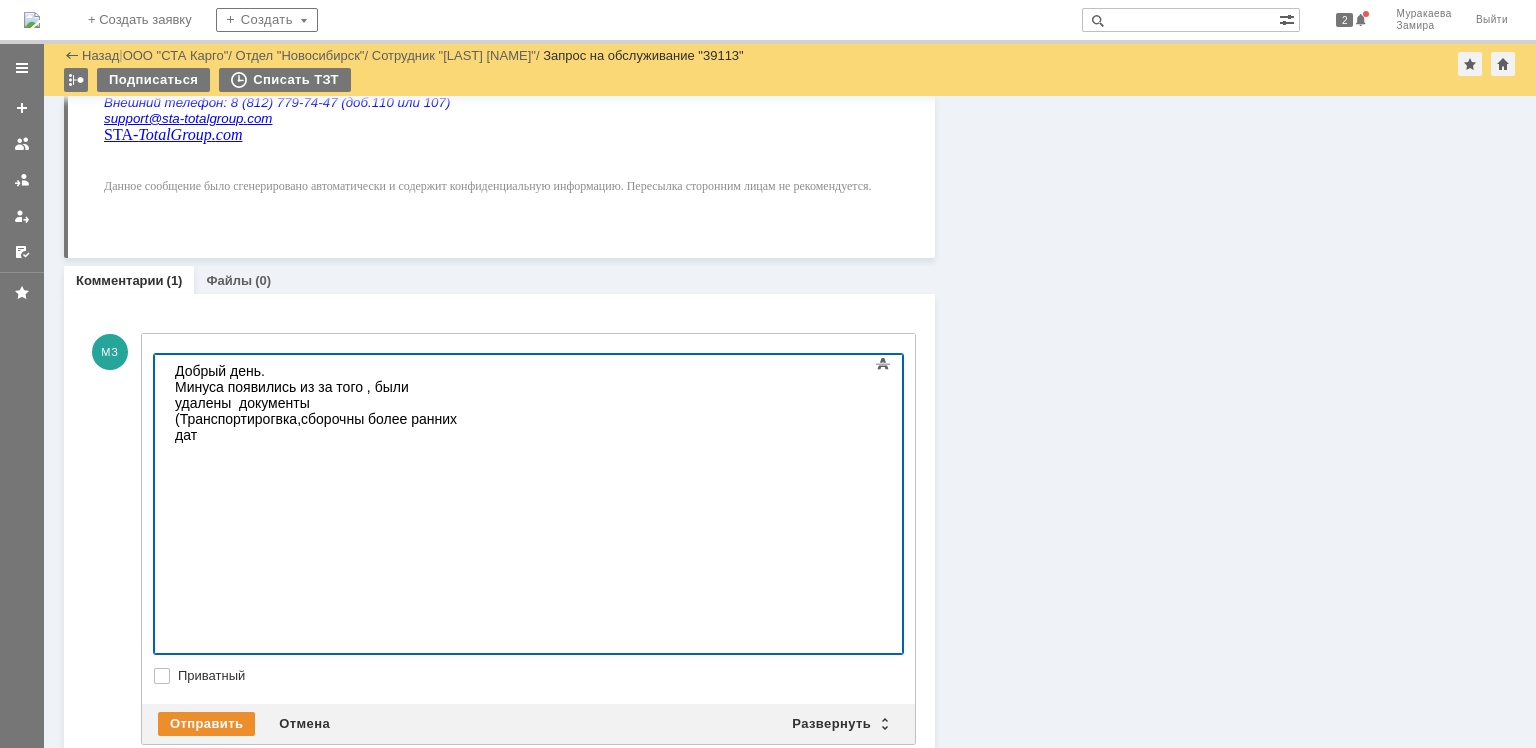 scroll, scrollTop: 916, scrollLeft: 0, axis: vertical 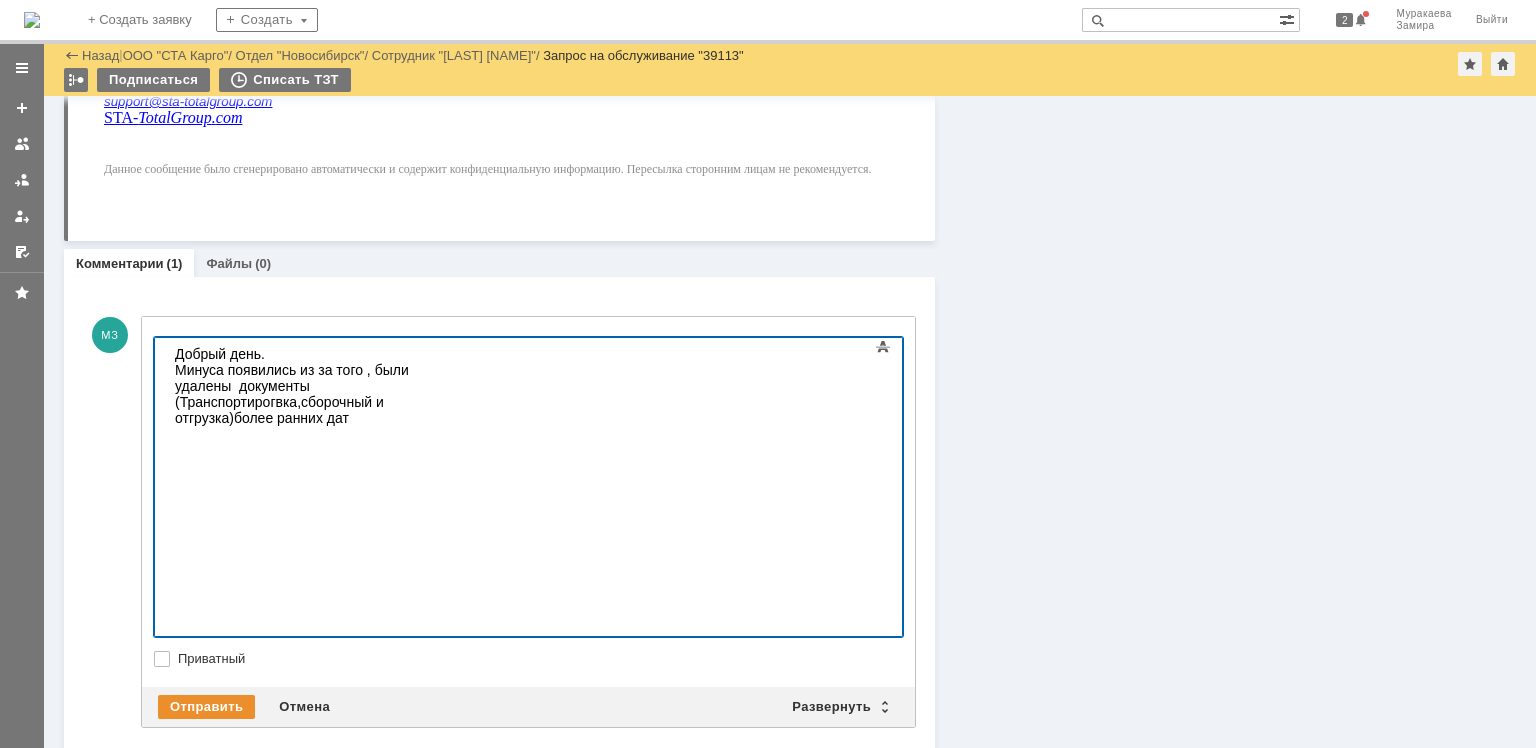 drag, startPoint x: 657, startPoint y: 375, endPoint x: 674, endPoint y: 387, distance: 20.808653 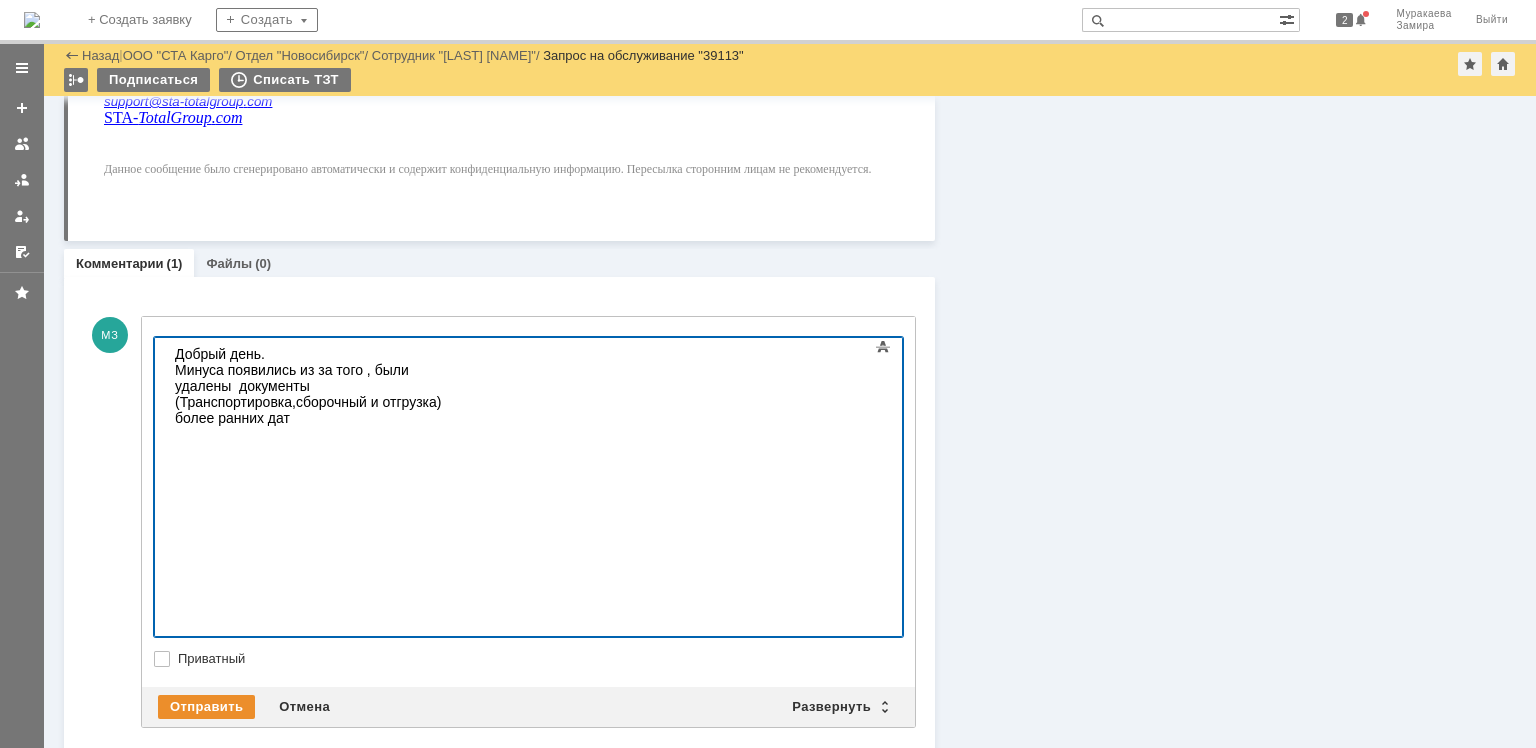 drag, startPoint x: 322, startPoint y: 394, endPoint x: 176, endPoint y: 388, distance: 146.12323 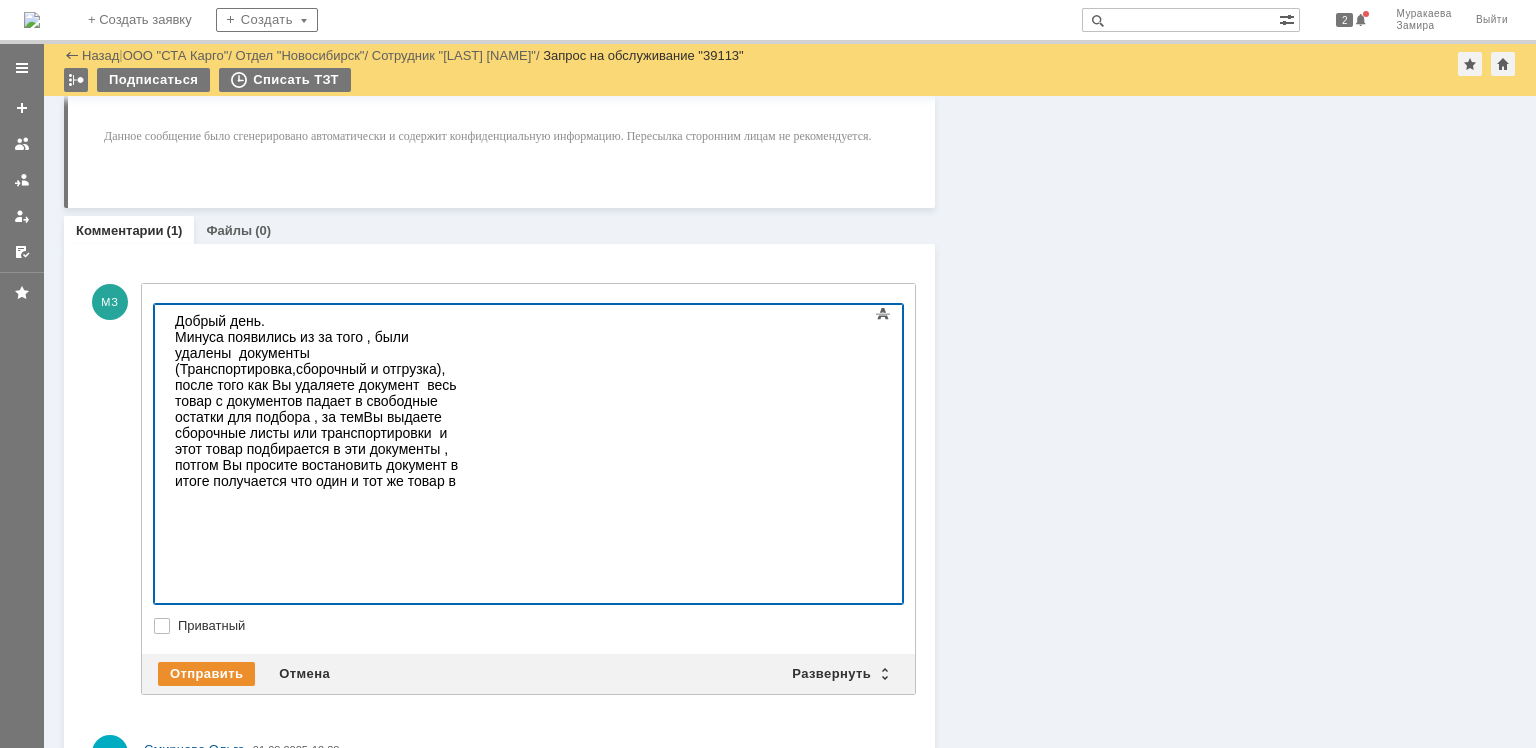 scroll, scrollTop: 966, scrollLeft: 0, axis: vertical 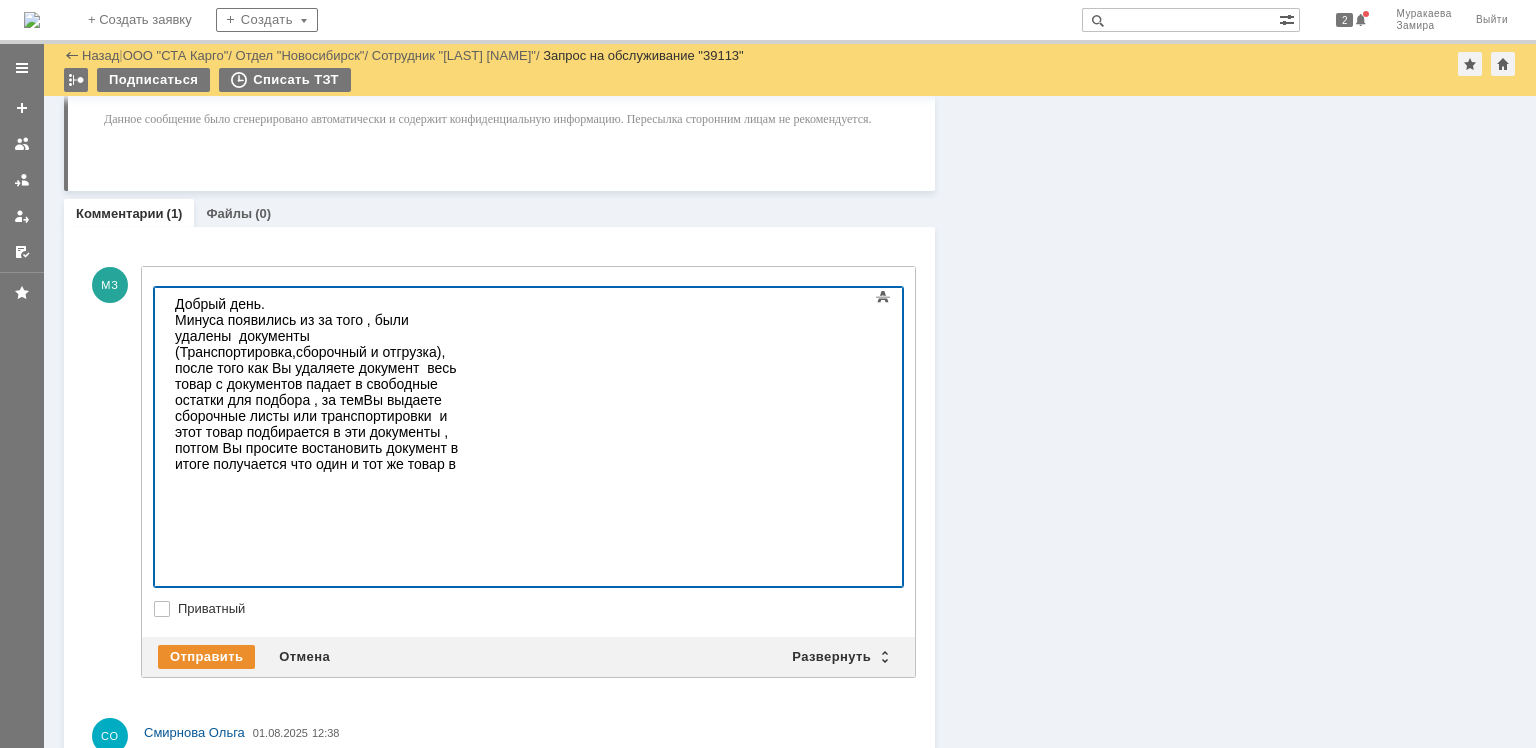 click on "Минуса появились из за того , были удалены  документы (Транспортировка,сборочный и отгрузка), после того как Вы удаляете документ  весь товар с документов падает в свободные остатки для подбора , за темВы выдаете сборочные листы или транспортировки  и этот товар подбирается в эти документы , потгом Вы просите востановить документ в итоге получается что один и тот же товар в двух документах" at bounding box center (317, 400) 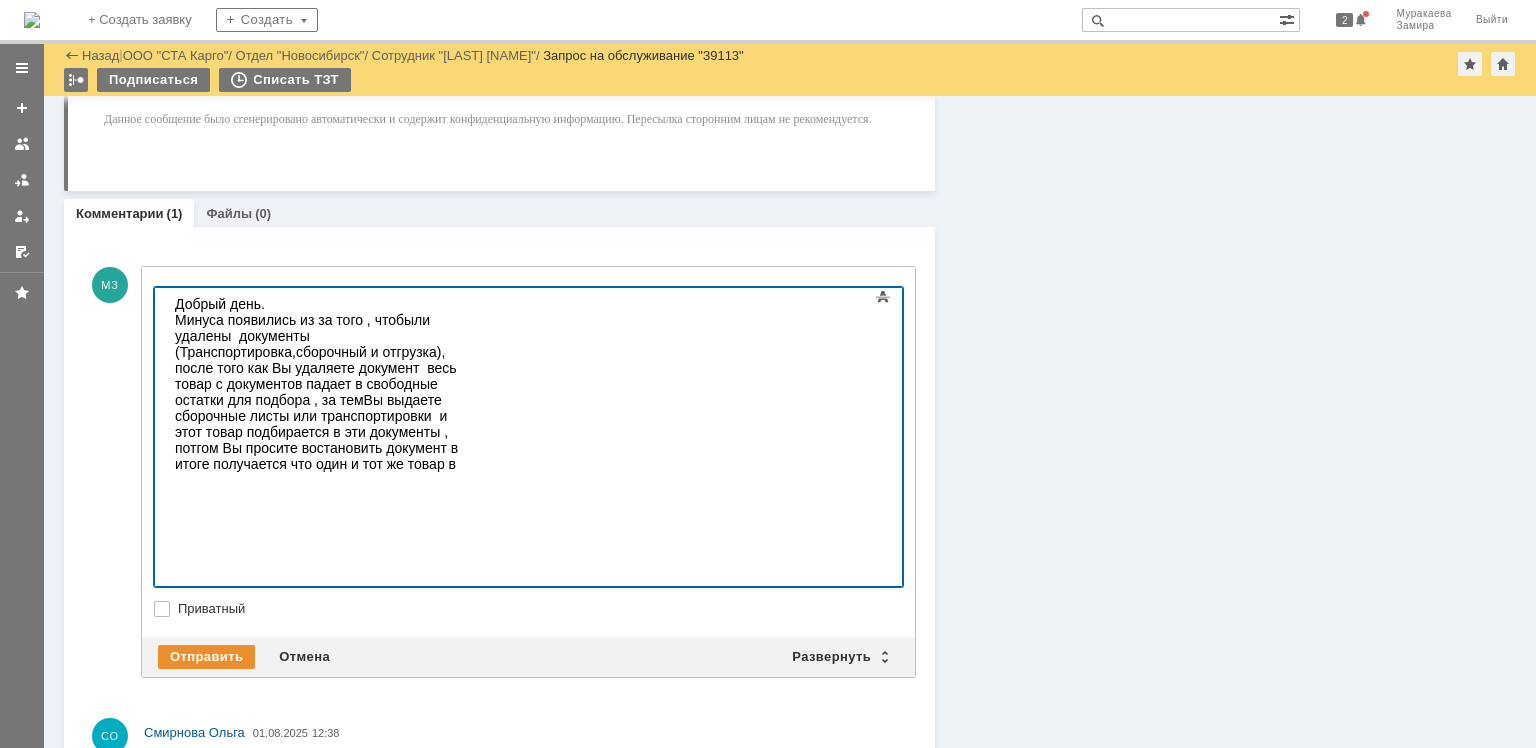 click on "Минуса появились из за того , что  были удалены  документы (Транспортировка,сборочный и отгрузка), после того как Вы удаляете документ  весь товар с документов падает в свободные остатки для подбора , за темВы выдаете сборочные листы или транспортировки  и этот товар подбирается в эти документы , потгом Вы просите востановить документ в итоге получается что один и тот же товар в двух документах" at bounding box center [317, 400] 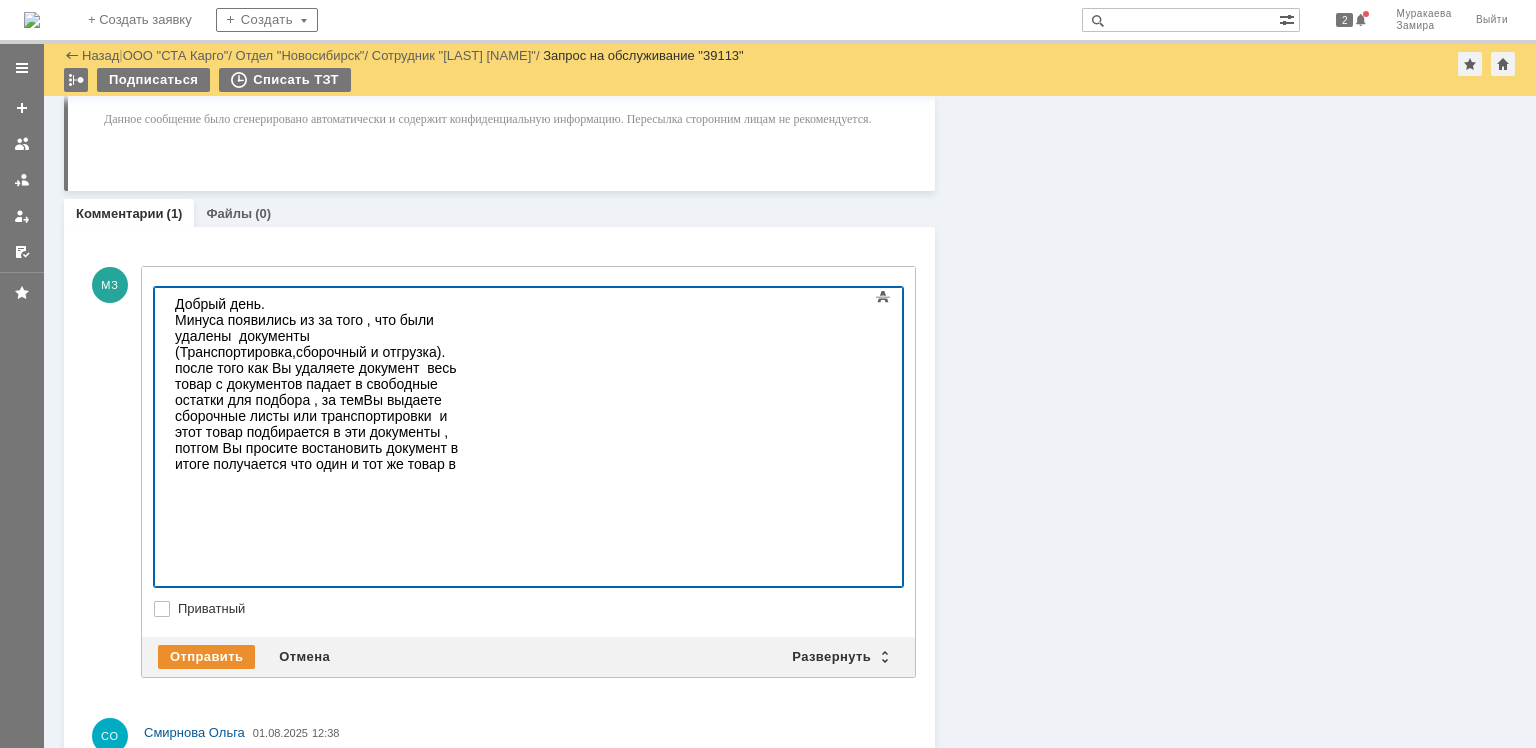 click on "Минуса появились из за того , что были удалены  документы (Транспортировка,сборочный и отгрузка). после того как Вы удаляете документ  весь товар с документов падает в свободные остатки для подбора , за темВы выдаете сборочные листы или транспортировки  и этот товар подбирается в эти документы , потгом Вы просите востановить документ в итоге получается что один и тот же товар в двух документах" at bounding box center [317, 400] 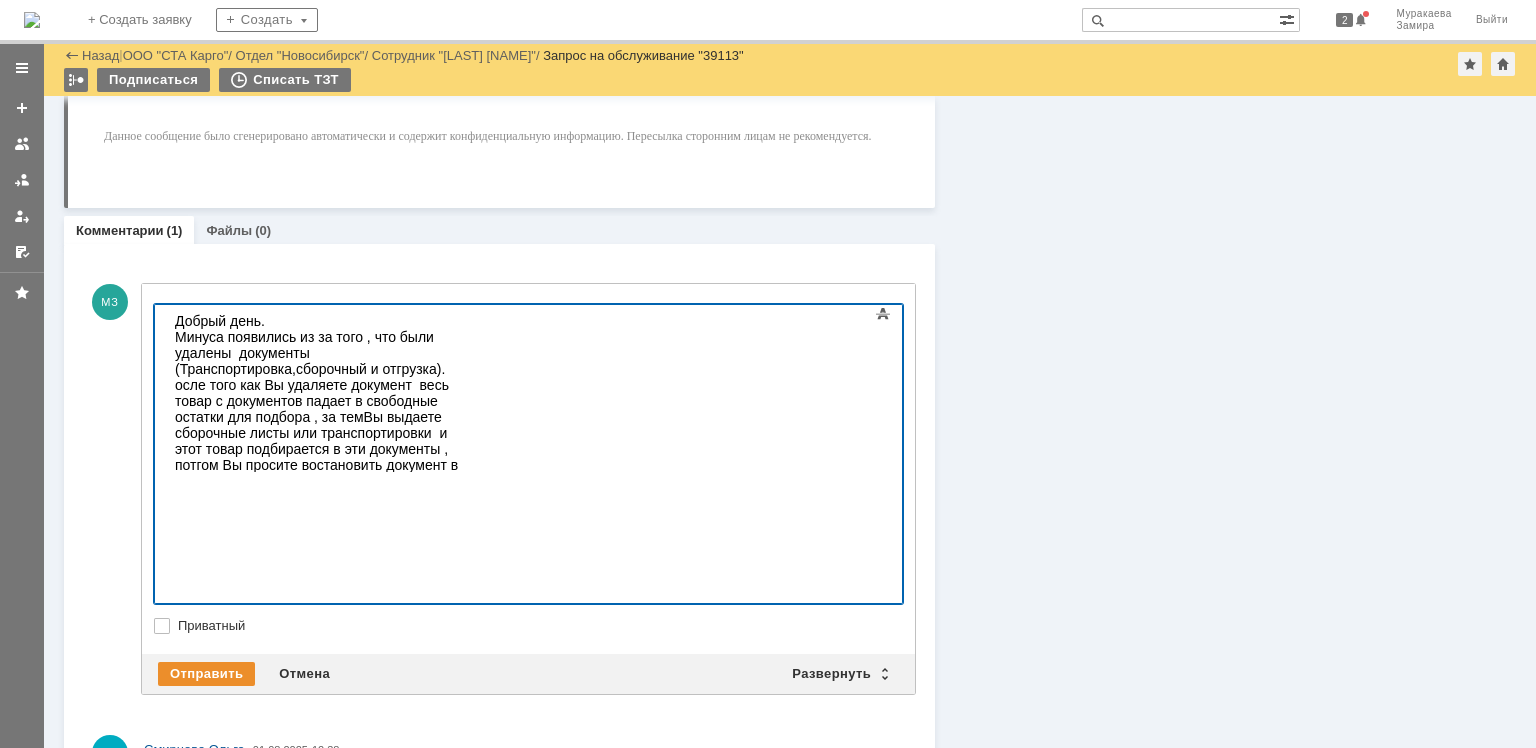 scroll, scrollTop: 966, scrollLeft: 0, axis: vertical 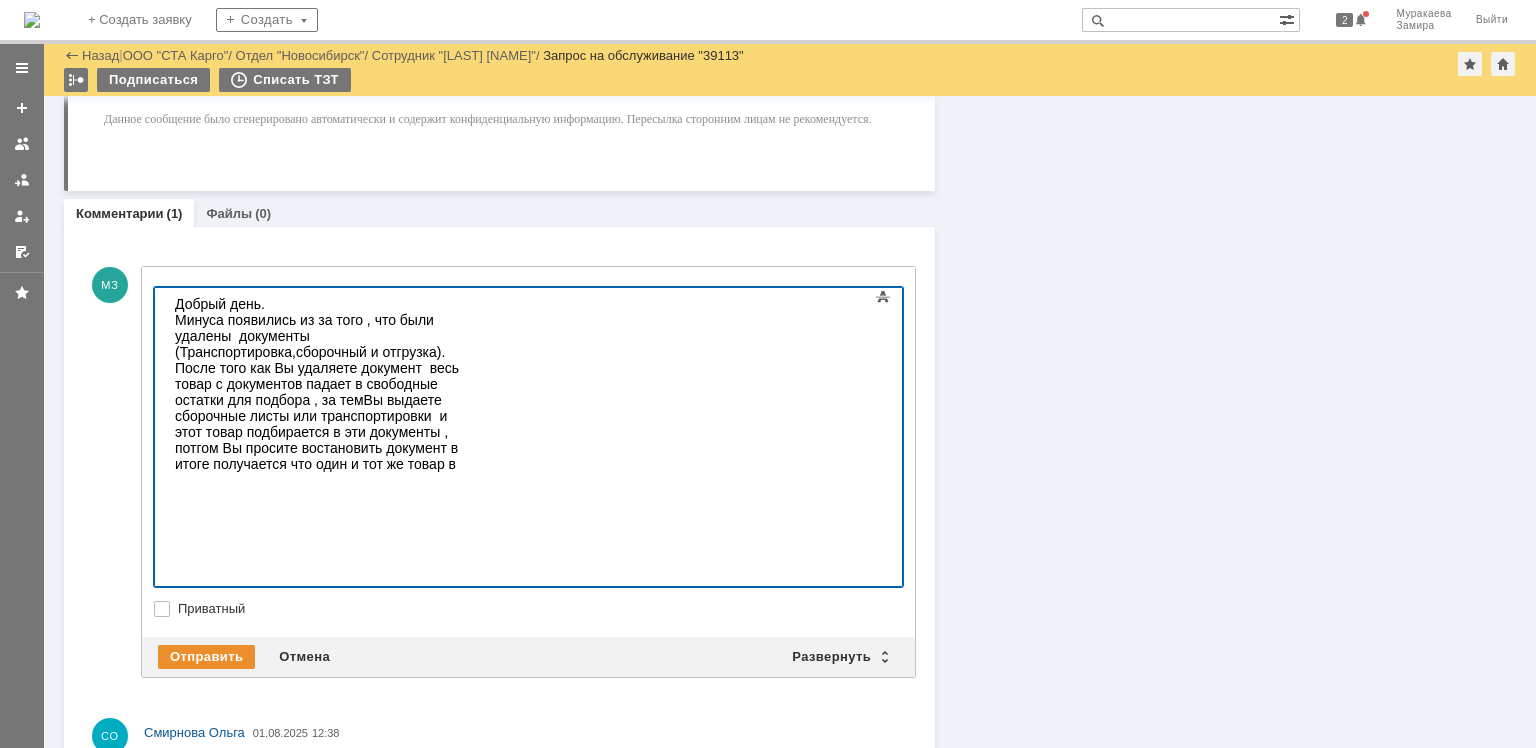 click on "Минуса появились из за того , что были удалены  документы (Транспортировка,сборочный и отгрузка). После того как Вы удаляете документ  весь товар с документов падает в свободные остатки для подбора , за темВы выдаете сборочные листы или транспортировки  и этот товар подбирается в эти документы , потгом Вы просите востановить документ в итоге получается что один и тот же товар в двух документах" at bounding box center [317, 400] 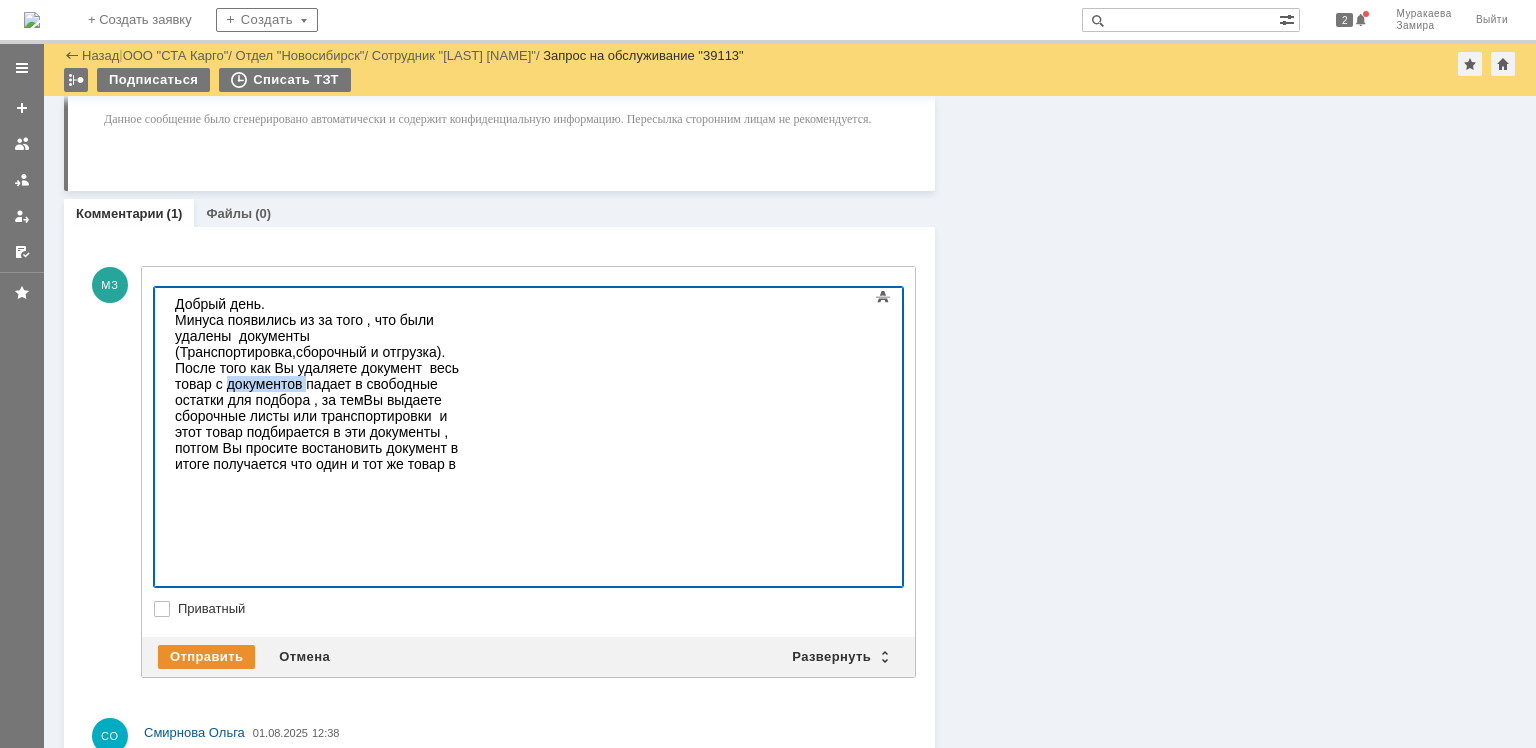 click on "Минуса появились из за того , что были удалены  документы (Транспортировка,сборочный и отгрузка). После того как Вы удаляете документ  весь товар с документов падает в свободные остатки для подбора , за темВы выдаете сборочные листы или транспортировки  и этот товар подбирается в эти документы , потгом Вы просите востановить документ в итоге получается что один и тот же товар в двух документах" at bounding box center (317, 400) 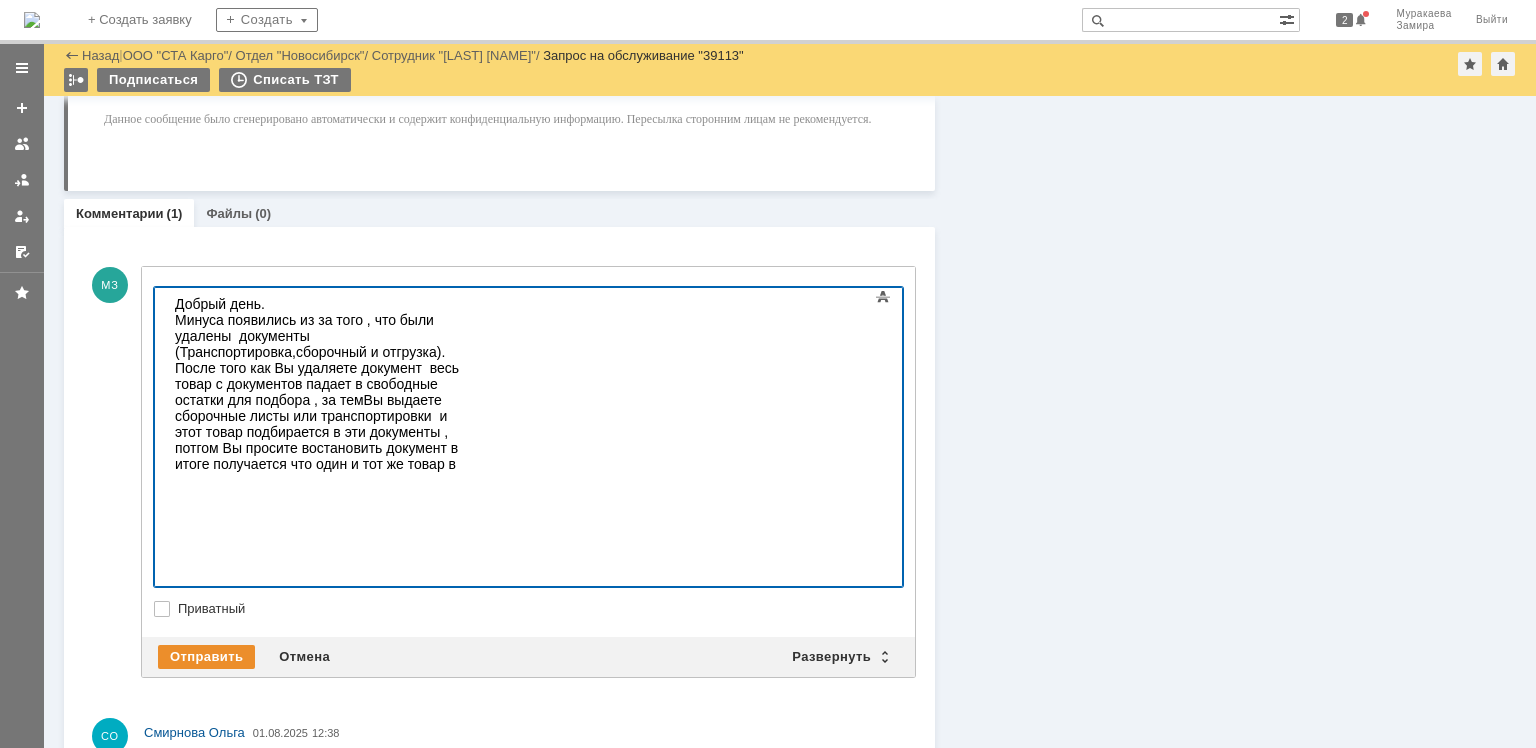 scroll, scrollTop: 949, scrollLeft: 0, axis: vertical 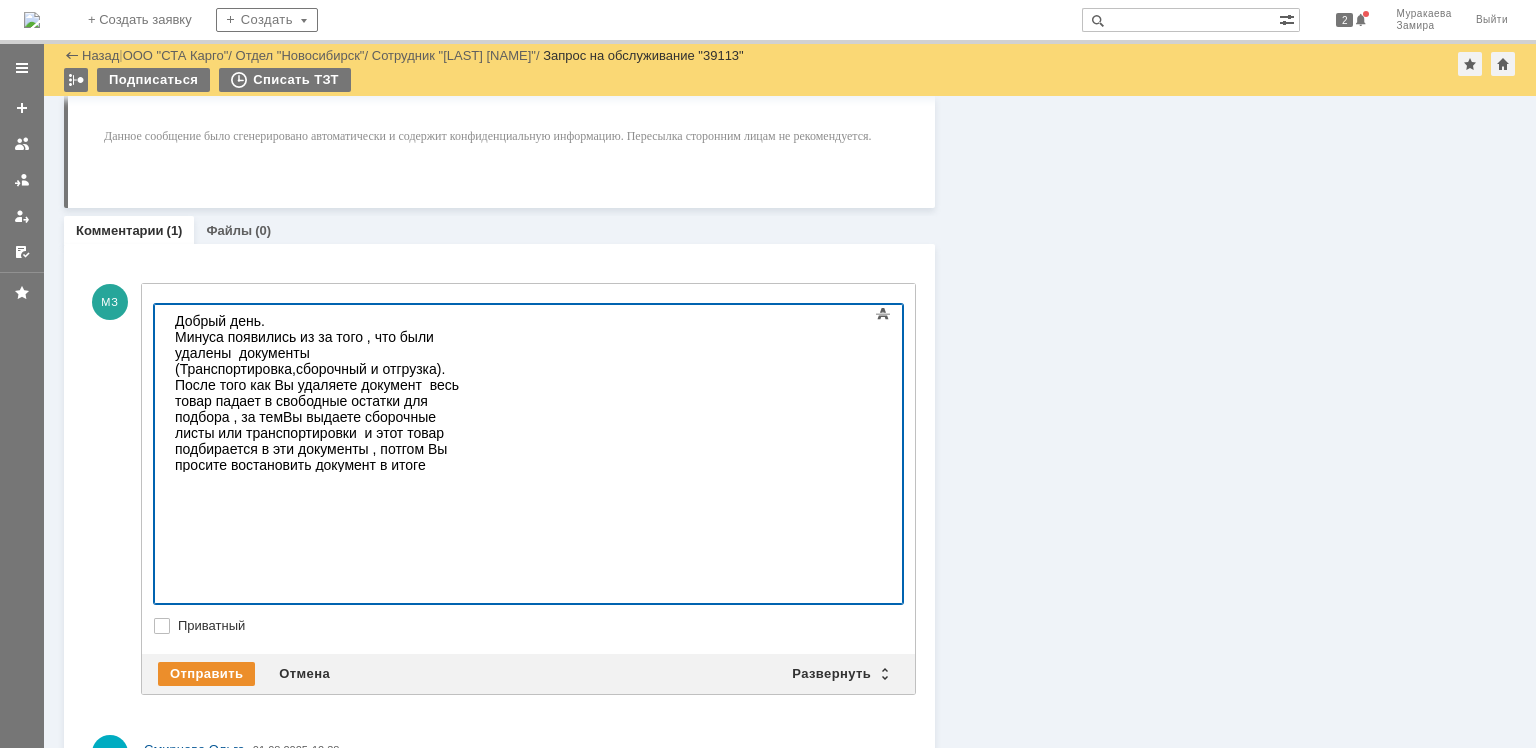 click on "Минуса появились из за того , что были удалены  документы (Транспортировка,сборочный и отгрузка). После того как Вы удаляете документ  весь товар падает в свободные остатки для подбора , за темВы выдаете сборочные листы или транспортировки  и этот товар подбирается в эти документы , потгом Вы просите востановить документ в итоге получается что один и тот же товар в двух документах" at bounding box center (317, 417) 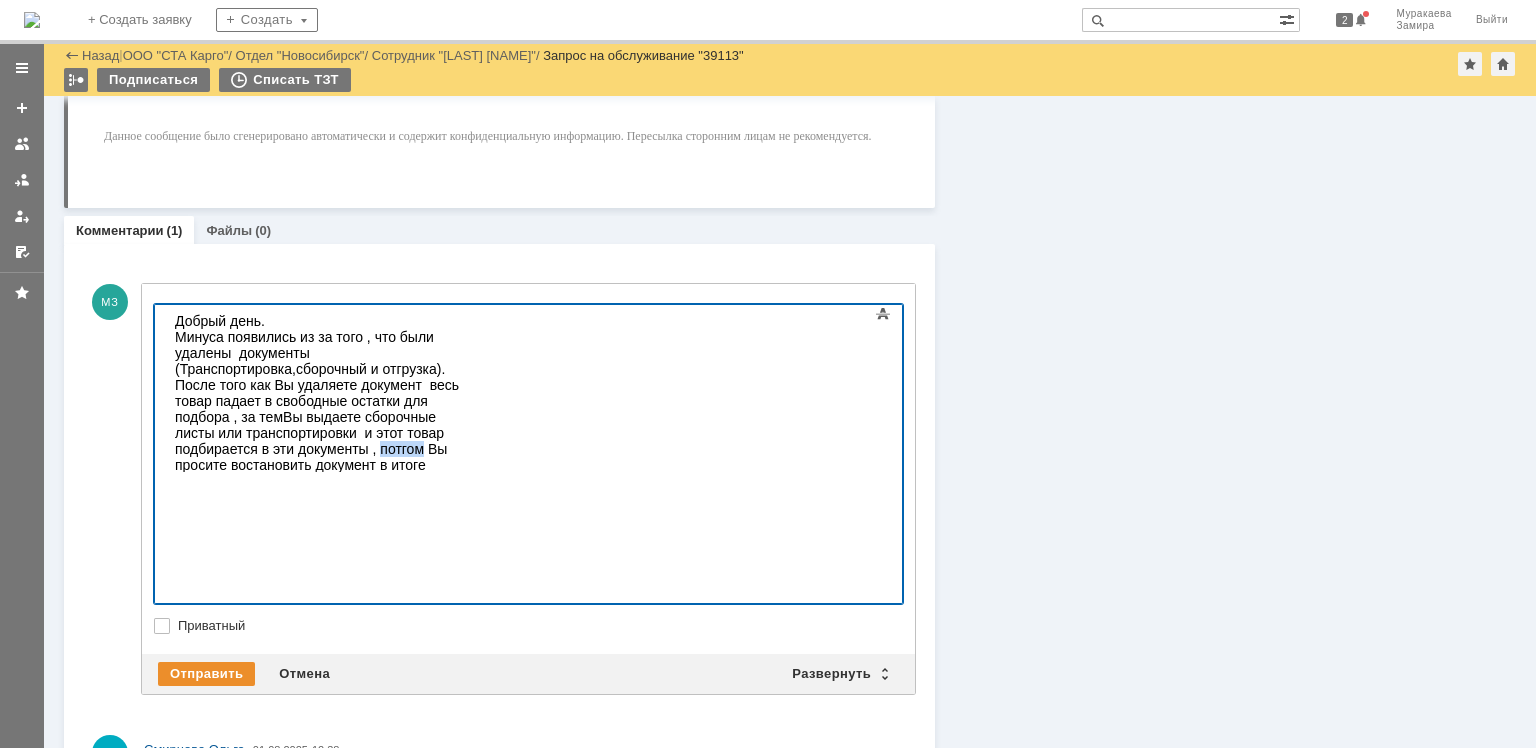 drag, startPoint x: 789, startPoint y: 371, endPoint x: 829, endPoint y: 376, distance: 40.311287 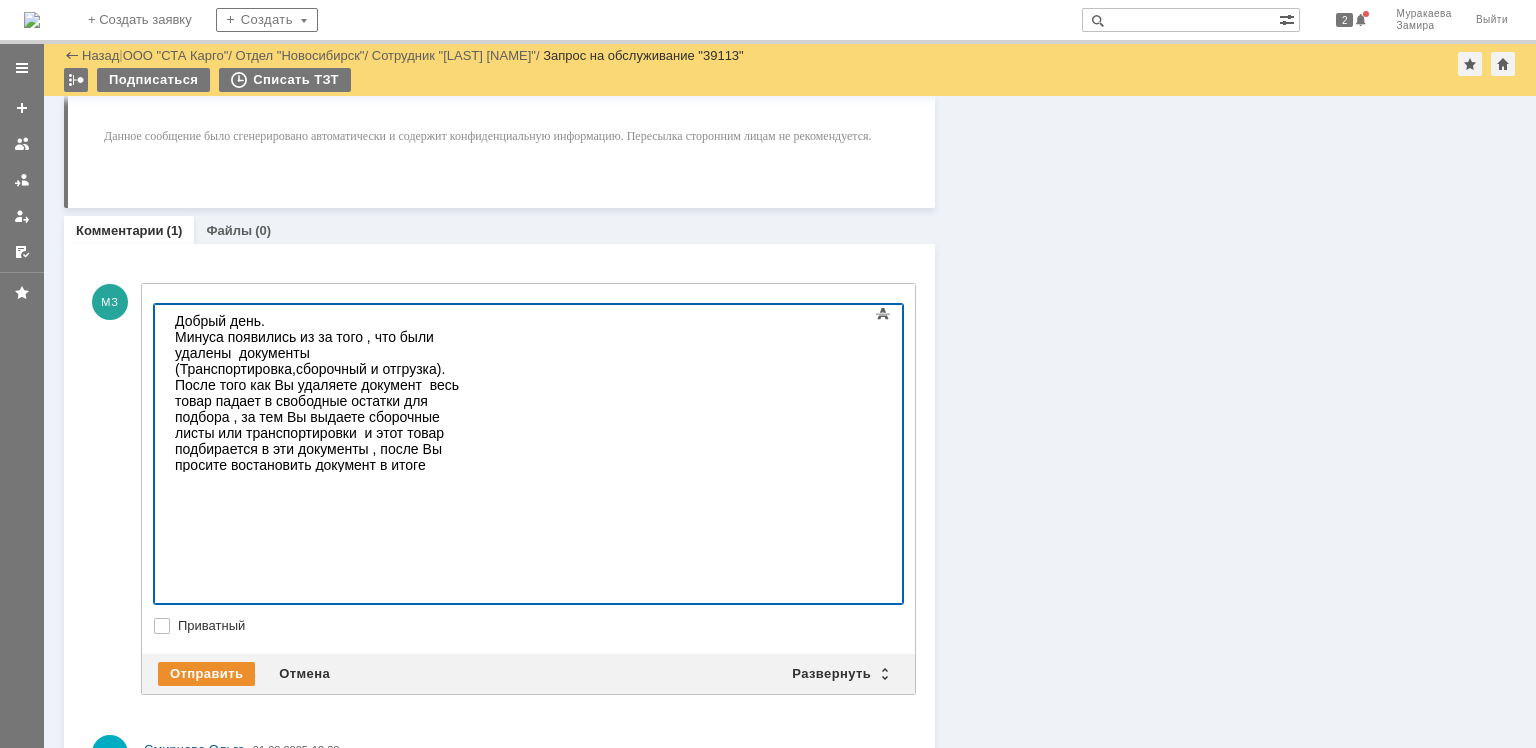 click on "Минуса появились из за того , что были удалены  документы (Транспортировка,сборочный и отгрузка). После того как Вы удаляете документ  весь товар падает в свободные остатки для подбора , за тем Вы выдаете сборочные листы или транспортировки  и этот товар подбирается в эти документы , после Вы просите востановить документ в итоге получается что один и тот же товар в двух документах" at bounding box center (317, 417) 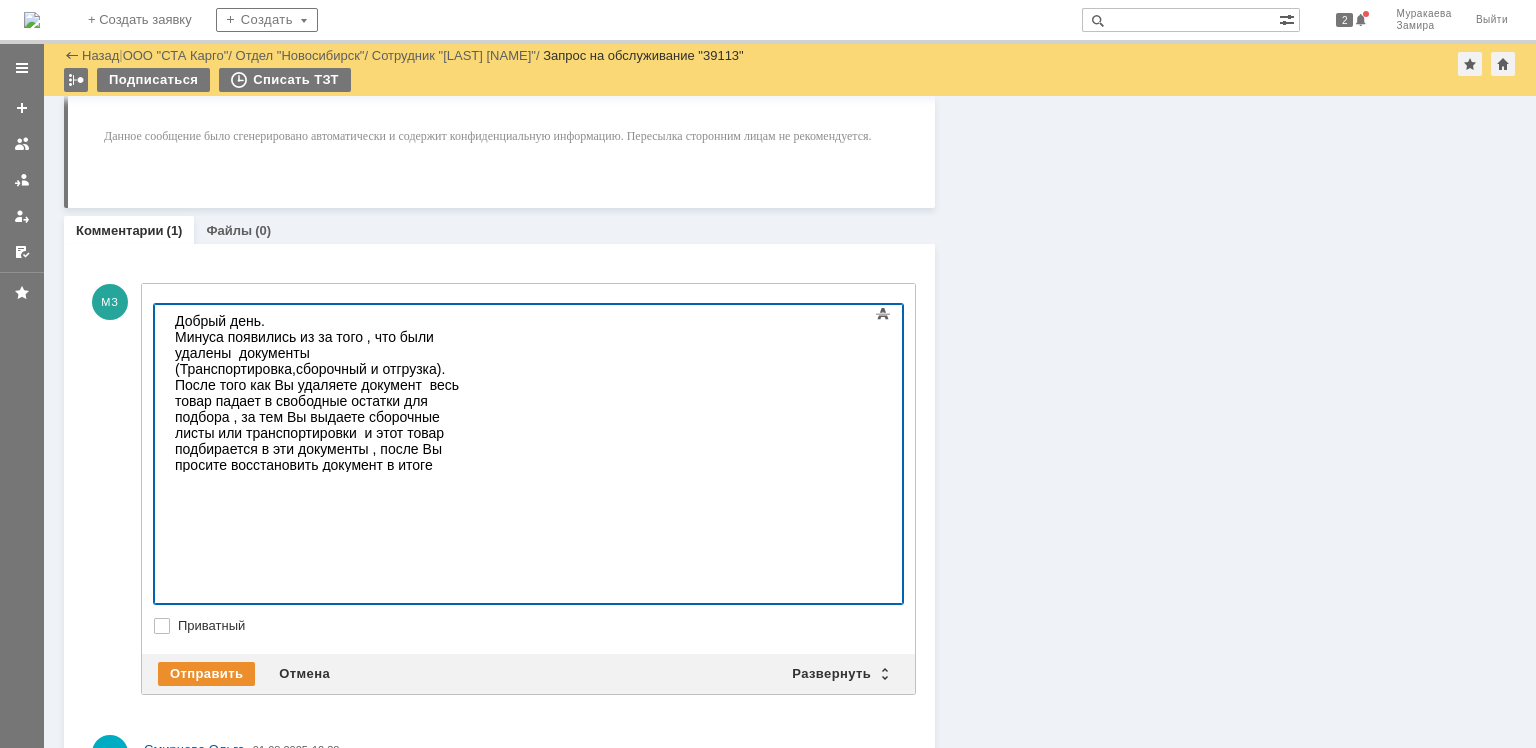 drag, startPoint x: 791, startPoint y: 387, endPoint x: 817, endPoint y: 407, distance: 32.80244 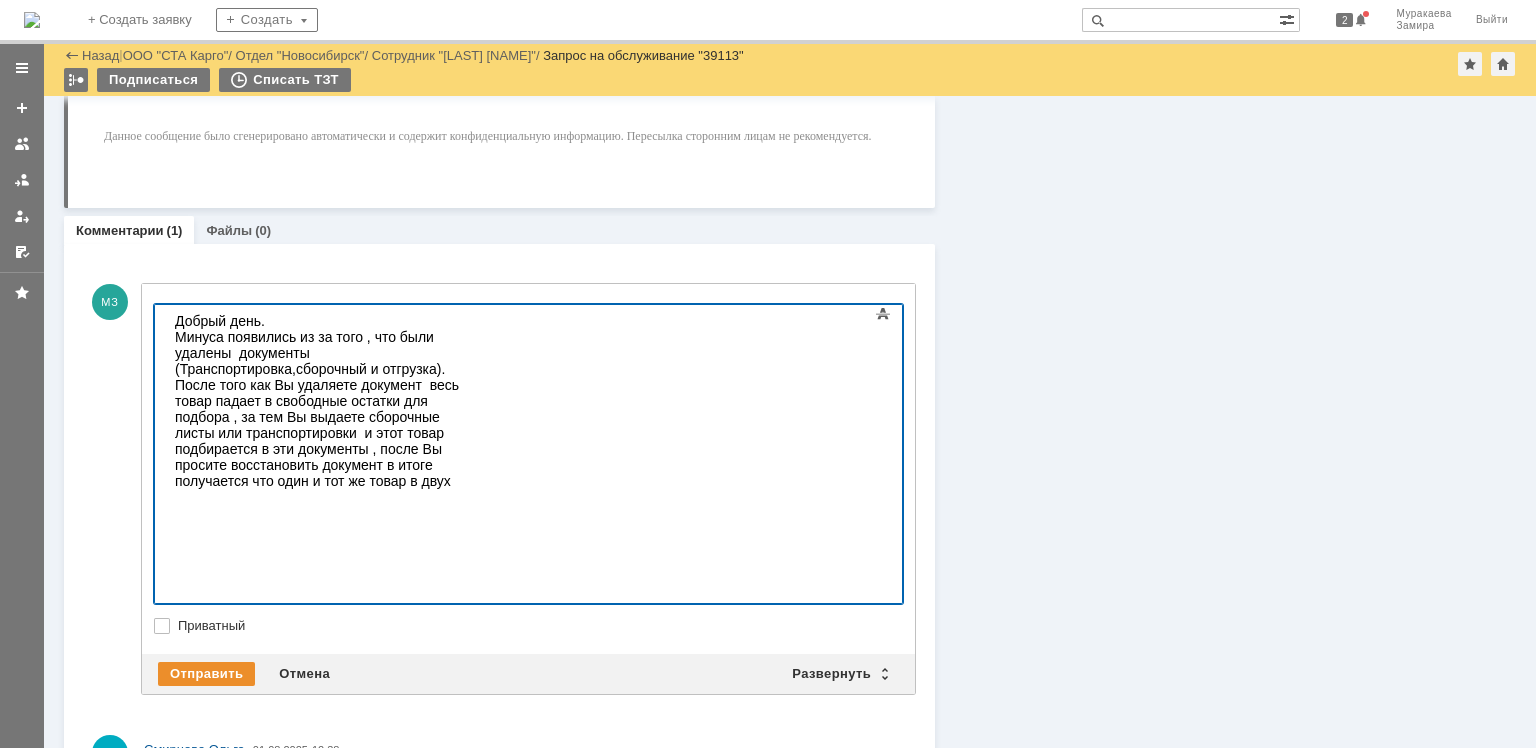 scroll, scrollTop: 966, scrollLeft: 0, axis: vertical 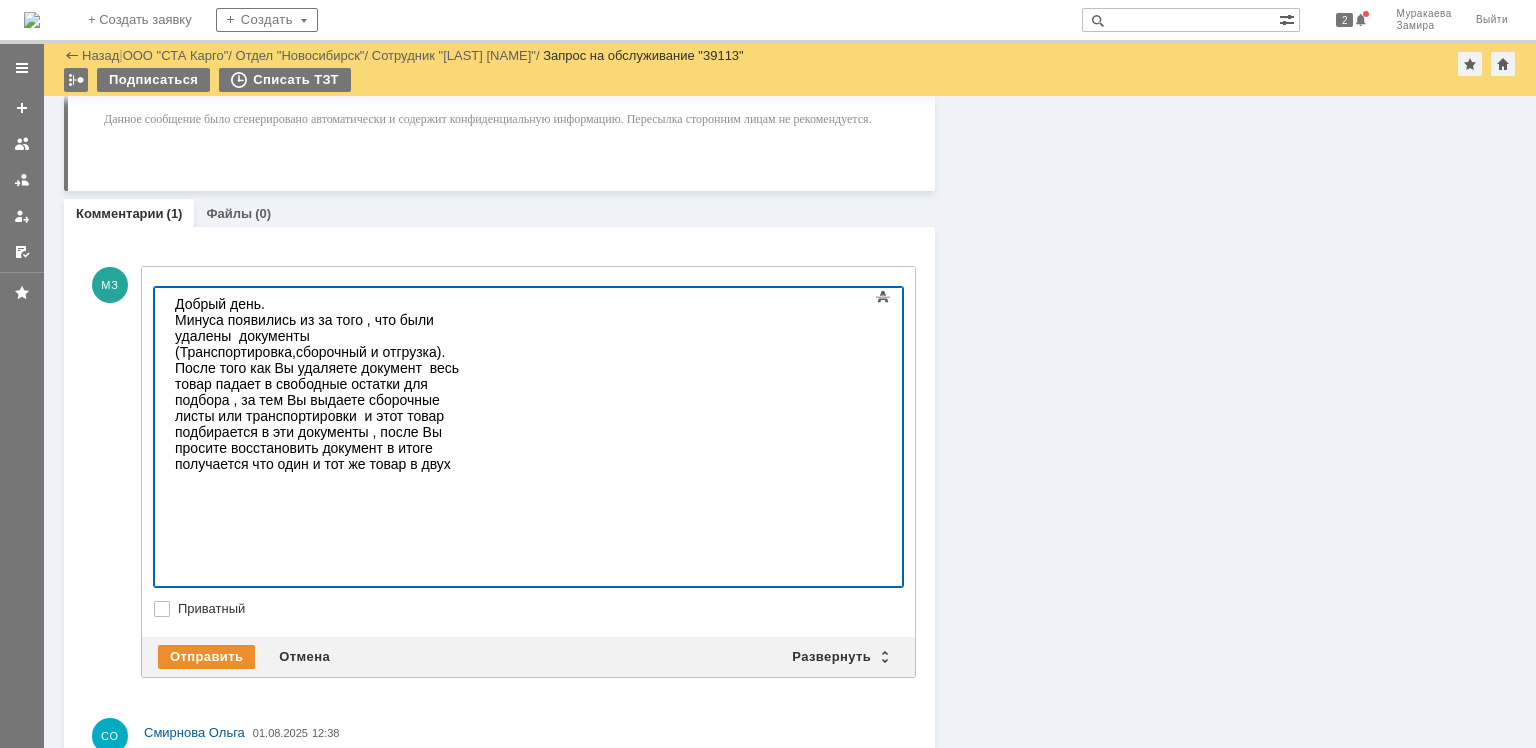 click on "Минуса появились из за того , что были удалены  документы (Транспортировка,сборочный и отгрузка). После того как Вы удаляете документ  весь товар падает в свободные остатки для подбора , за тем Вы выдаете сборочные листы или транспортировки  и этот товар подбирается в эти документы , после Вы просите восстановить документ в итоге получается что один и тот же товар в двух документах, отсюда и минусы" at bounding box center (317, 400) 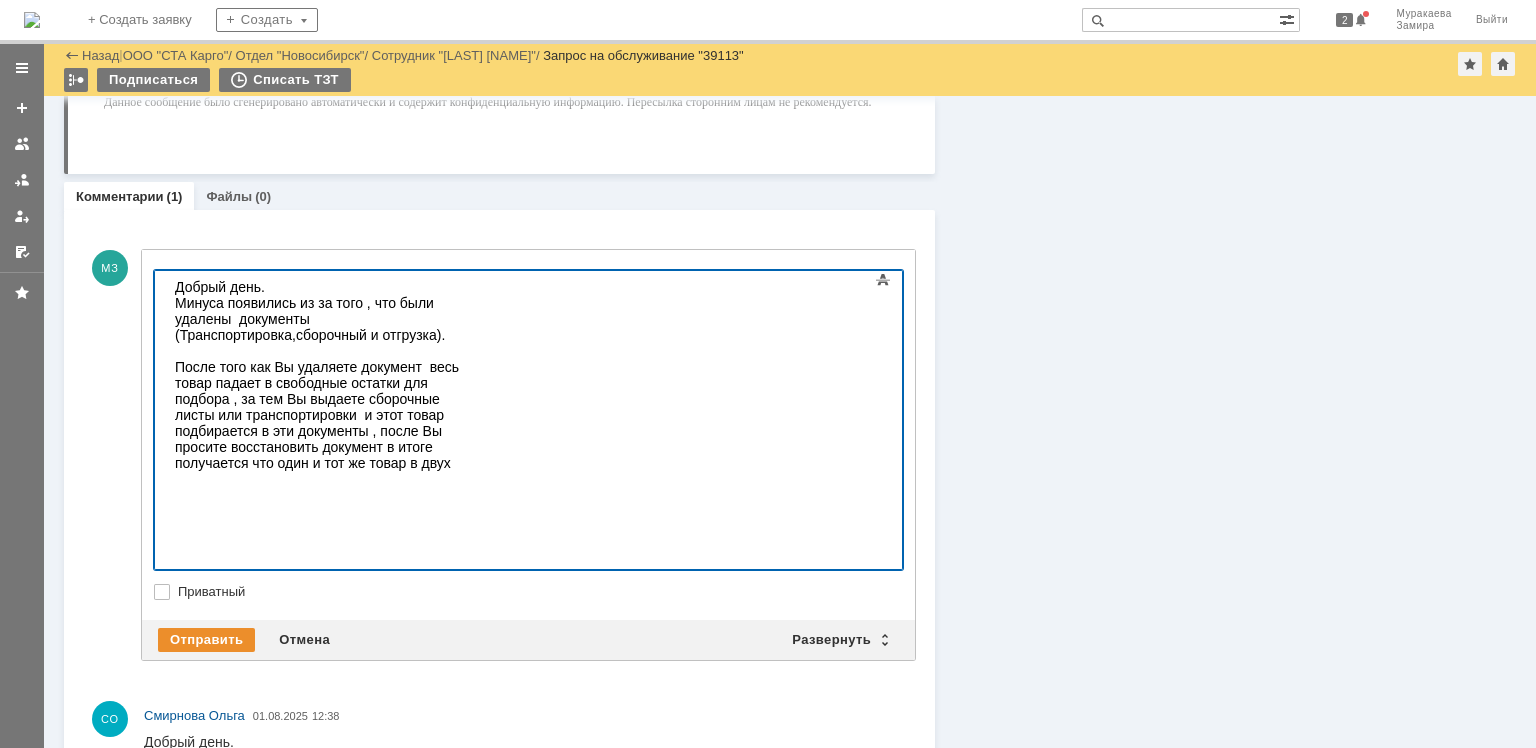 click on "После того как Вы удаляете документ  весь товар падает в свободные остатки для подбора , за тем Вы выдаете сборочные листы или транспортировки  и этот товар подбирается в эти документы , после Вы просите восстановить документ в итоге получается что один и тот же товар в двух документах, отсюда и минусы" at bounding box center [317, 423] 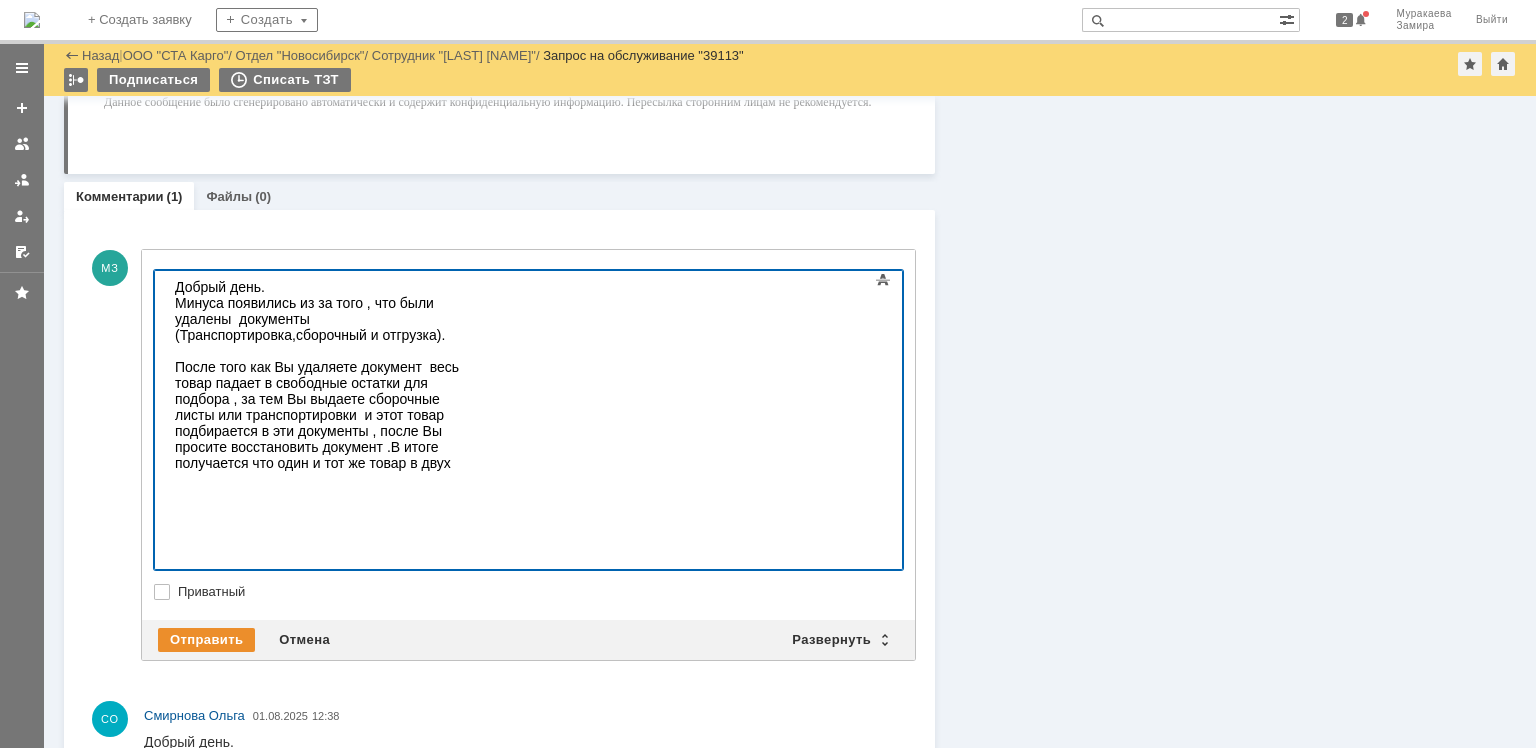 click at bounding box center (317, 351) 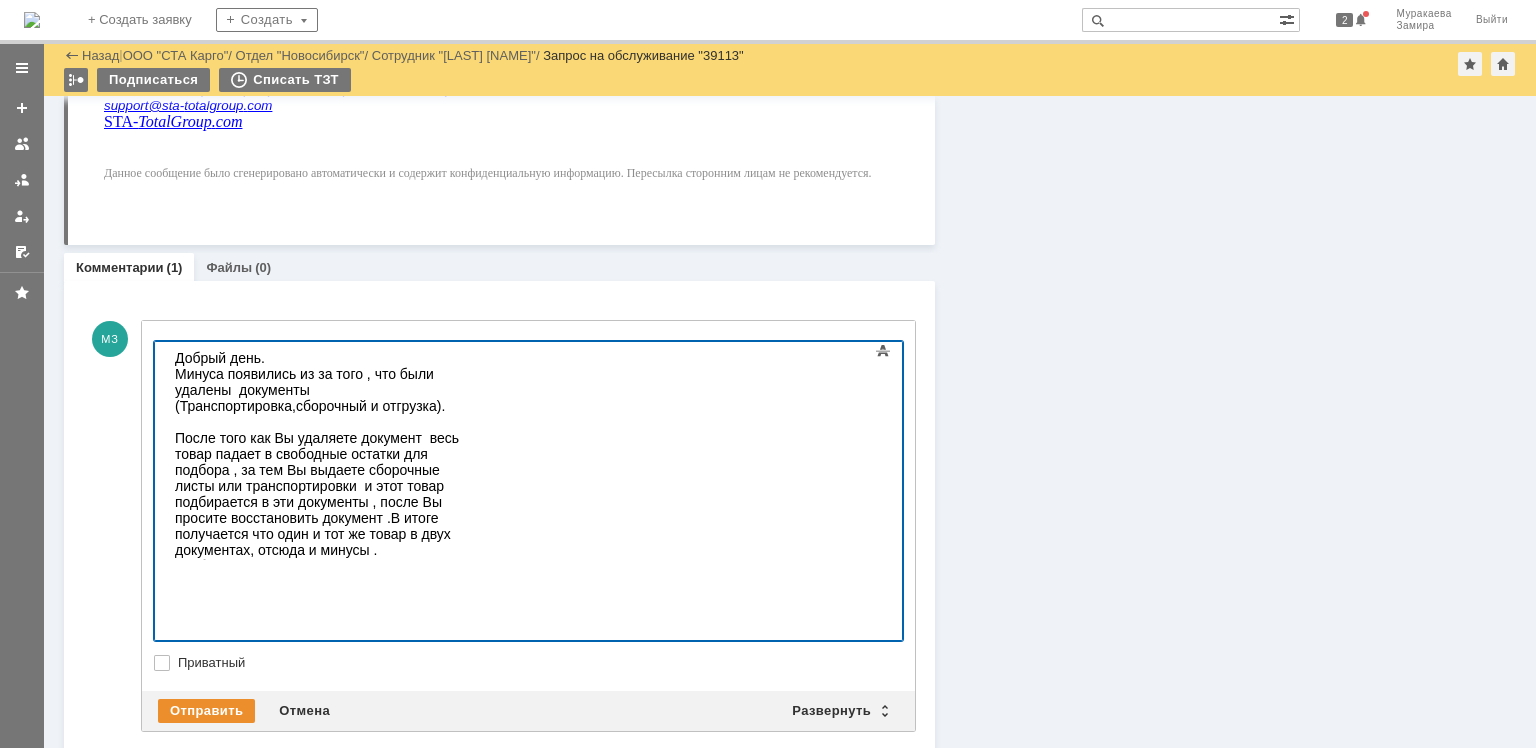 scroll, scrollTop: 1000, scrollLeft: 0, axis: vertical 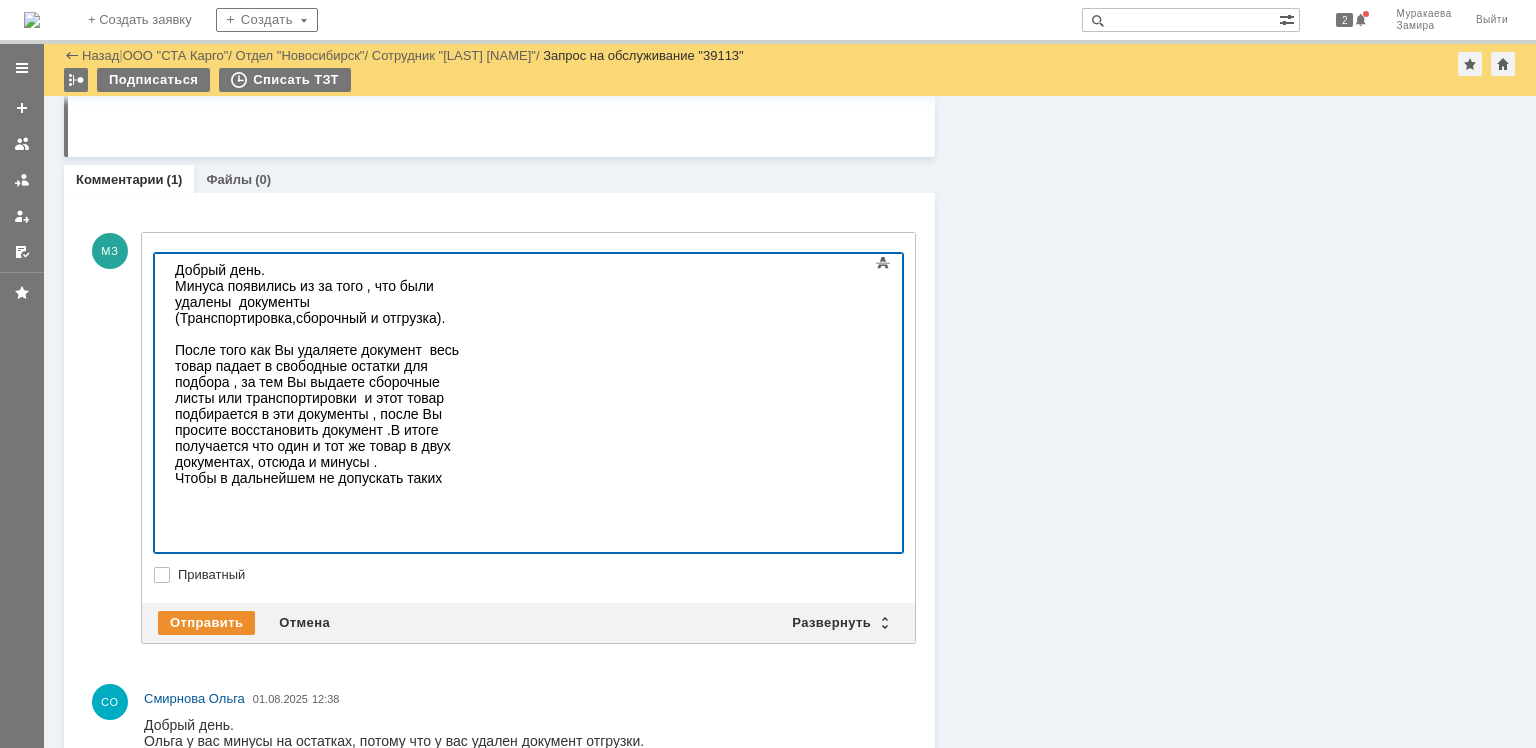 click on "Чтобы в дальнейшем не допускать таких ошибок , обдумано удаляйте документы и если Вы восстанавливает документ , то" at bounding box center (317, 494) 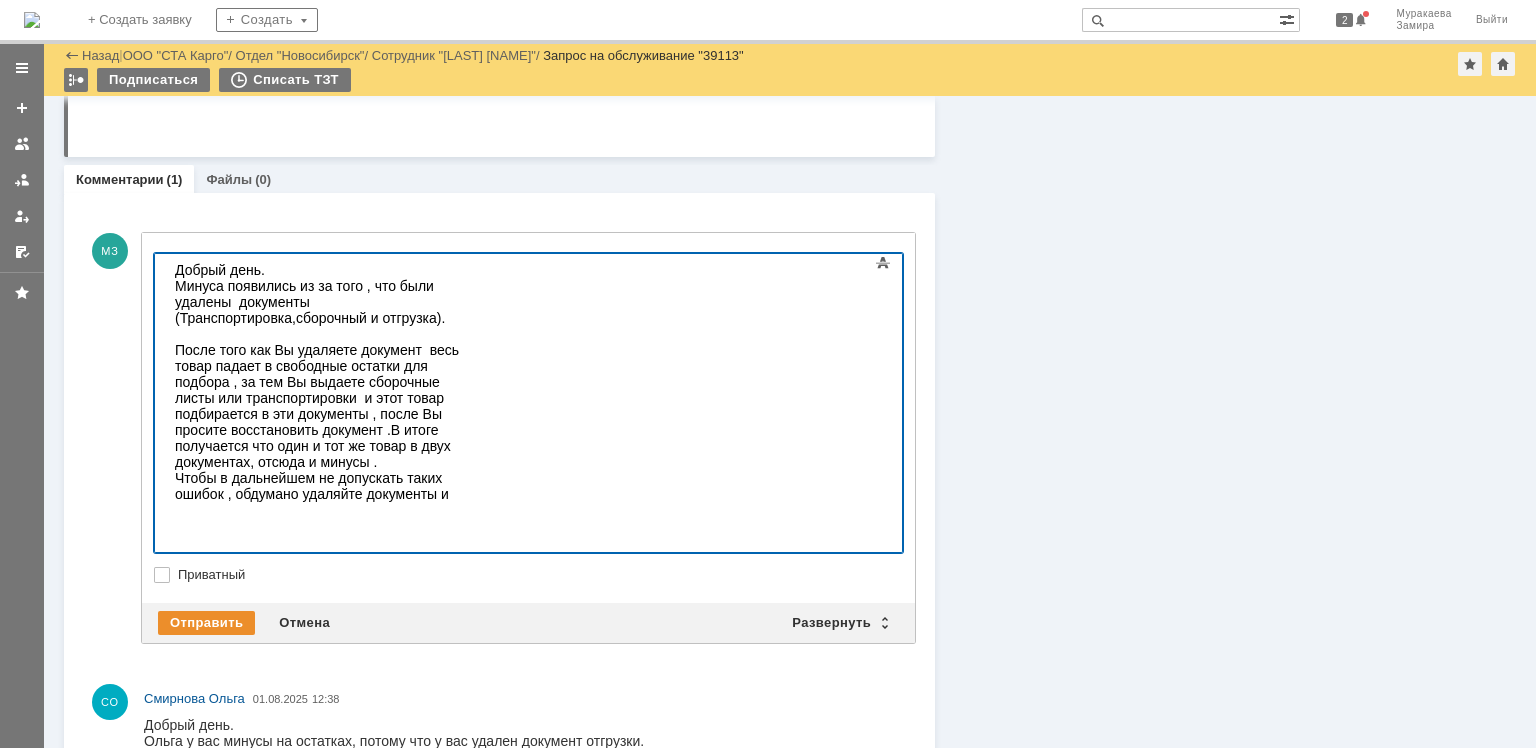 click on "Чтобы в дальнейшем не допускать таких ошибок , обдумано удаляйте документы и если Вы восстанавливает документ , то  необходимо проверить транспортировки и сборочные листы выданные после удаления документа" at bounding box center (317, 518) 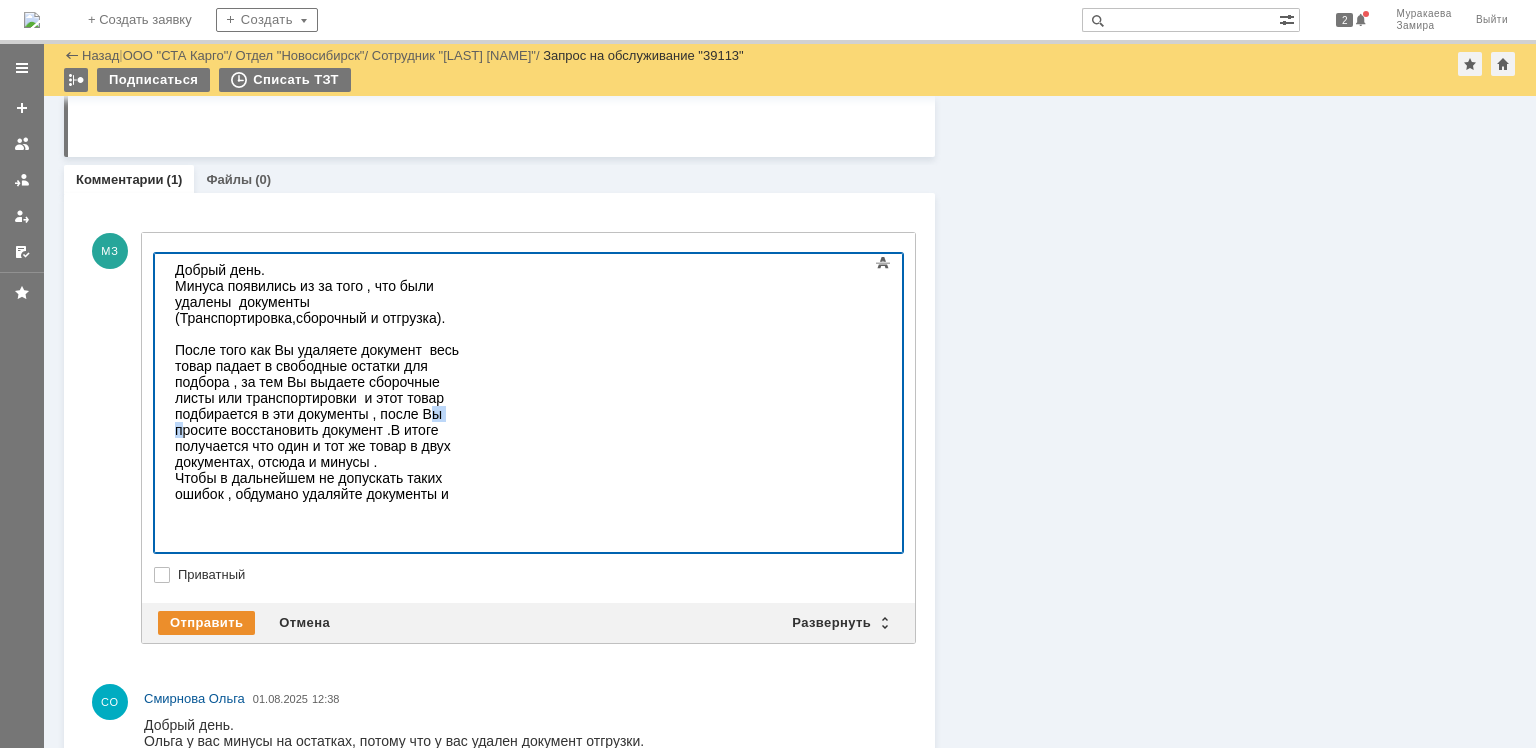 click on "После того как Вы удаляете документ  весь товар падает в свободные остатки для подбора , за тем Вы выдаете сборочные листы или транспортировки  и этот товар подбирается в эти документы , после Вы просите восстановить документ .В итоге получается что один и тот же товар в двух документах, отсюда и минусы ." at bounding box center [317, 406] 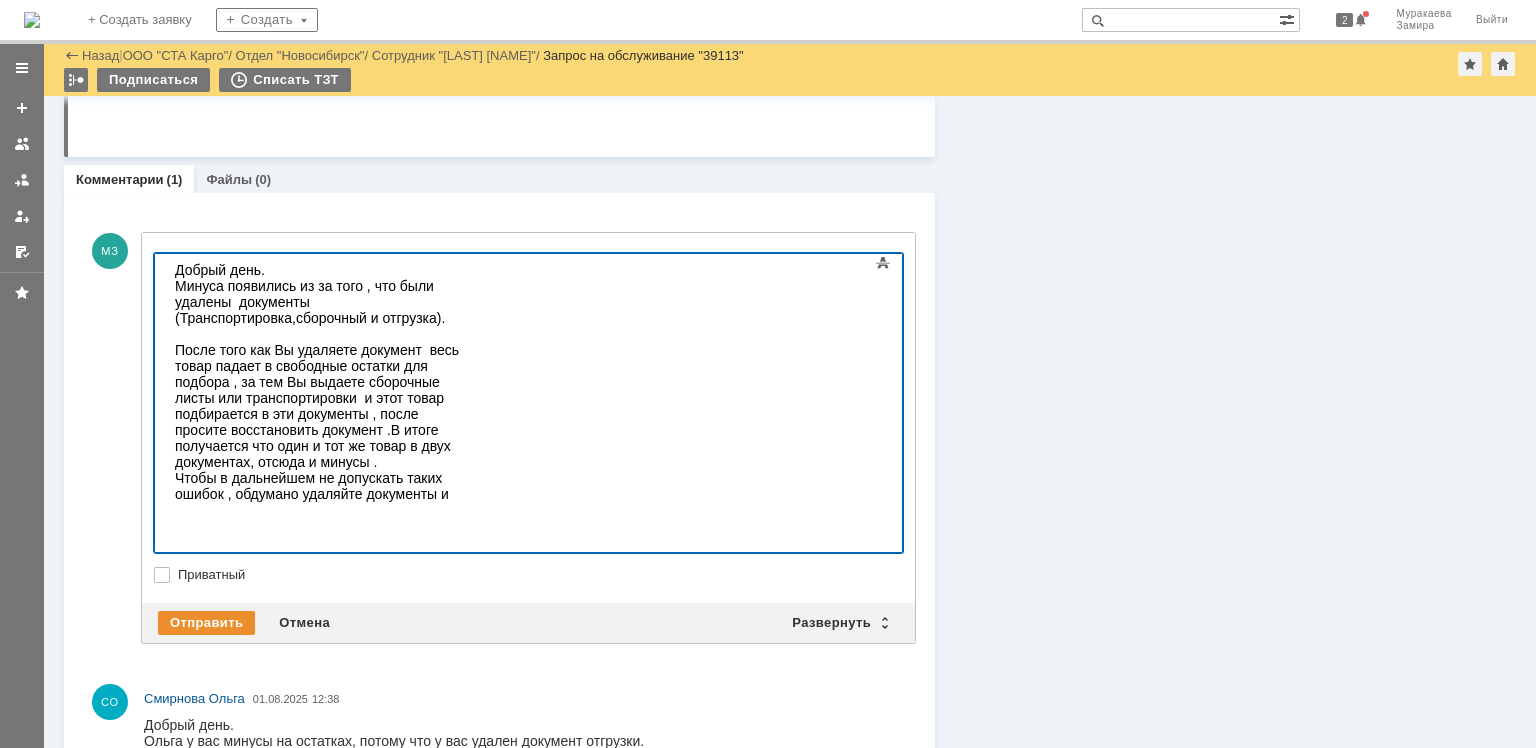 click on "Чтобы в дальнейшем не допускать таких ошибок , обдумано удаляйте документы и если Вы восстанавливает документ , то  необходимо проверить транспортировки и сборочные листы выданные после удаления документа" at bounding box center (317, 518) 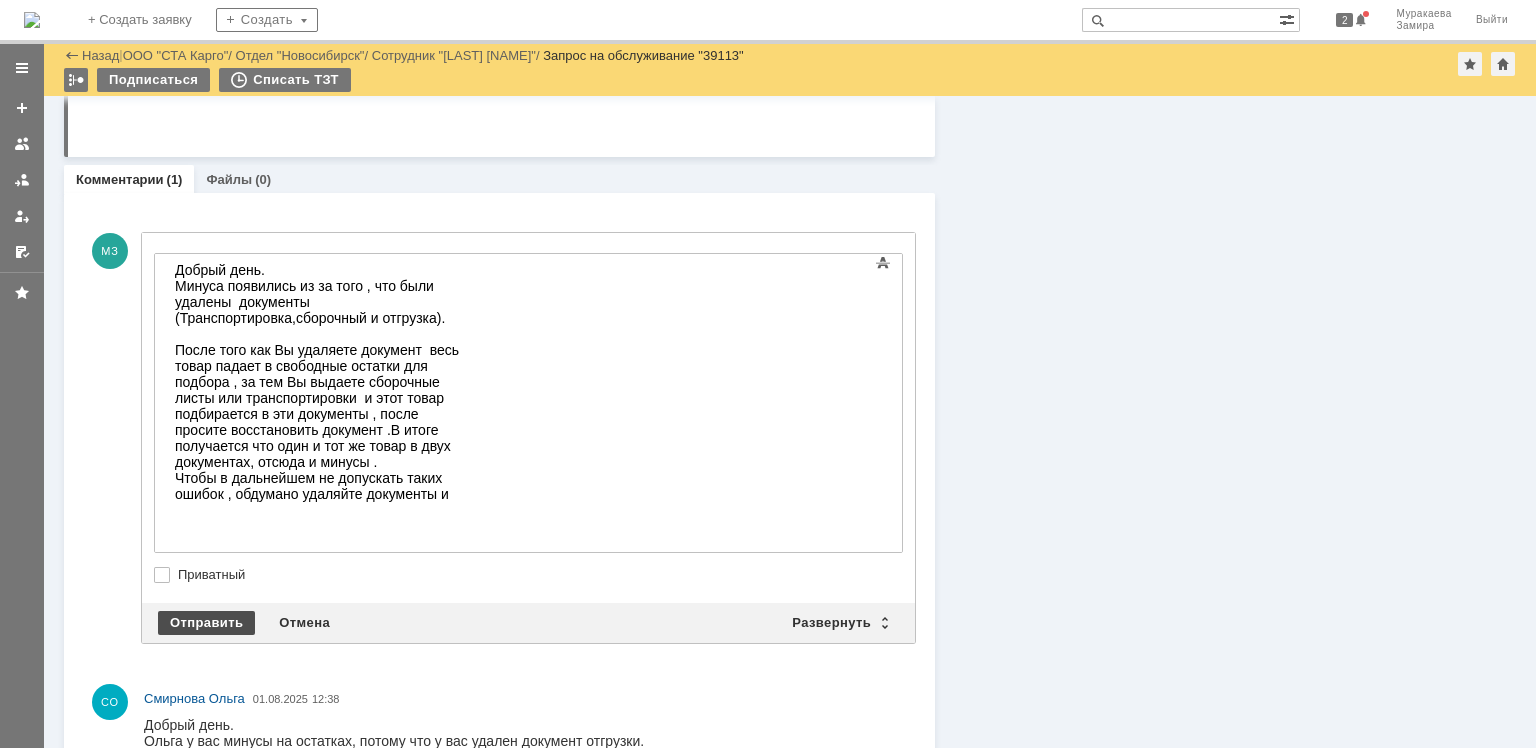 click on "Отправить" at bounding box center (206, 623) 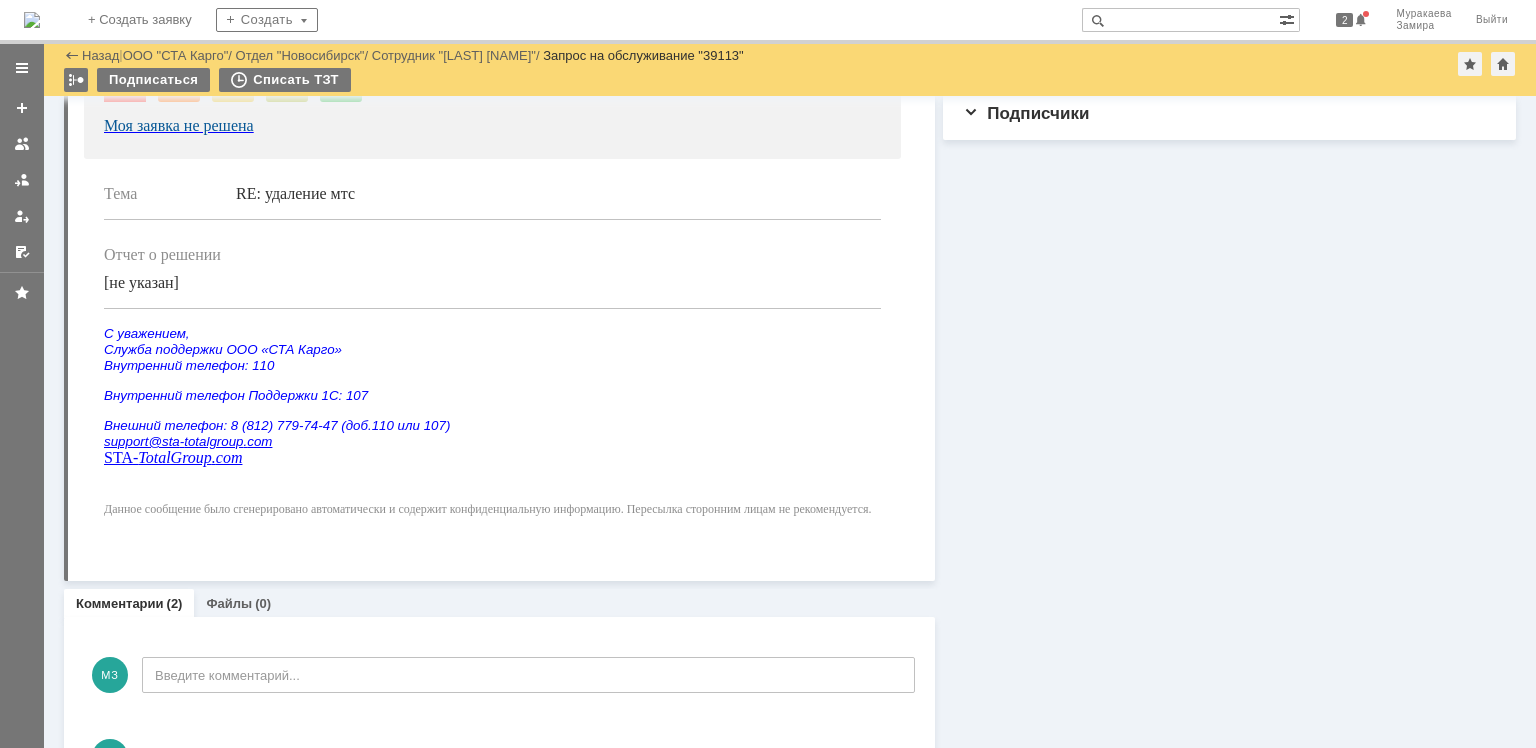 scroll, scrollTop: 985, scrollLeft: 0, axis: vertical 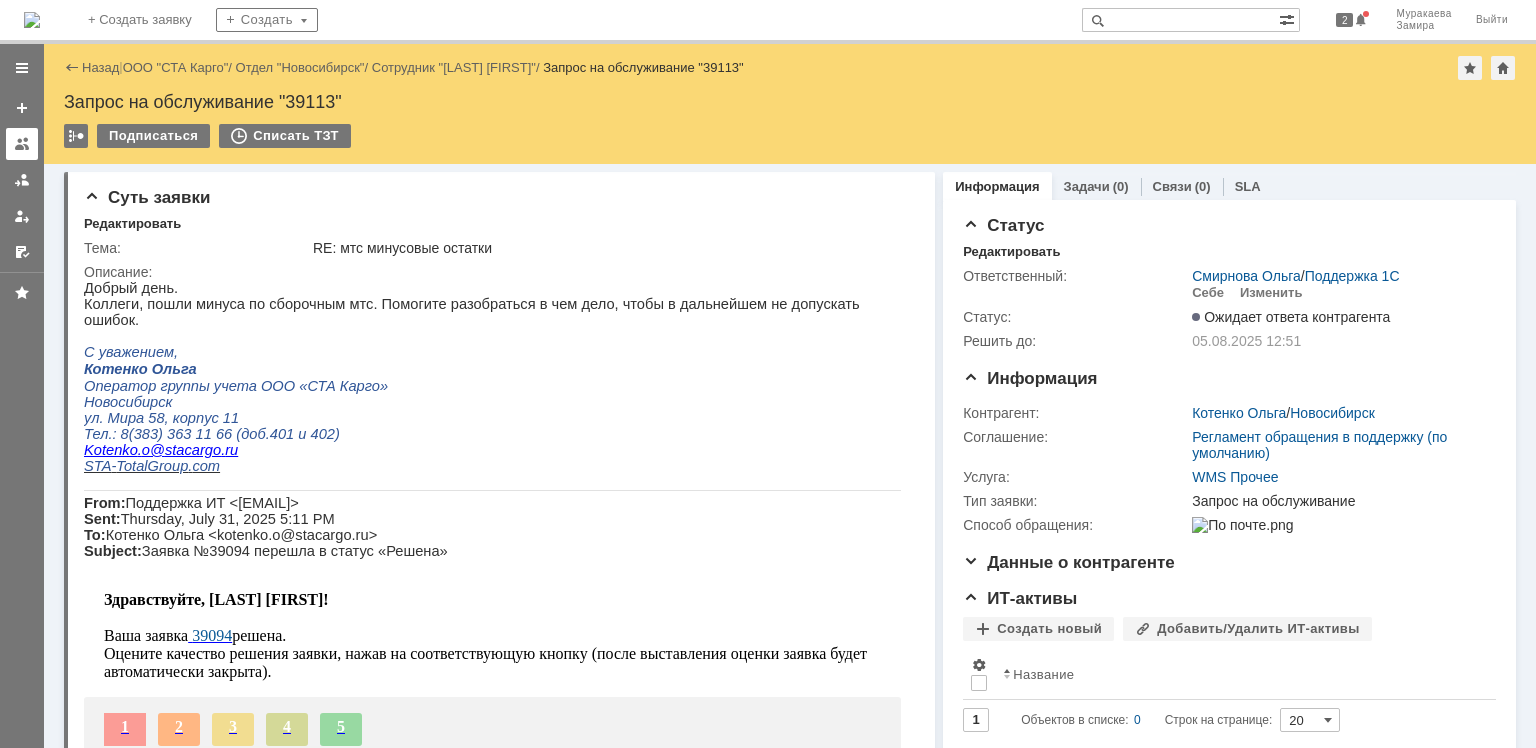 click at bounding box center (22, 144) 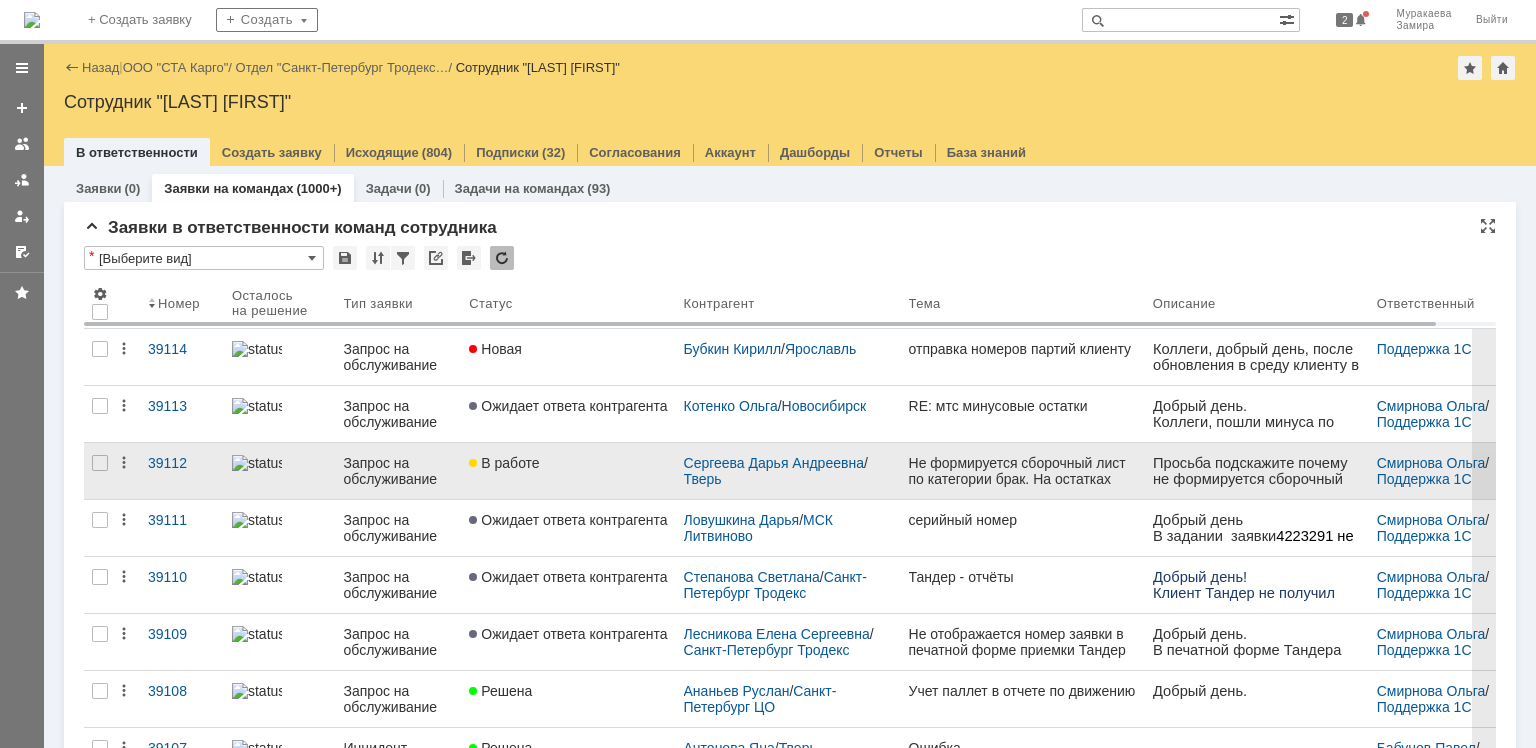 scroll, scrollTop: 0, scrollLeft: 0, axis: both 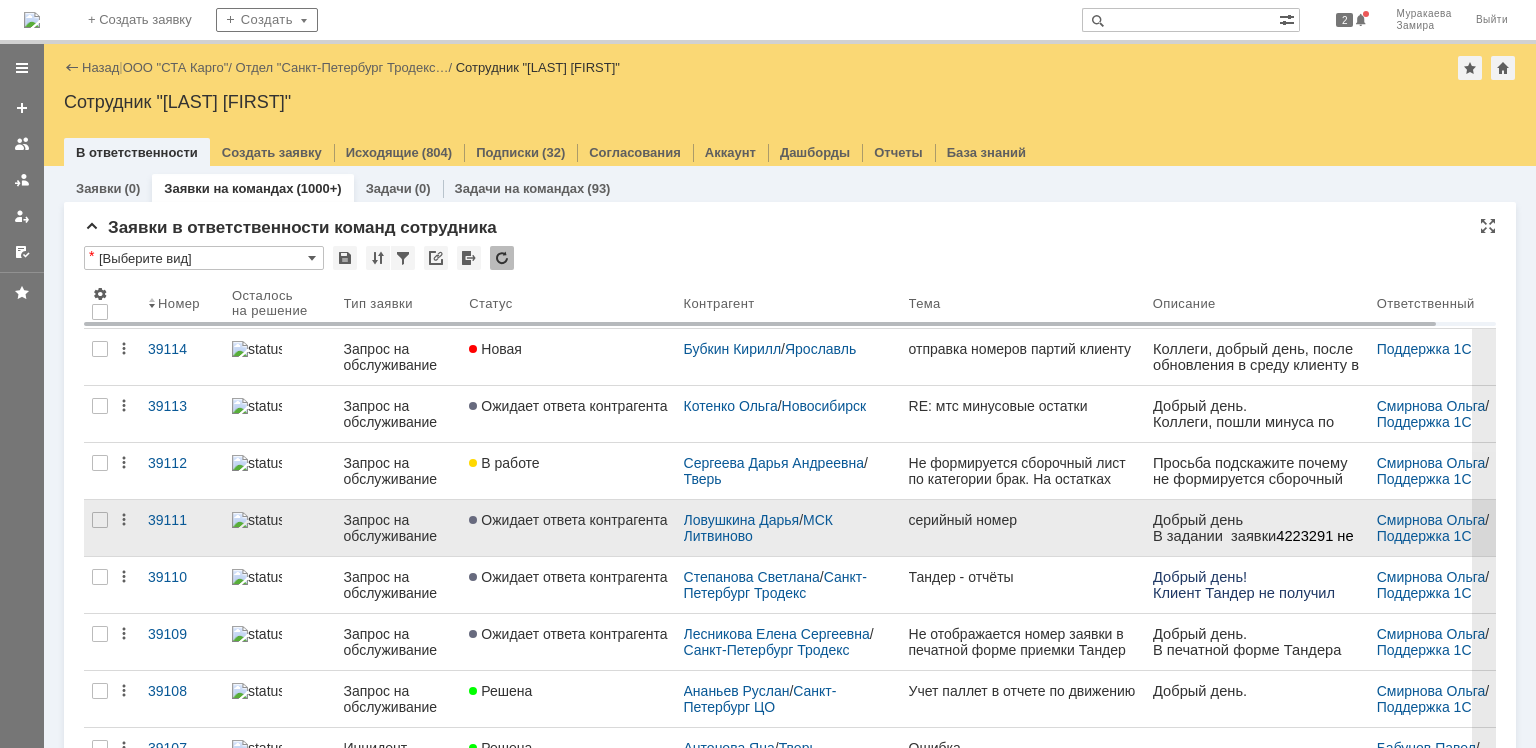 click on "Запрос на обслуживание" at bounding box center [399, 528] 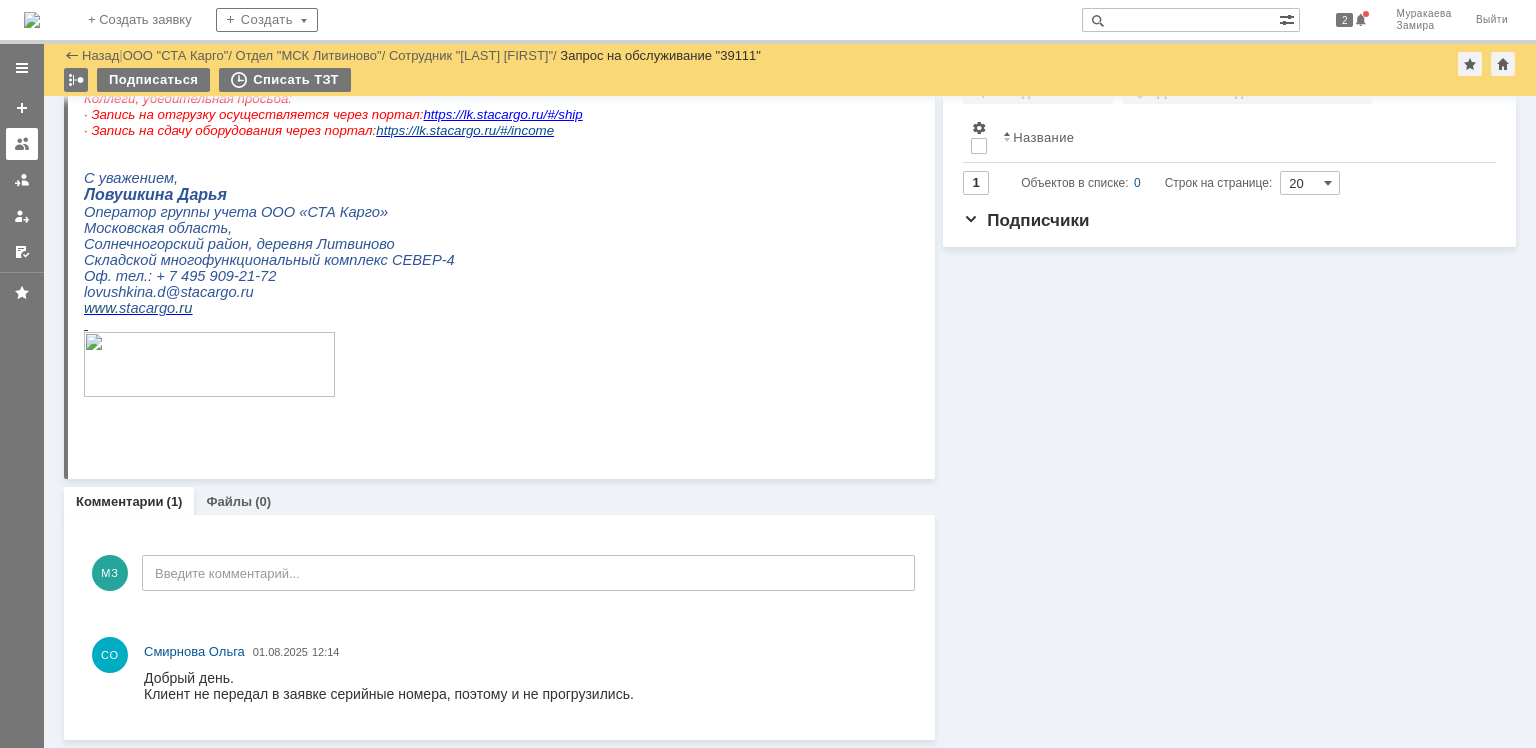 click at bounding box center [22, 144] 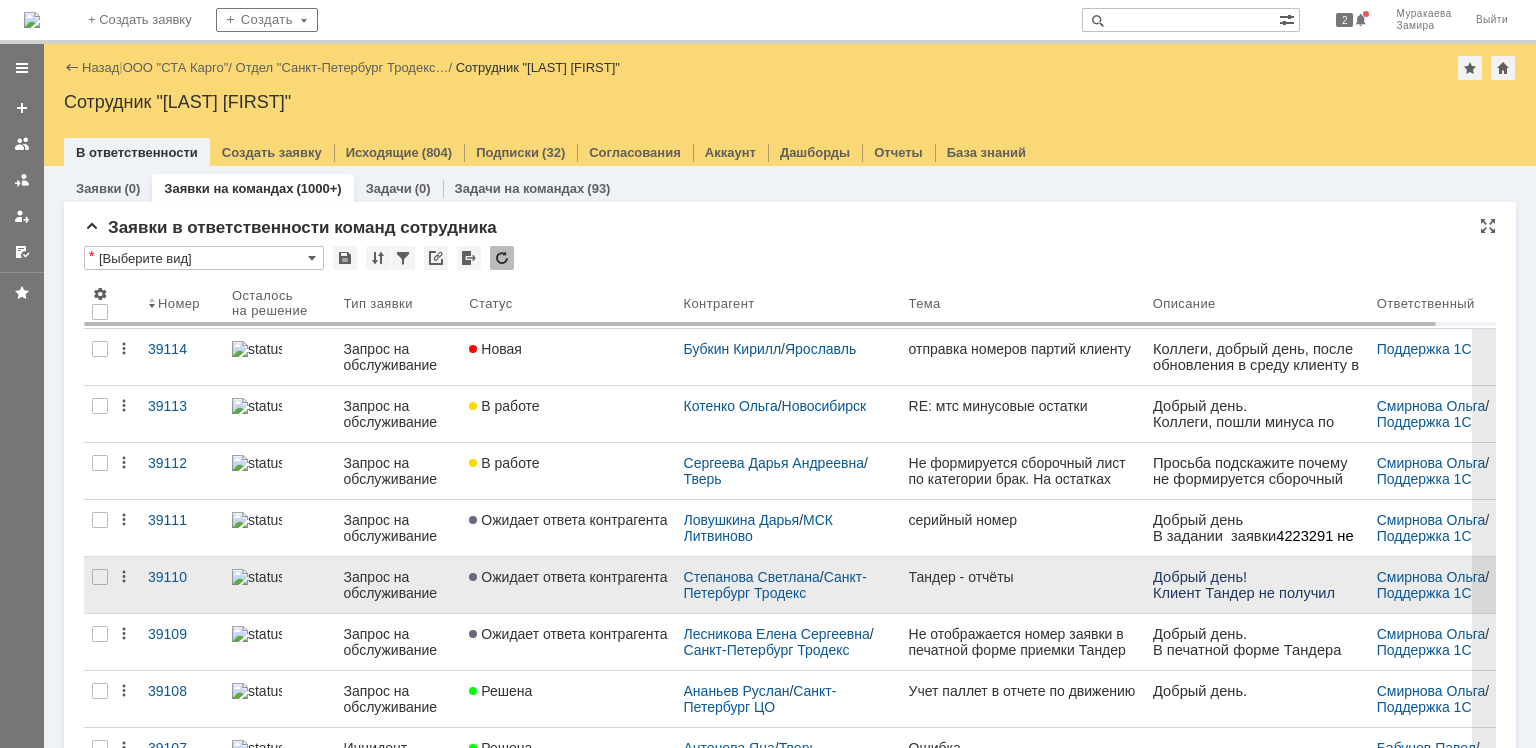click on "Запрос на обслуживание" at bounding box center (399, 585) 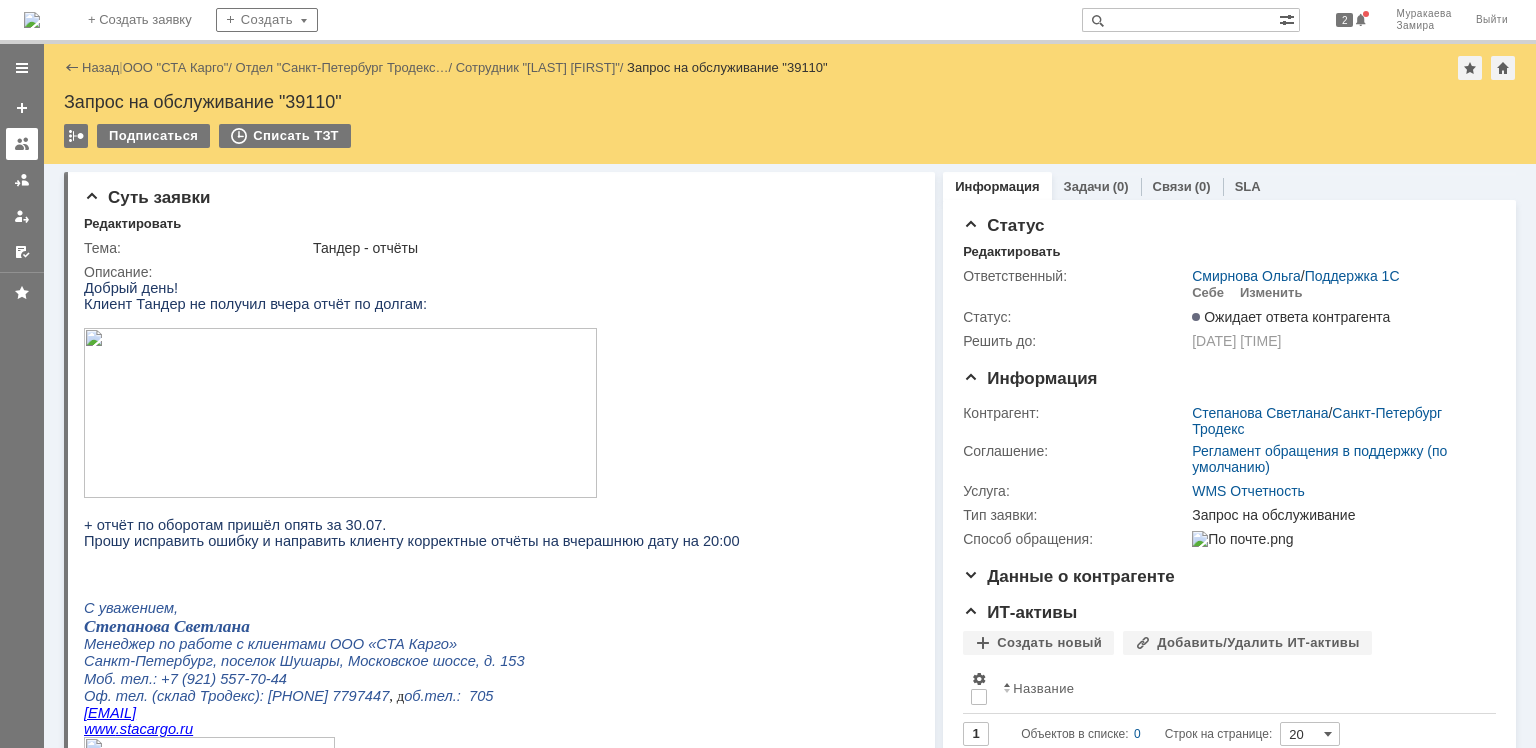 click at bounding box center [22, 144] 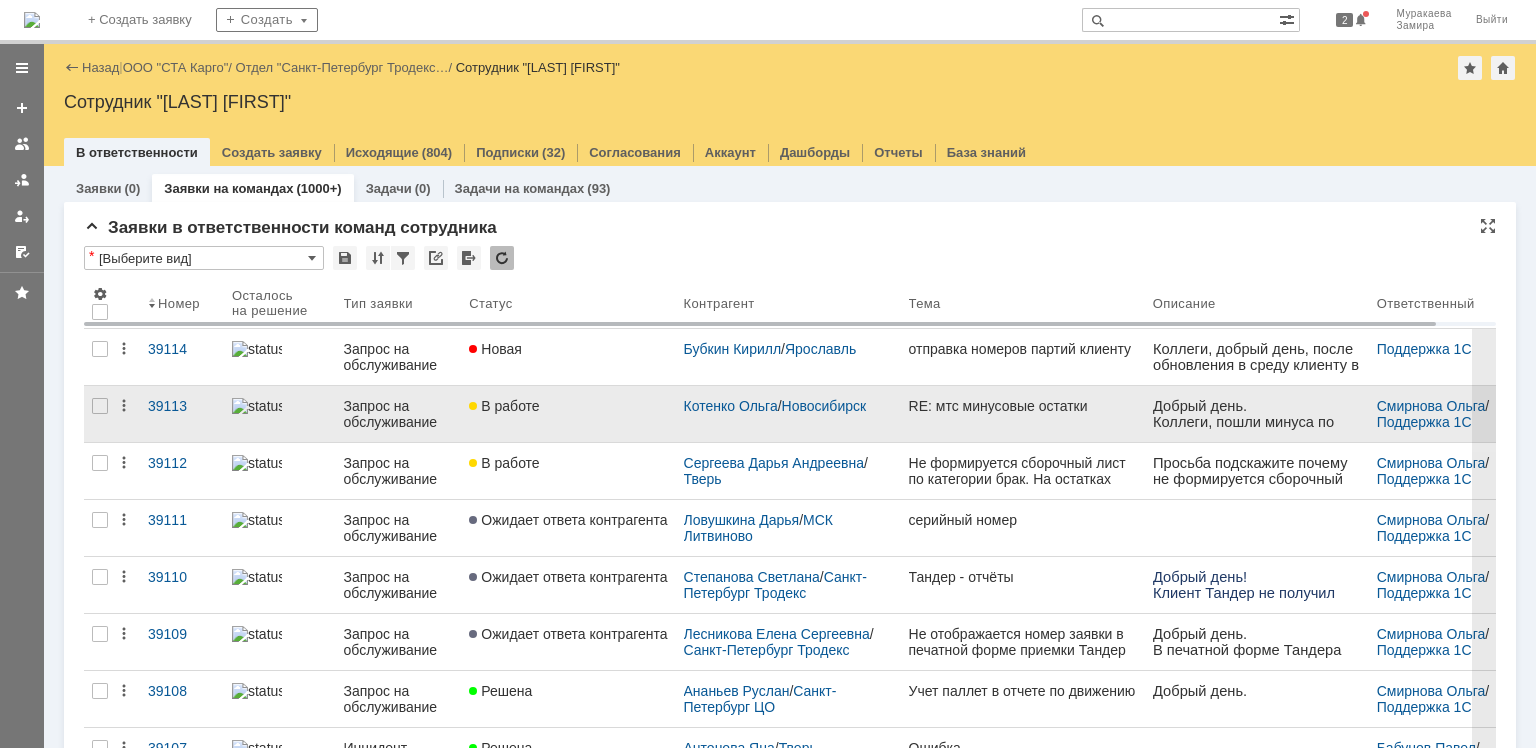 click on "Запрос на обслуживание" at bounding box center (399, 414) 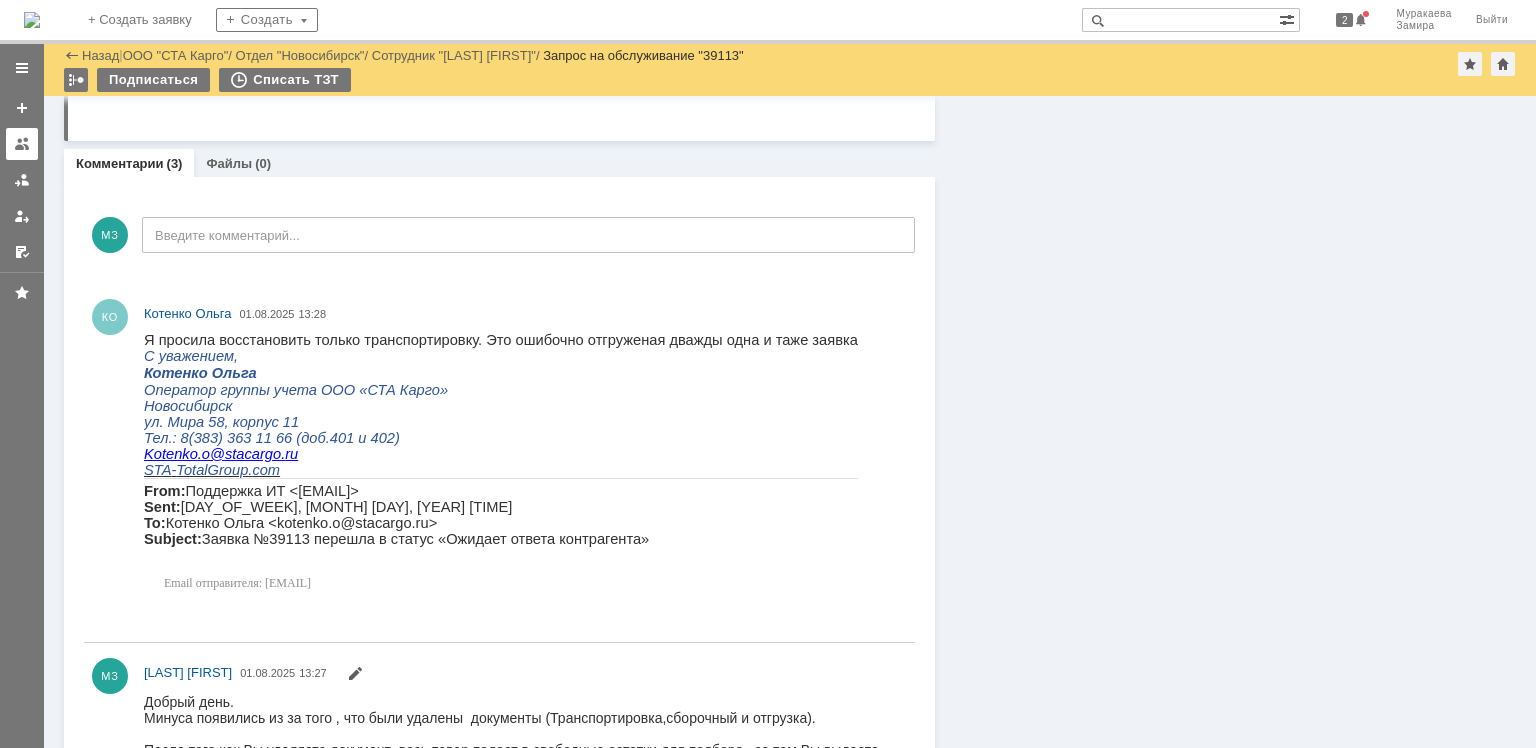 click at bounding box center (22, 144) 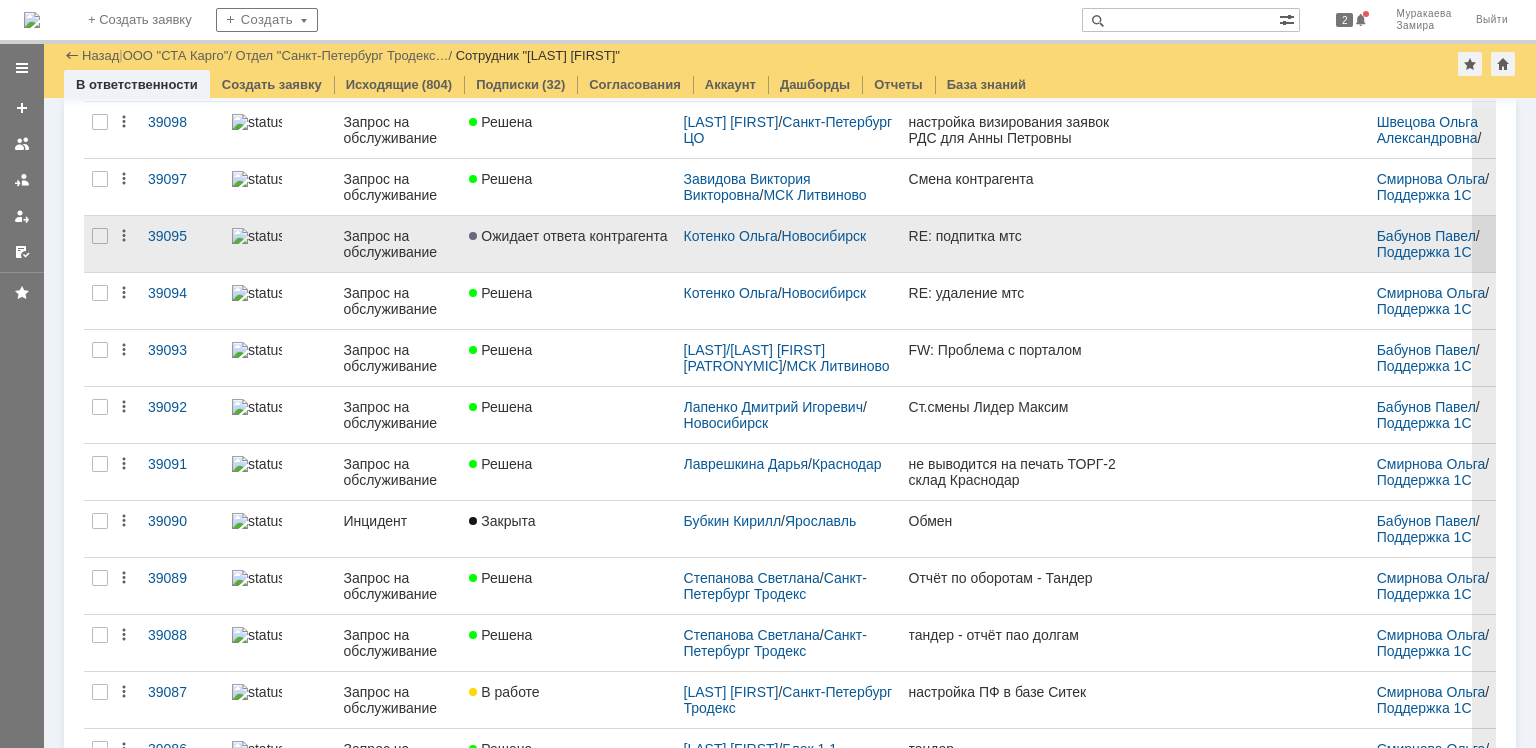 click on "Запрос на обслуживание" at bounding box center [399, 244] 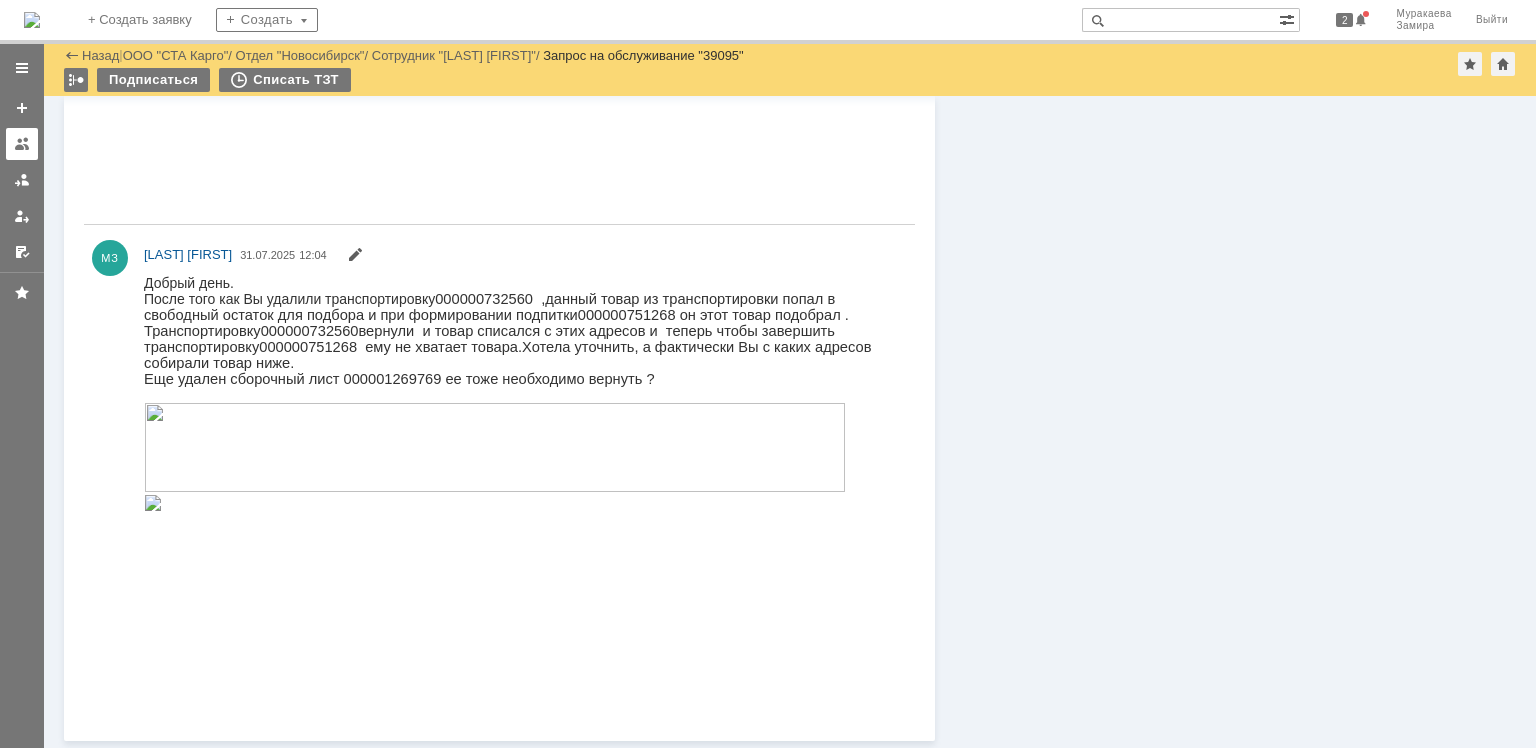 click at bounding box center (22, 144) 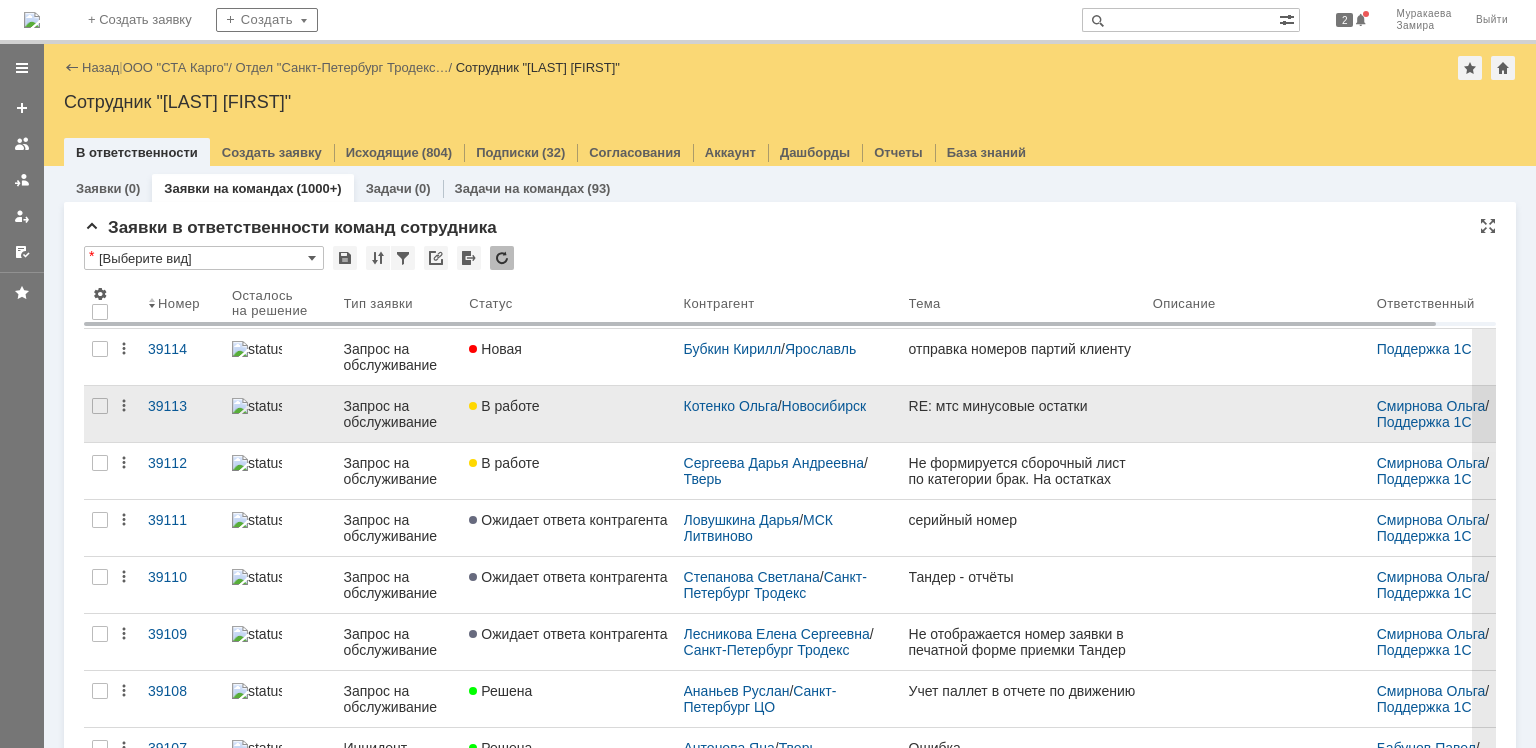 click on "Запрос на обслуживание" at bounding box center (399, 414) 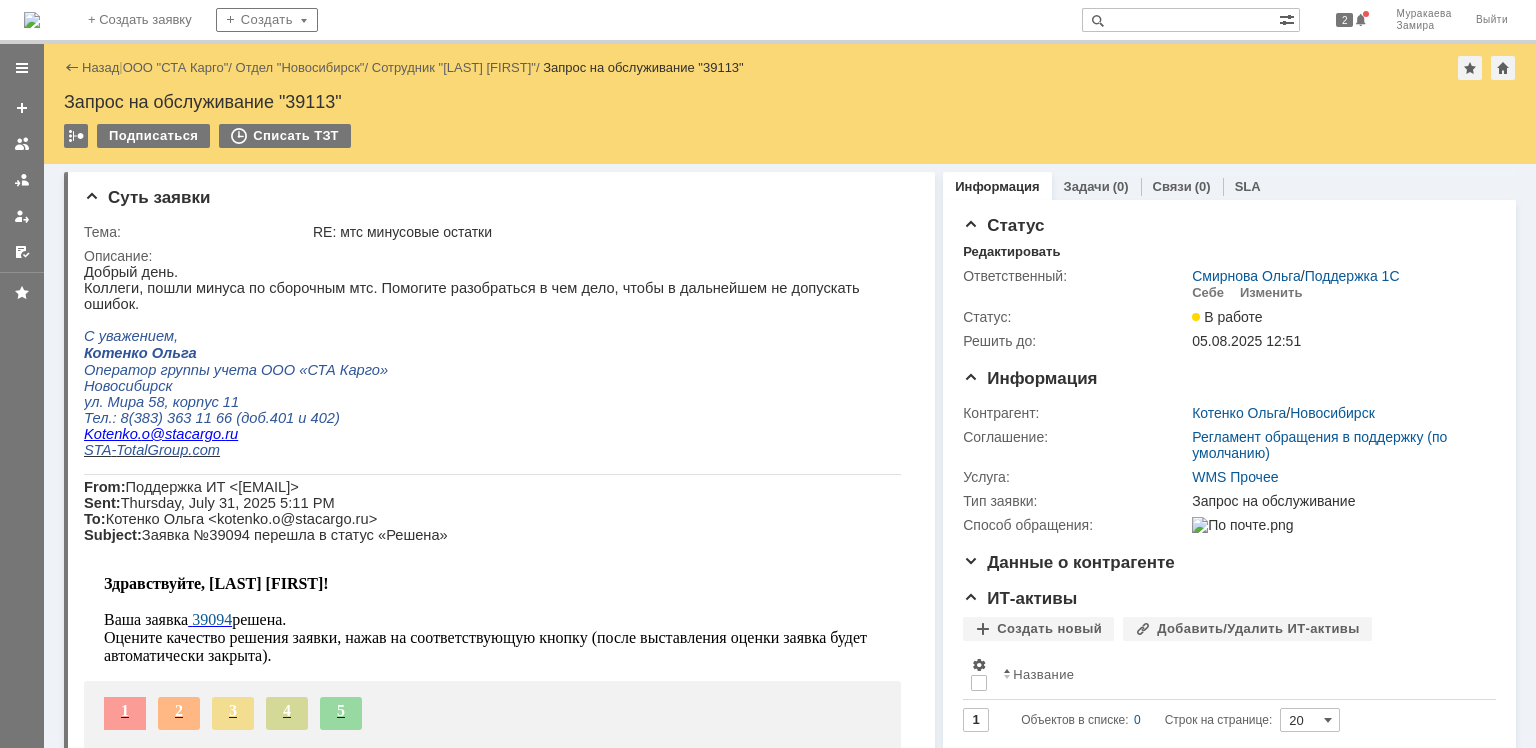 scroll, scrollTop: 0, scrollLeft: 0, axis: both 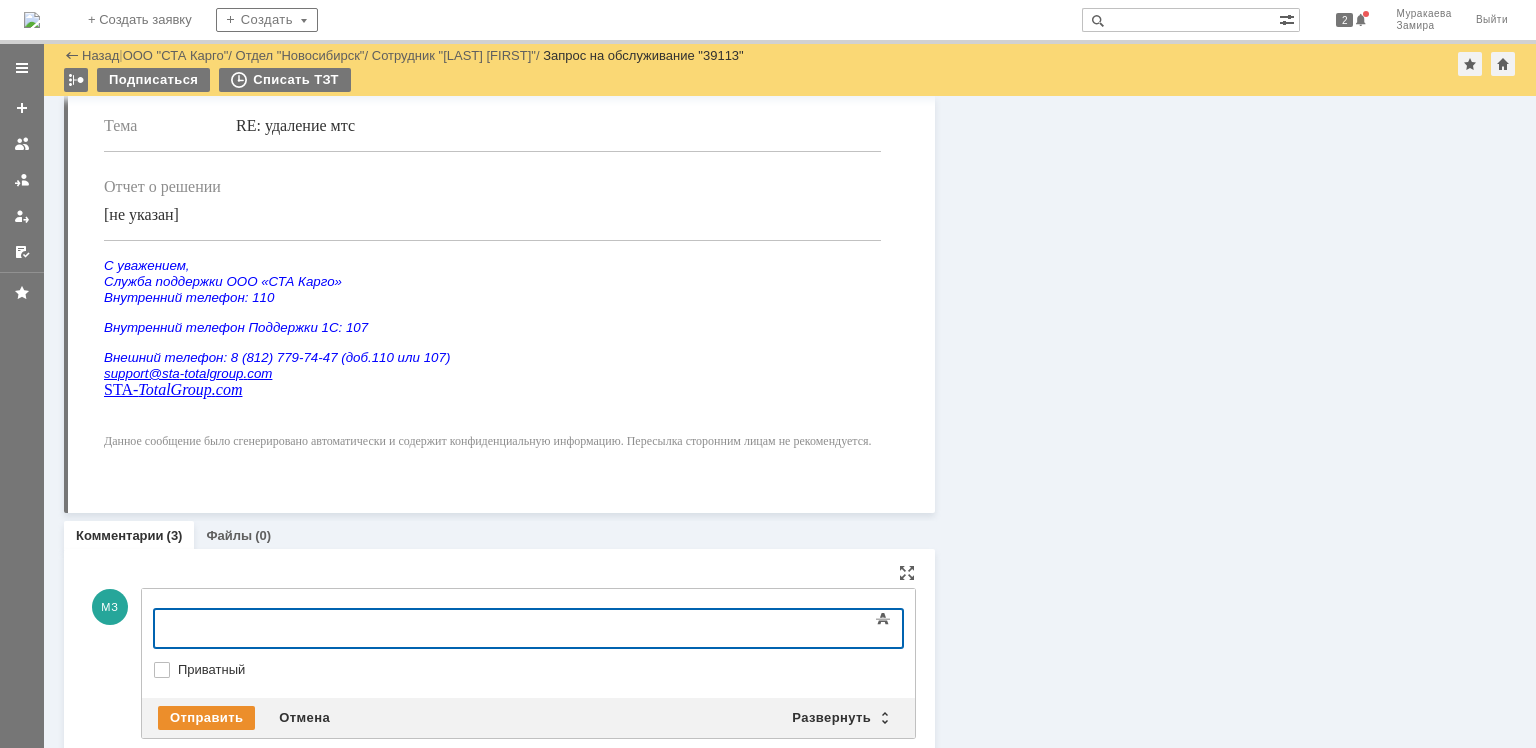 type 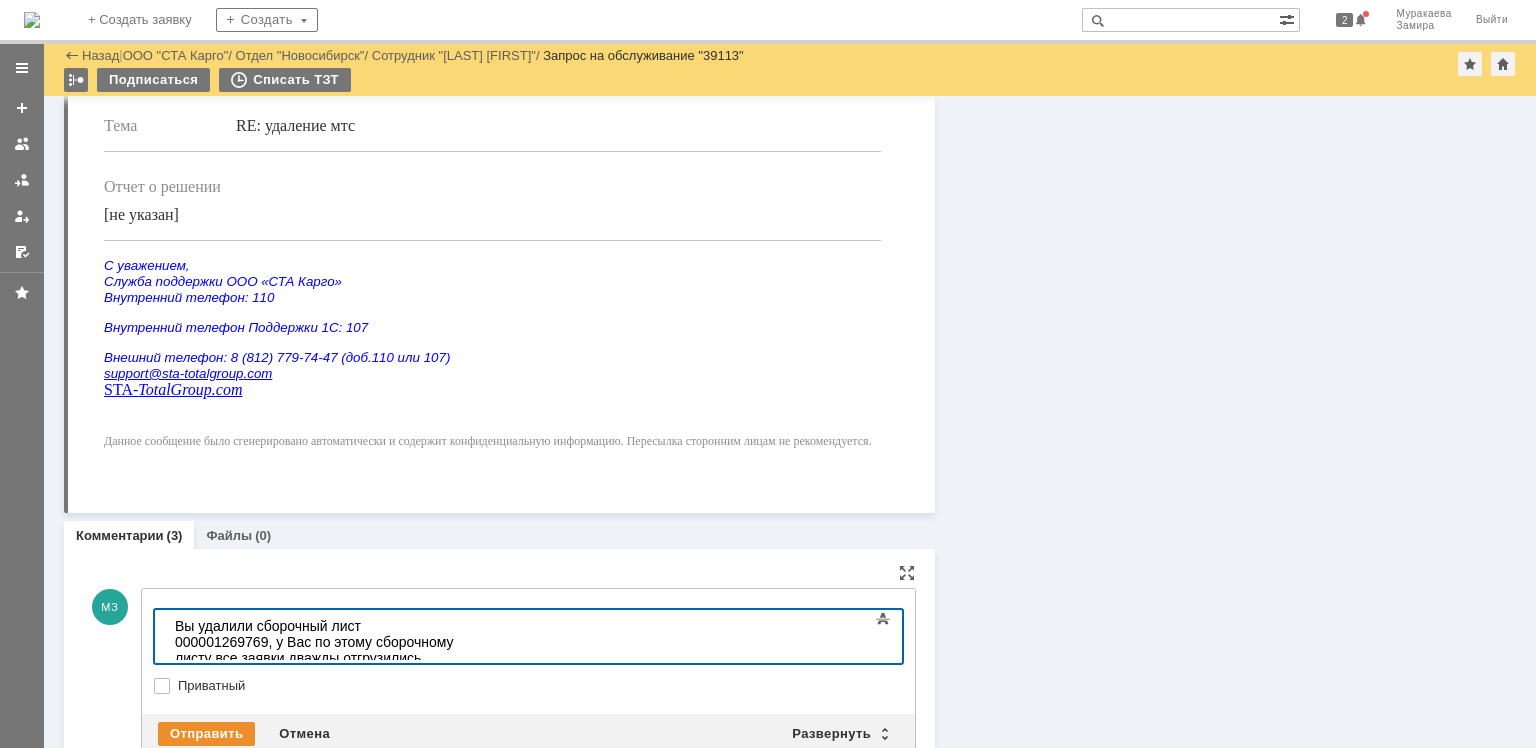 click on "Вы удалили сборочный лист 000001269769, у Вас по этому сборочному листу все заявки дважды отгрузились ," at bounding box center (317, 642) 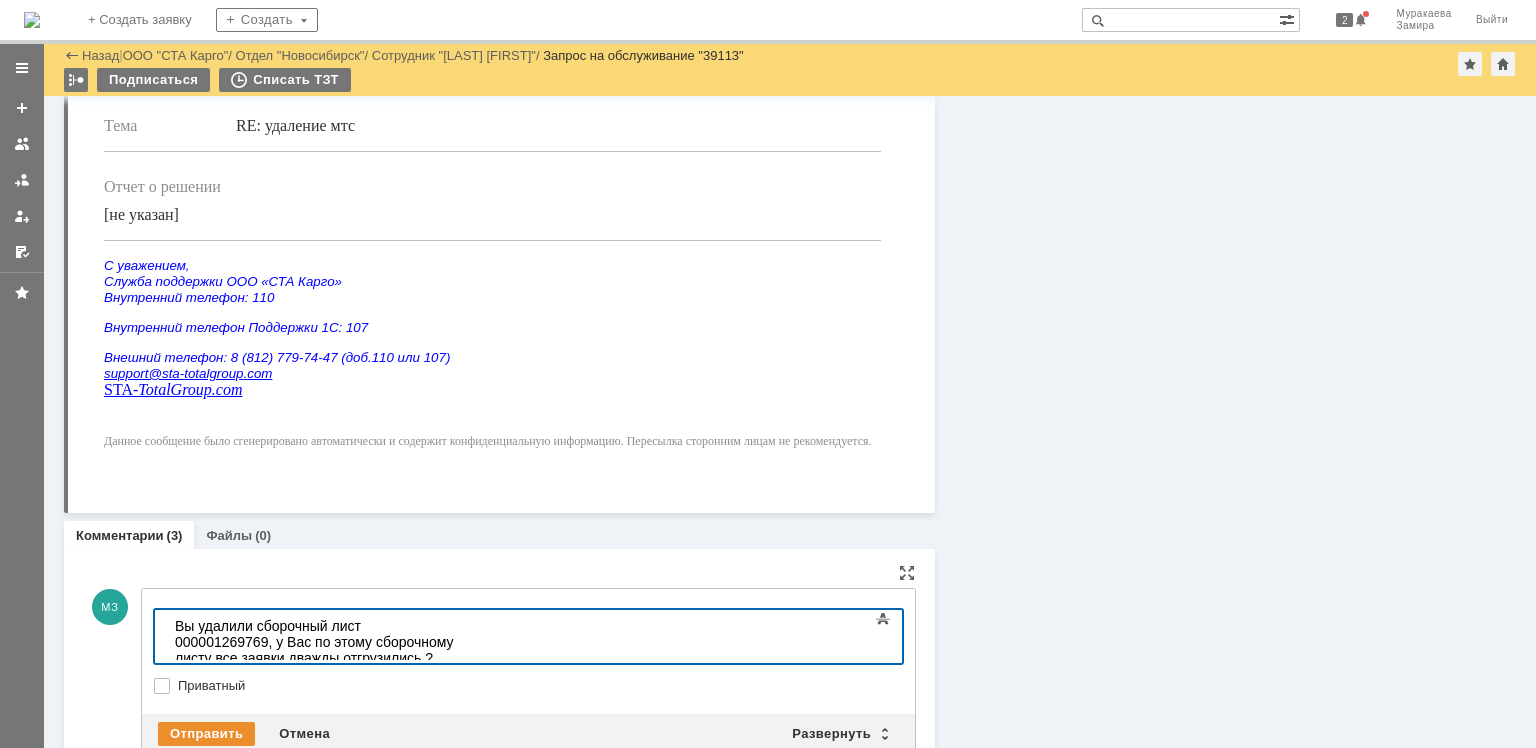 click on "Вы удалили сборочный лист 000001269769, у Вас по этому сборочному листу все заявки дважды отгрузились ?" at bounding box center [317, 642] 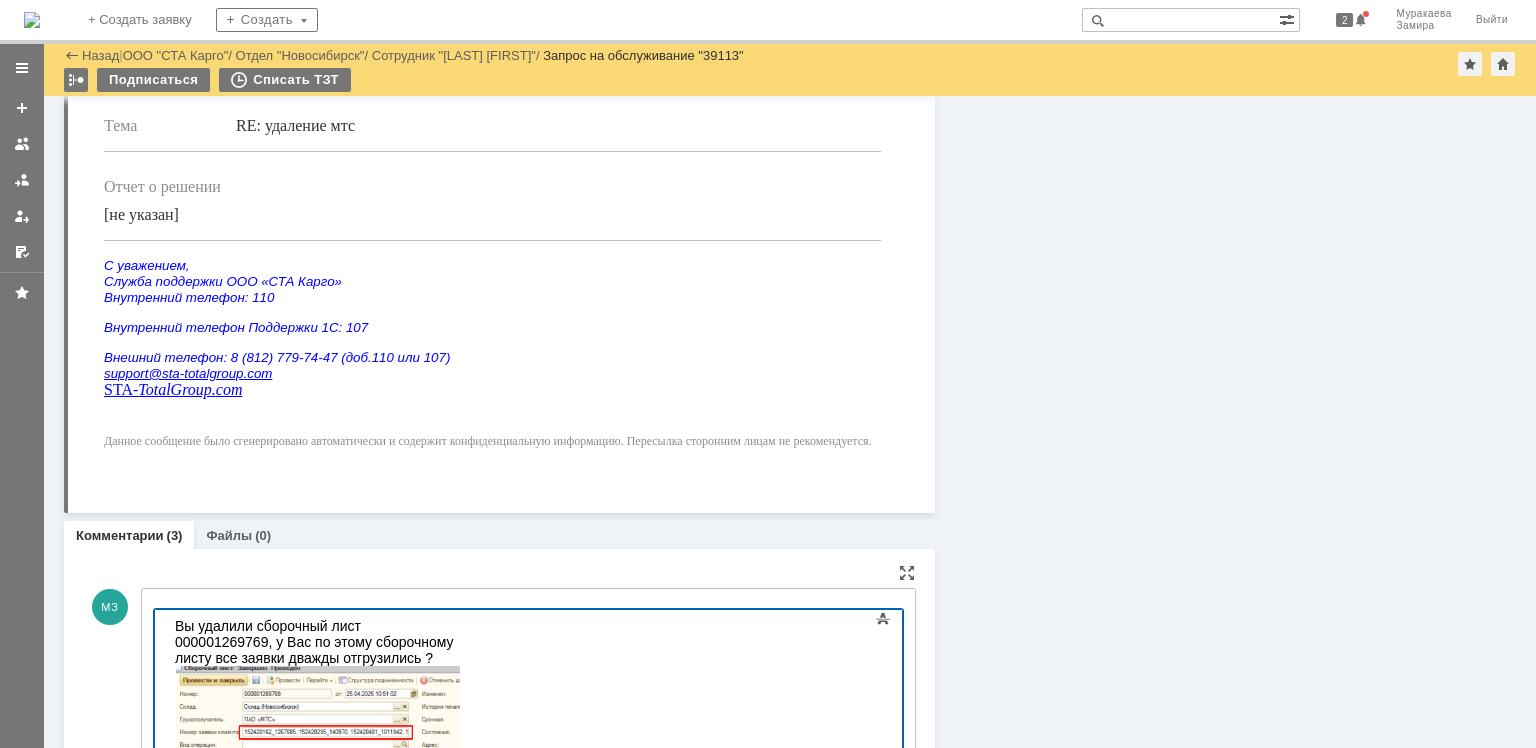 scroll, scrollTop: 256, scrollLeft: 0, axis: vertical 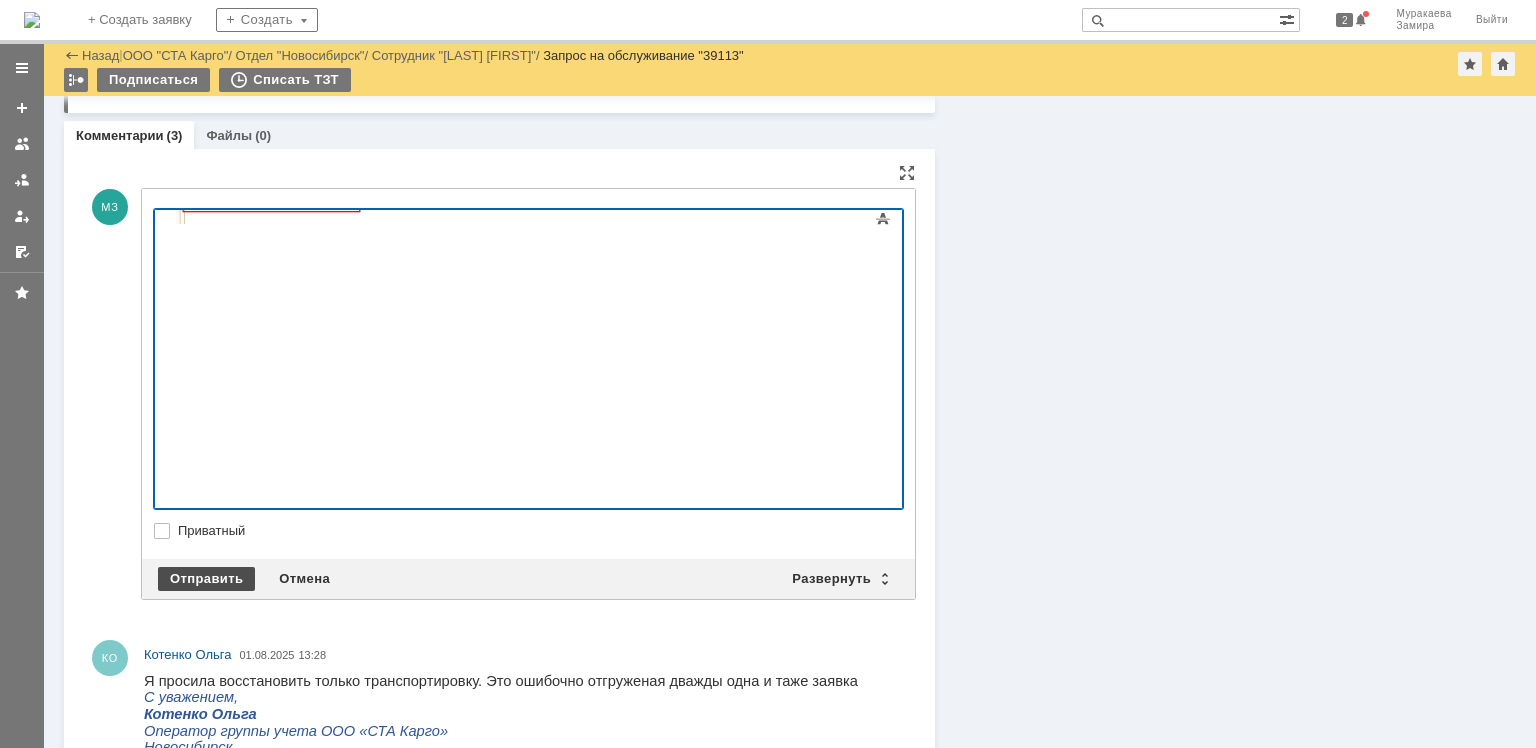 click on "Отправить" at bounding box center [206, 579] 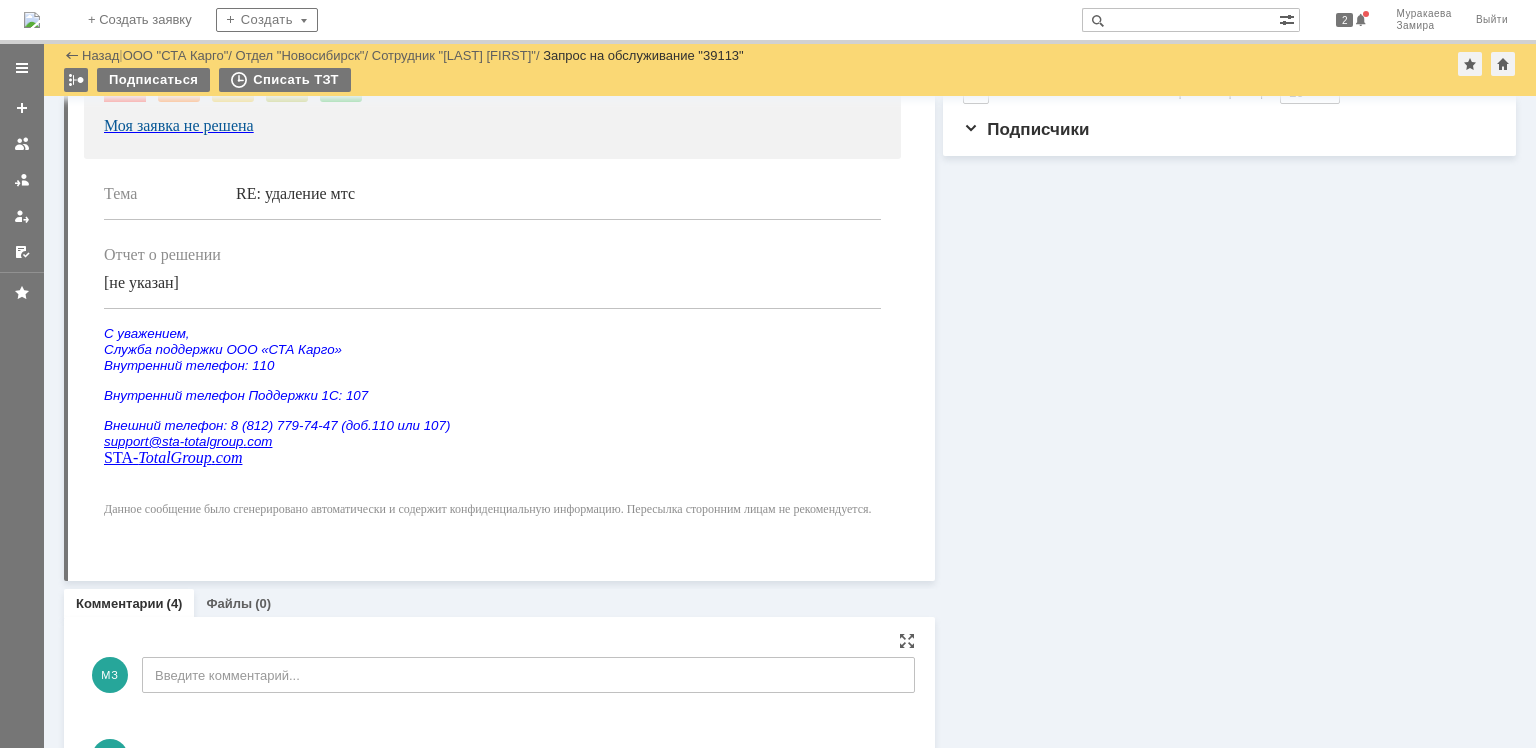 scroll, scrollTop: 1028, scrollLeft: 0, axis: vertical 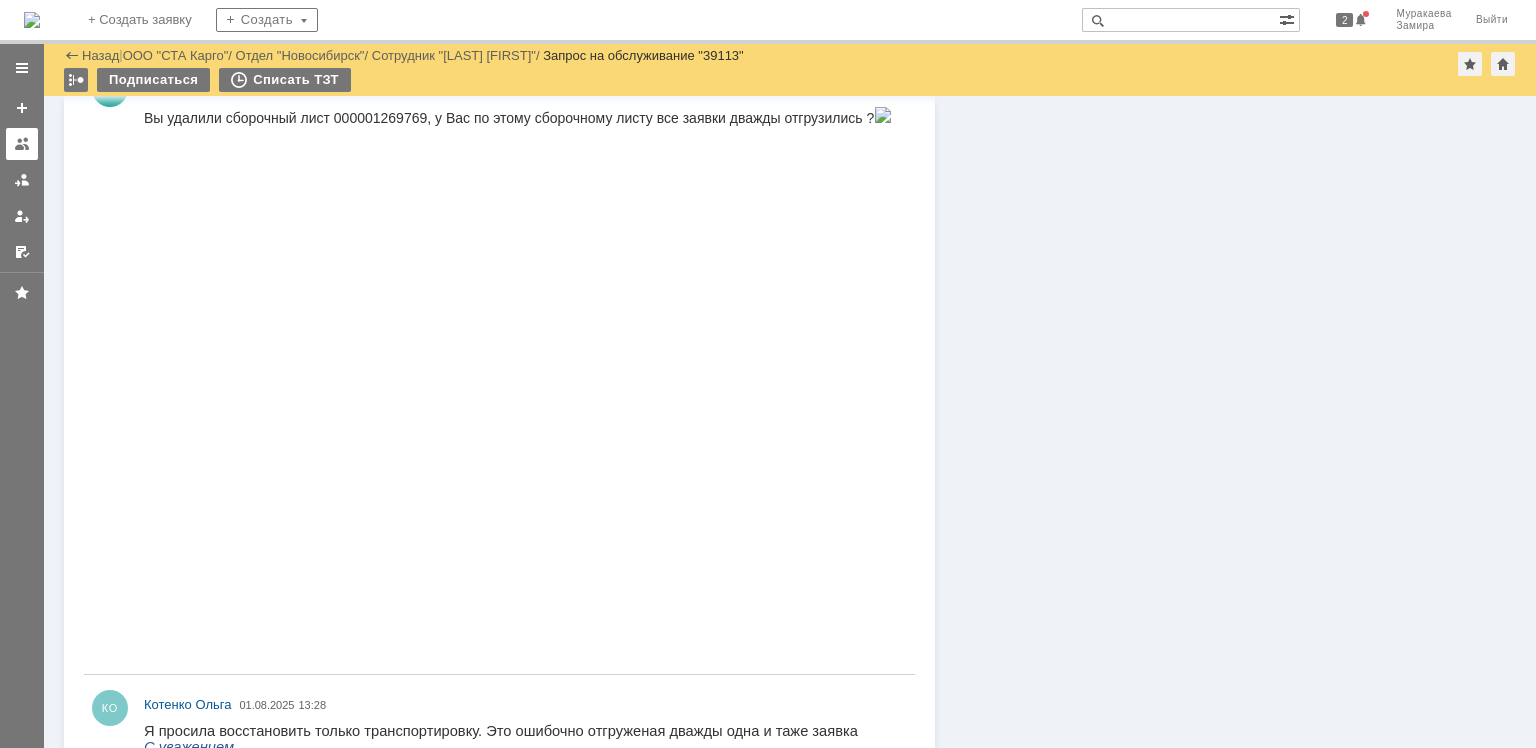 click at bounding box center (22, 144) 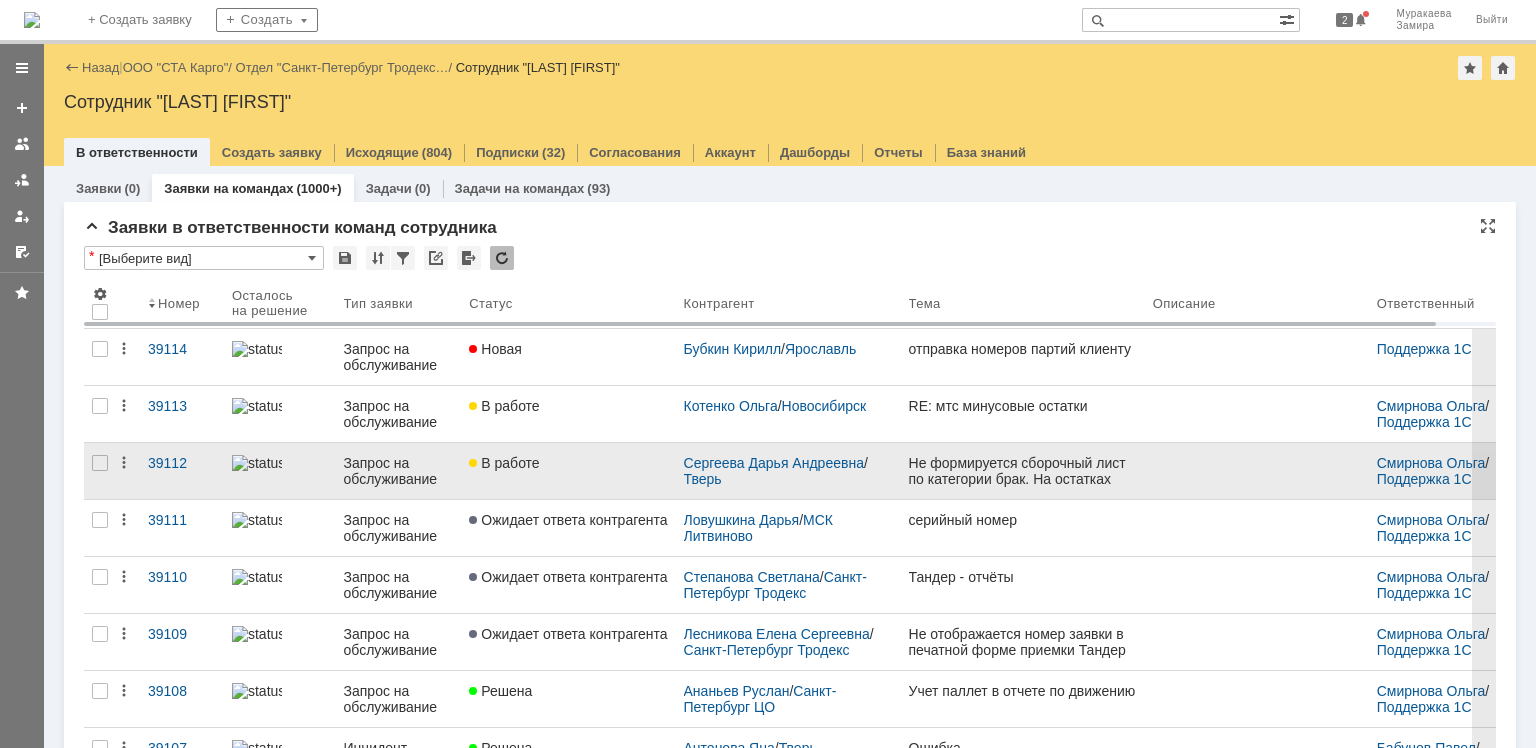 scroll, scrollTop: 0, scrollLeft: 0, axis: both 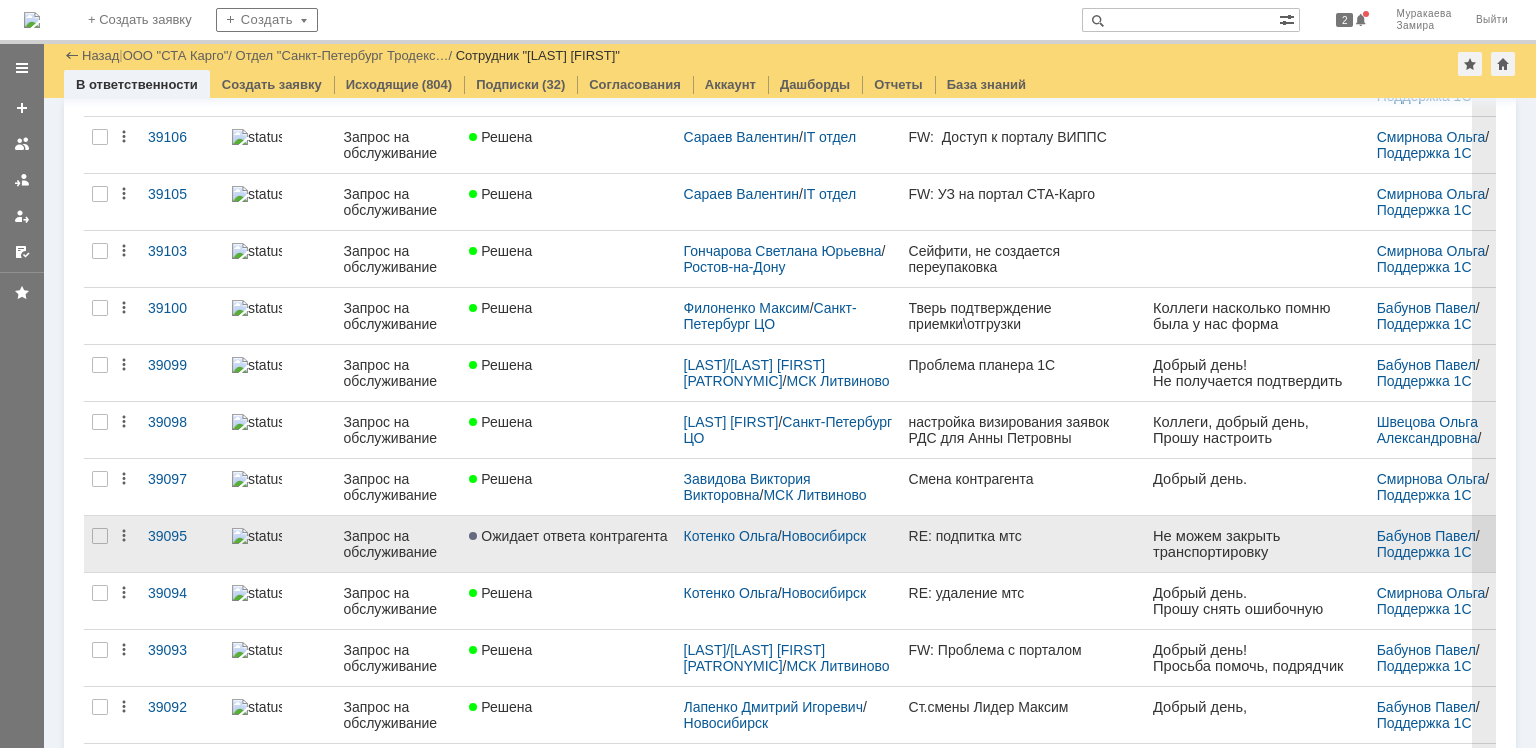 click on "Запрос на обслуживание" at bounding box center [399, 544] 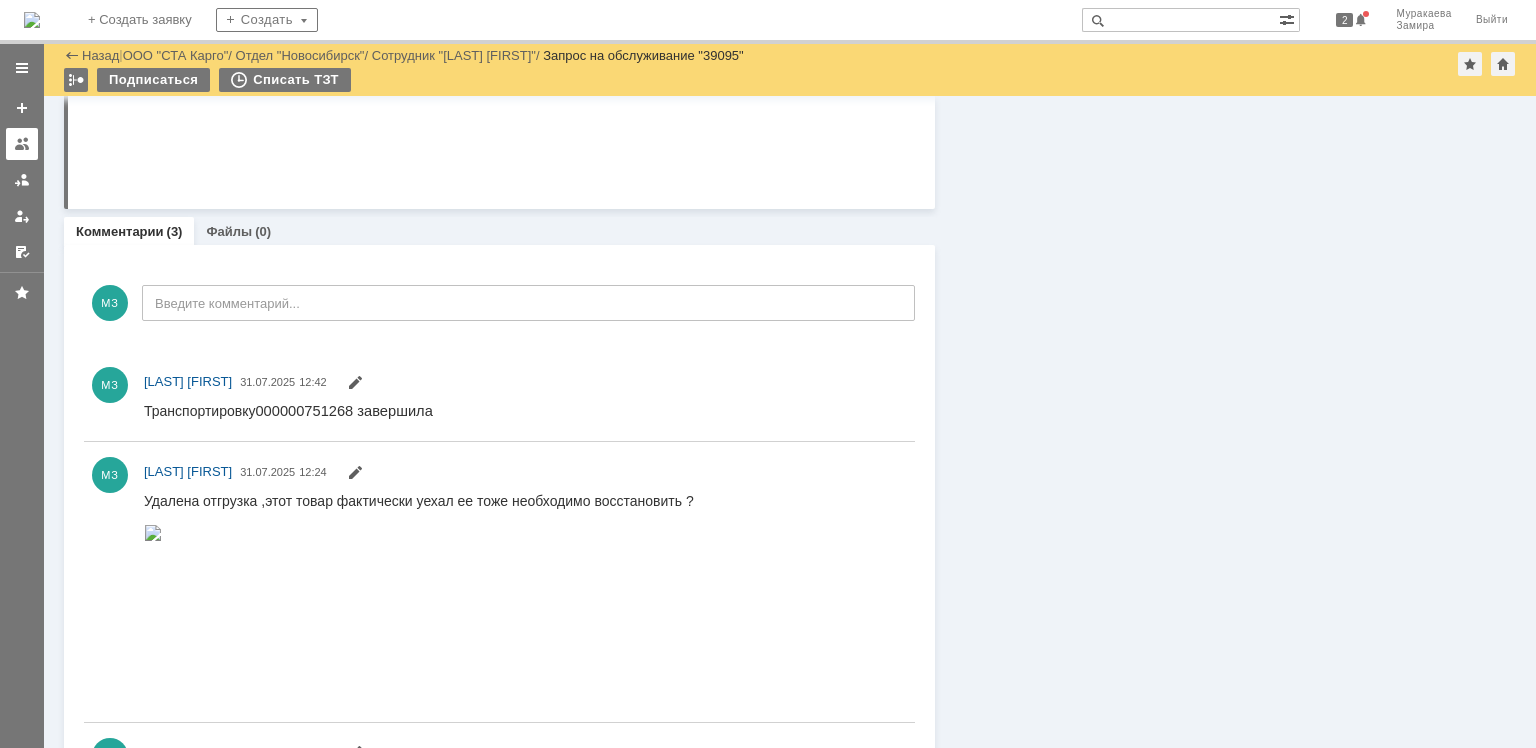 click at bounding box center (22, 144) 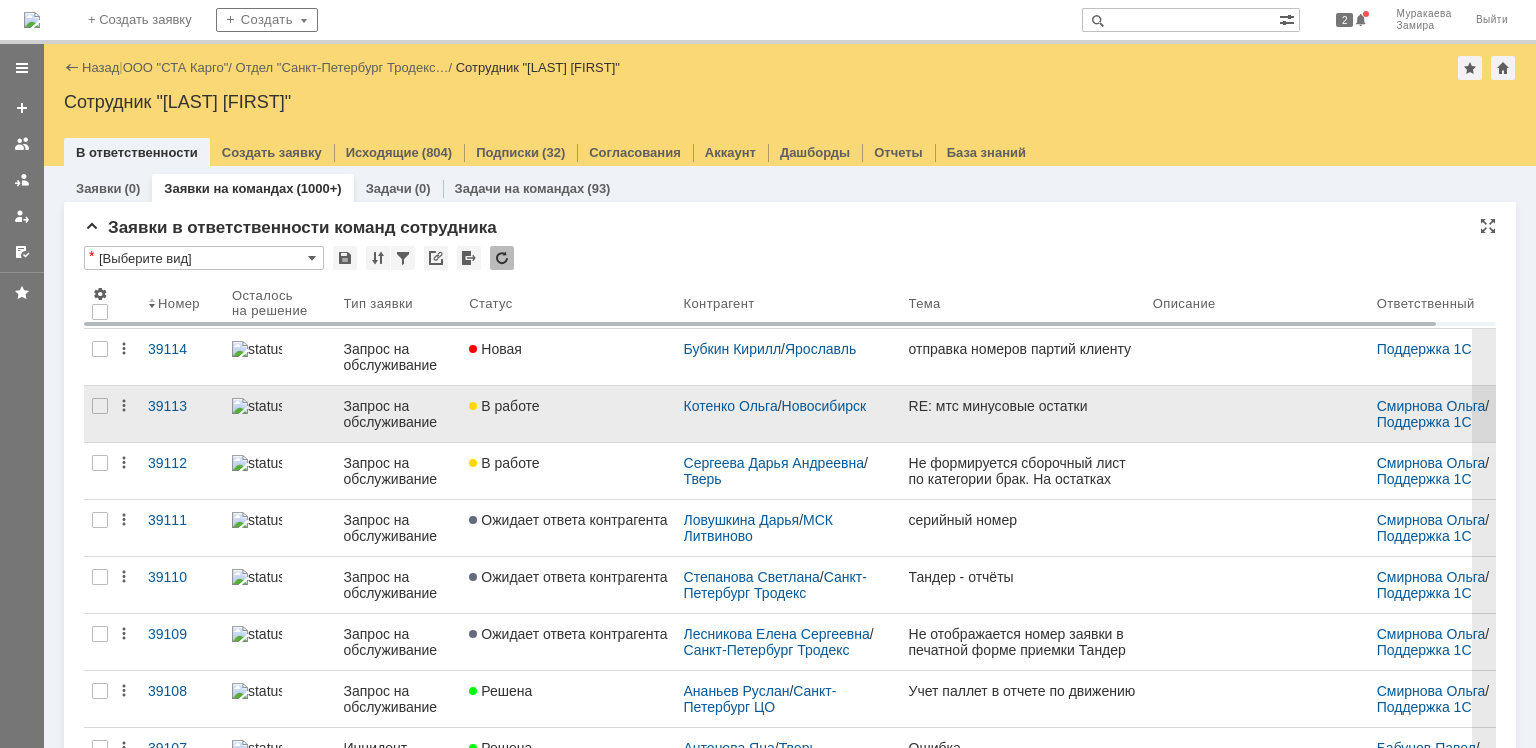 click on "Запрос на обслуживание" at bounding box center [399, 414] 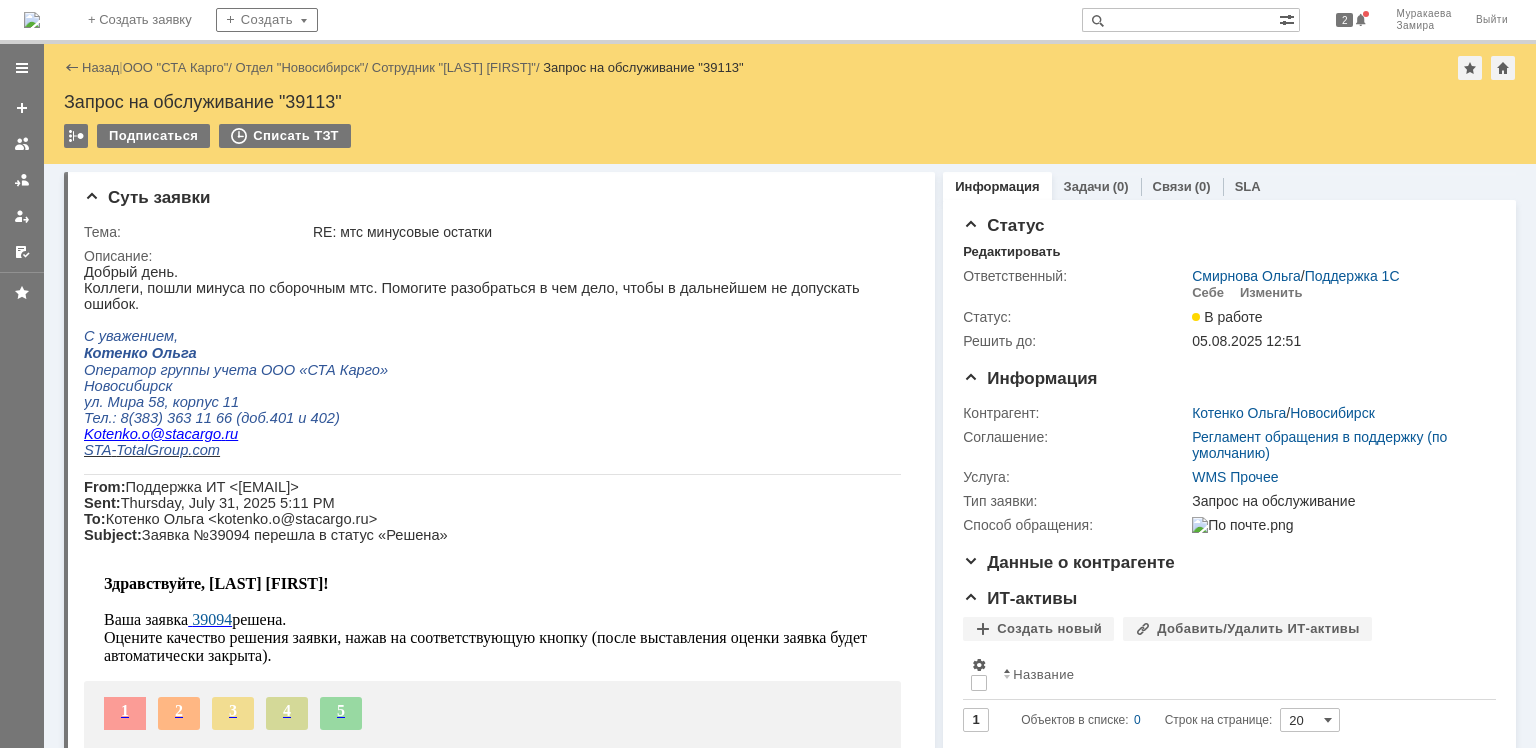 scroll, scrollTop: 0, scrollLeft: 0, axis: both 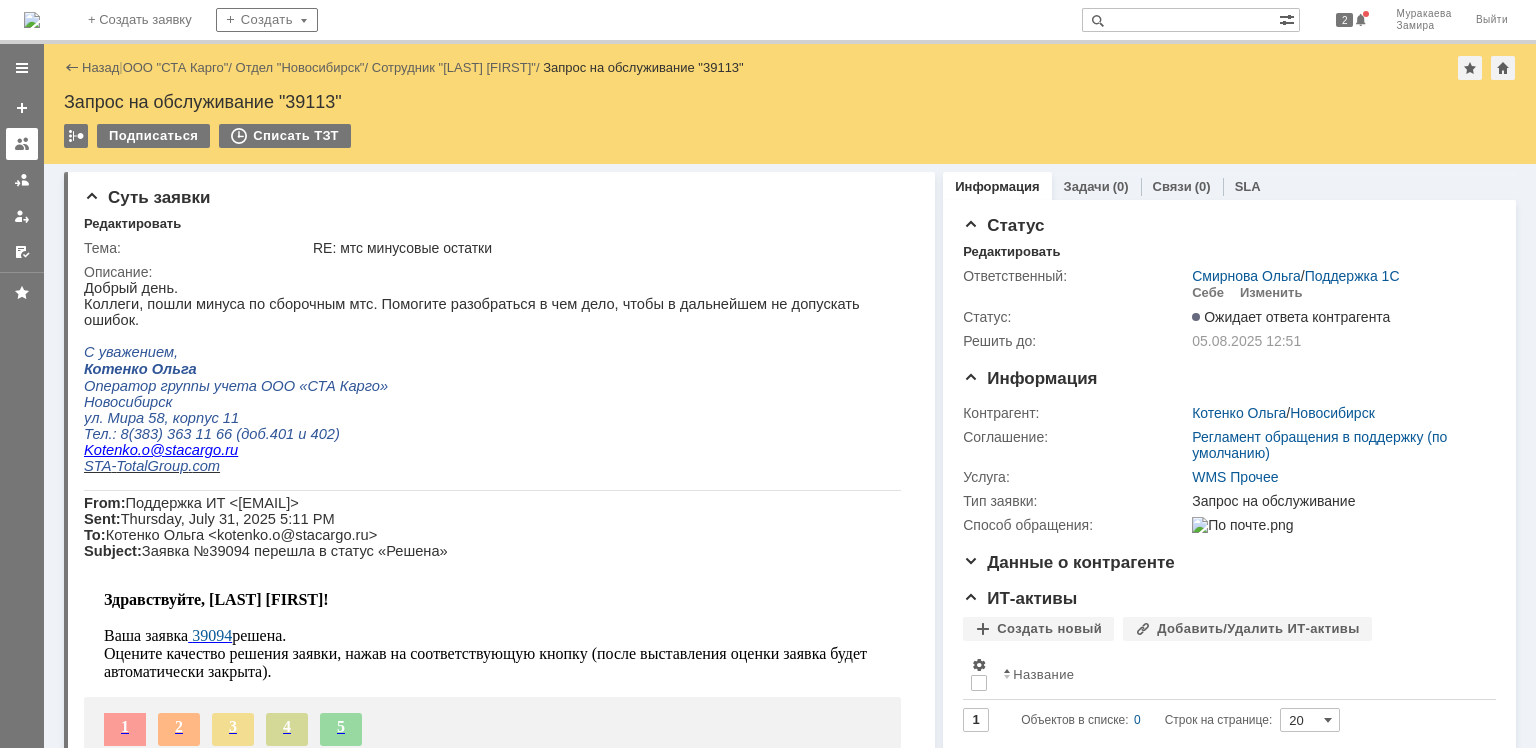 click at bounding box center [22, 144] 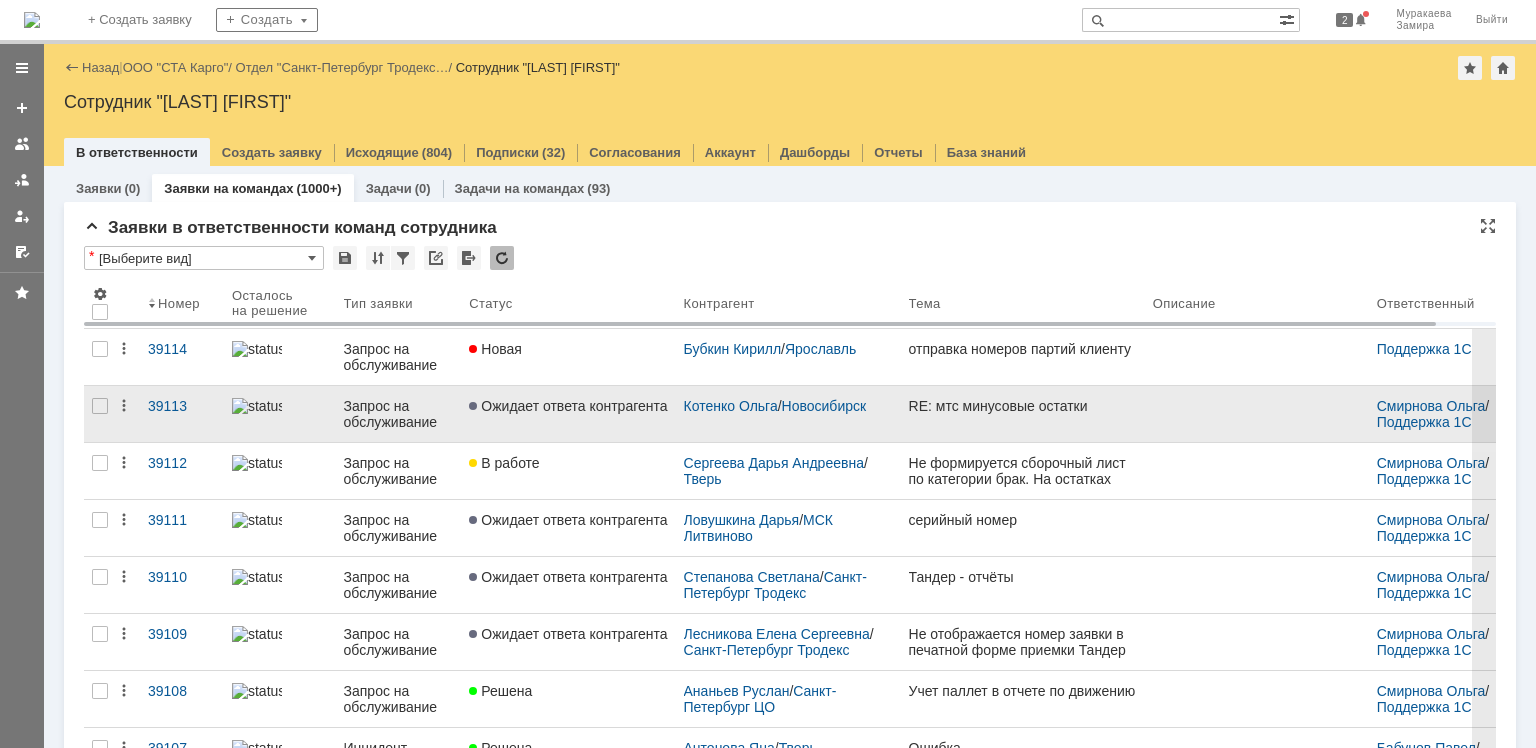 scroll, scrollTop: 0, scrollLeft: 0, axis: both 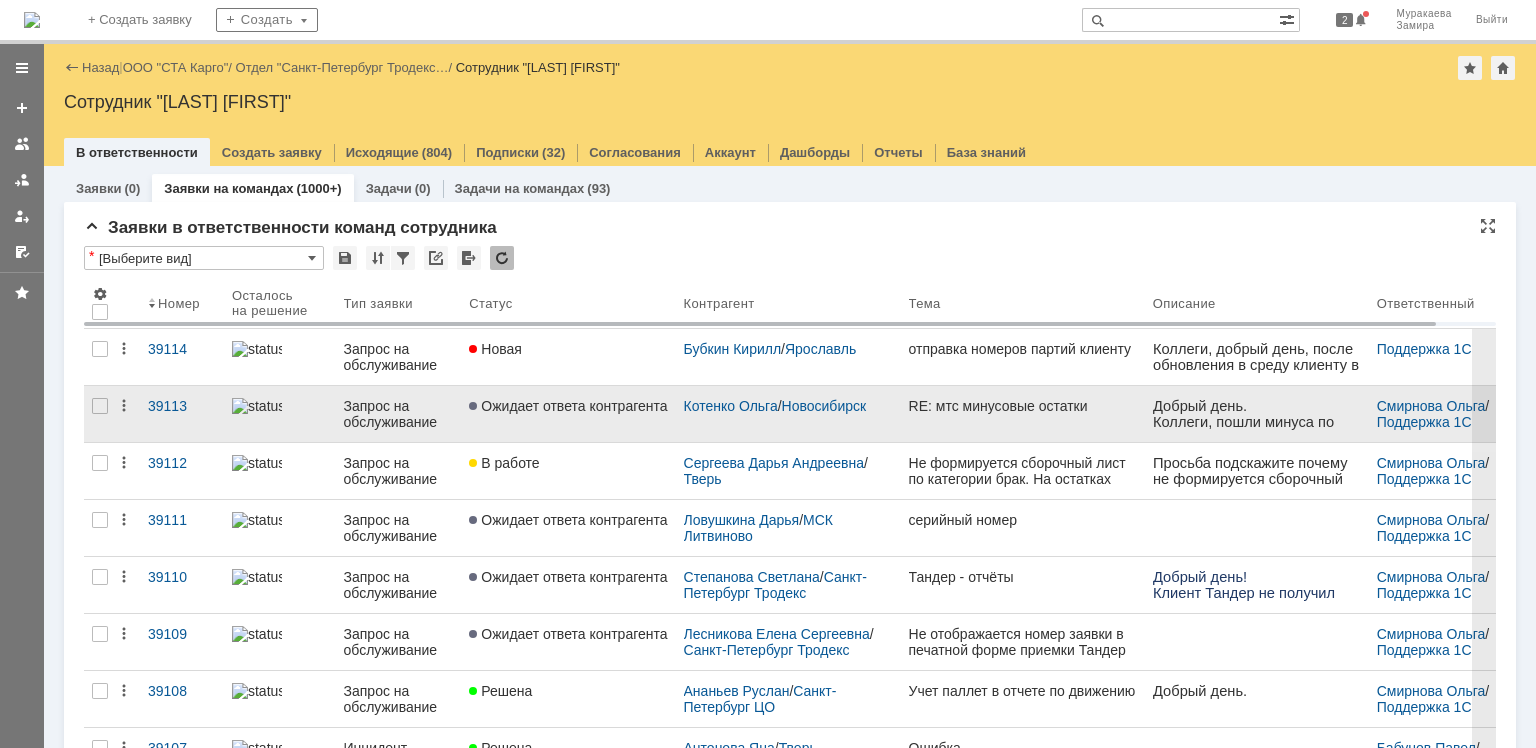 click on "Запрос на обслуживание" at bounding box center (399, 414) 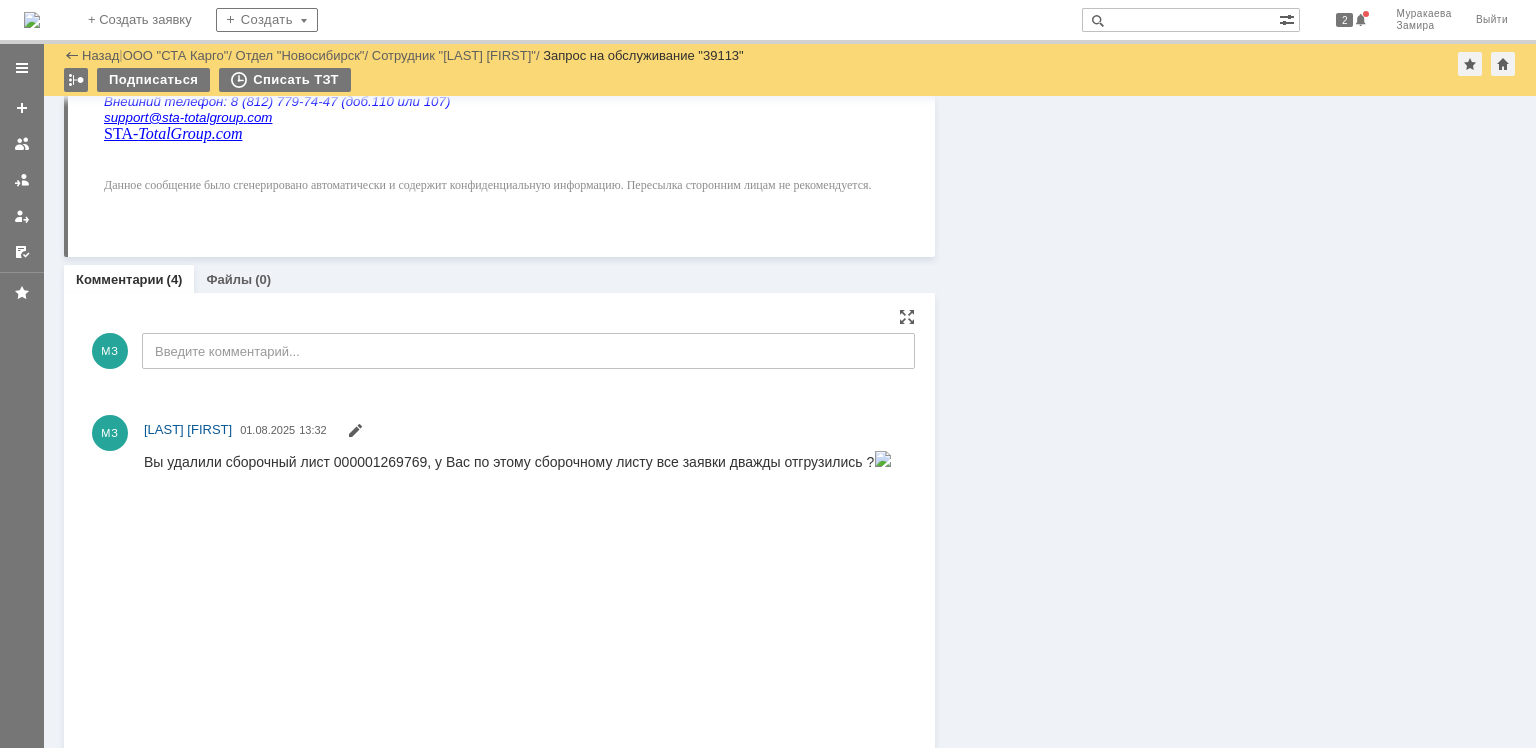 scroll, scrollTop: 900, scrollLeft: 0, axis: vertical 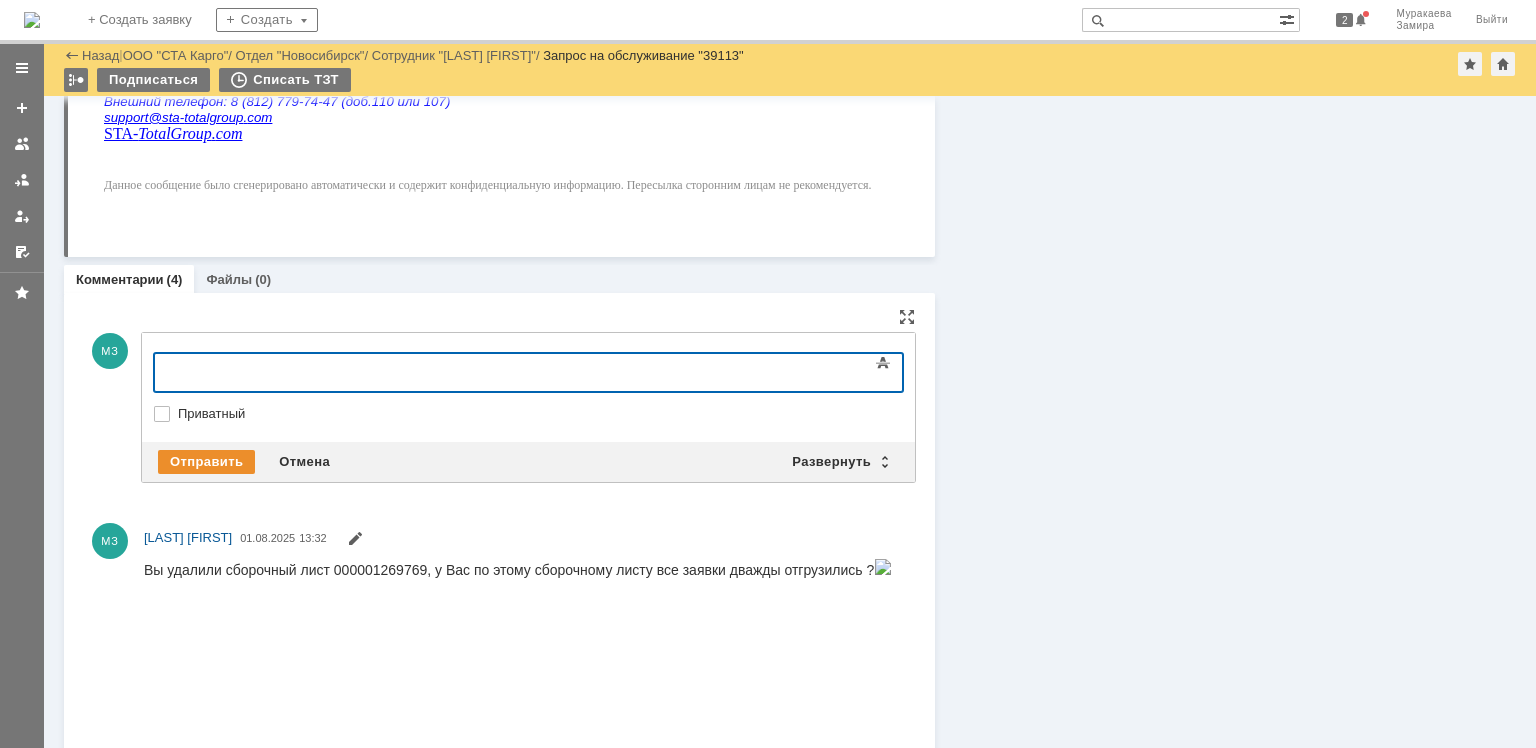 type 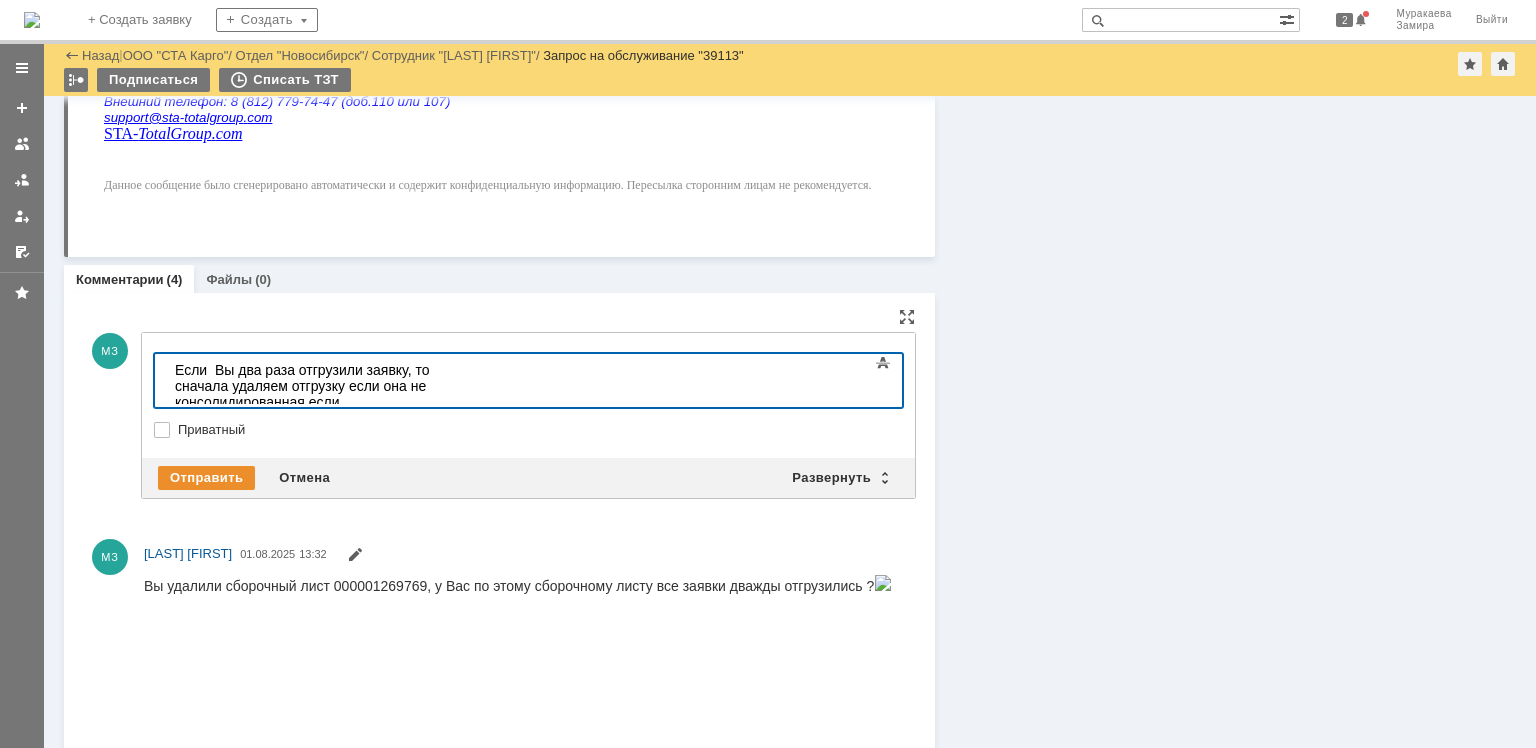 drag, startPoint x: 705, startPoint y: 388, endPoint x: 636, endPoint y: 390, distance: 69.02898 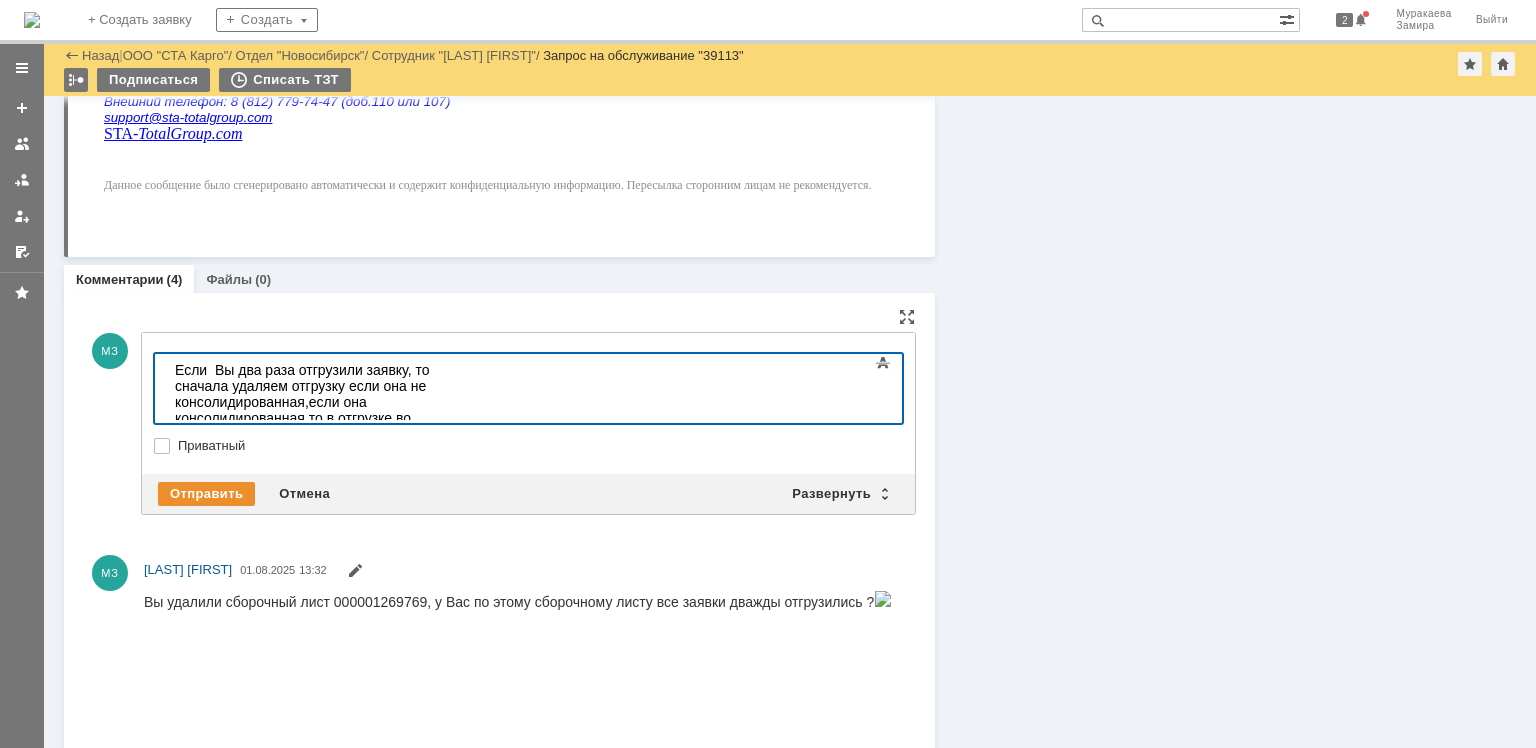 click on "Если  Вы два раза отгрузили заявку, то сначала удаляем отгрузку если она не консолидированная,если она консолидированная,то в отгрузке во вклдаке ДОПОЛНИТЕЛЬНО удаляем ЗЗАДАНИЕ по этой заевке и нажимаем кнопку обновить" at bounding box center [317, 418] 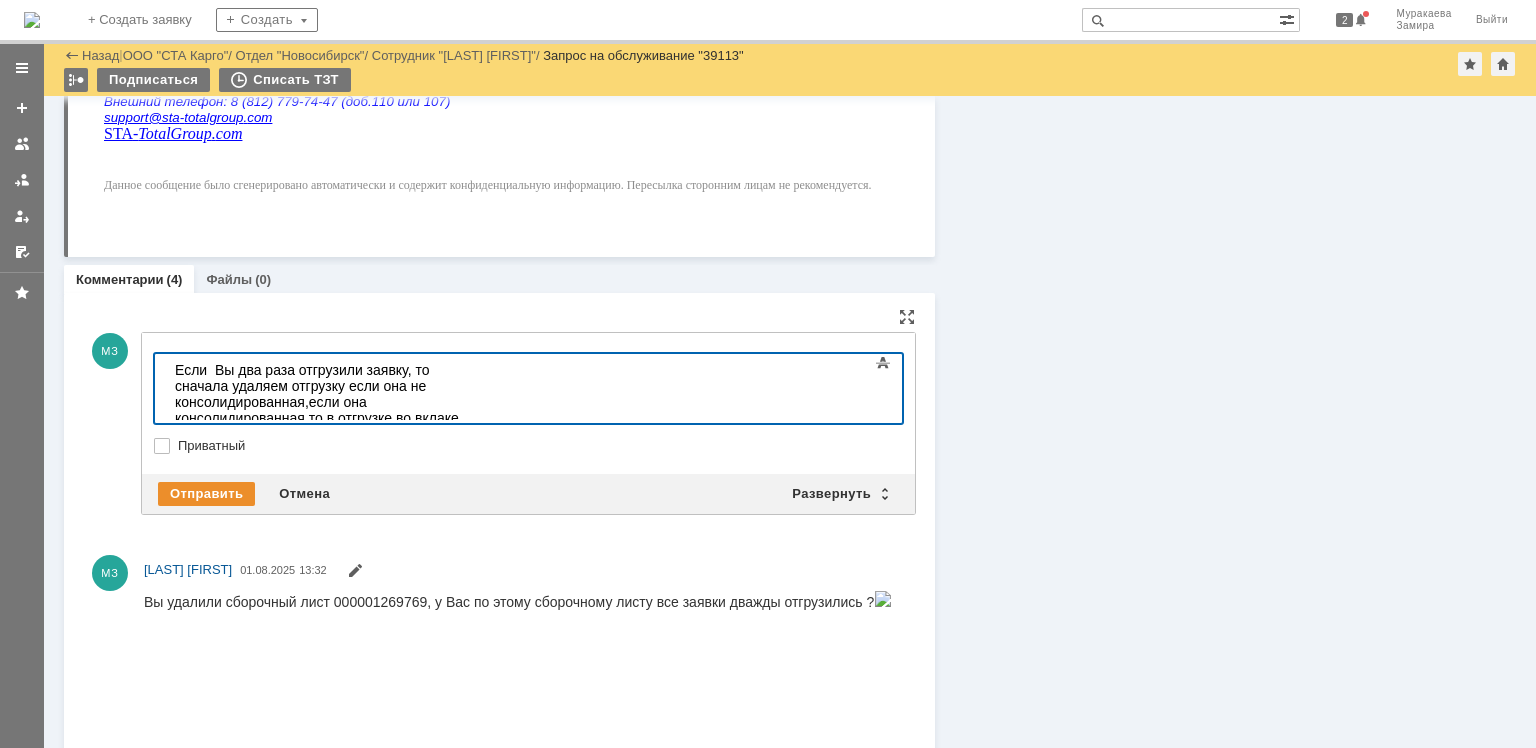click on "Если  Вы два раза отгрузили заявку, то сначала удаляем отгрузку если она не консолидированная,если она консолидированная,то в отгрузке во вклаке ДОПОЛНИТЕЛЬНО удаляем ЗЗАДАНИЕ по этой заевке и нажимаем кнопку обновить" at bounding box center [317, 418] 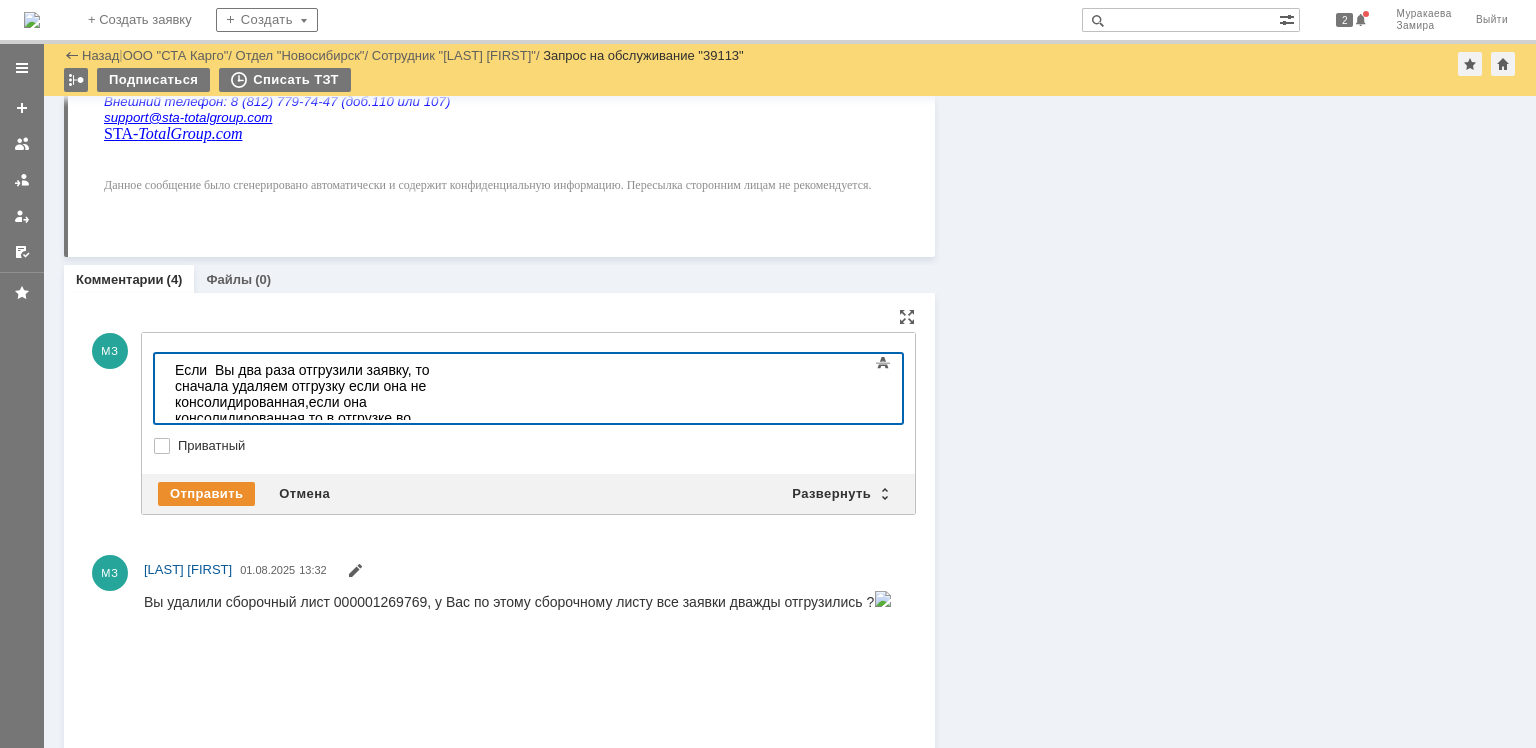 drag, startPoint x: 829, startPoint y: 388, endPoint x: 841, endPoint y: 400, distance: 16.970562 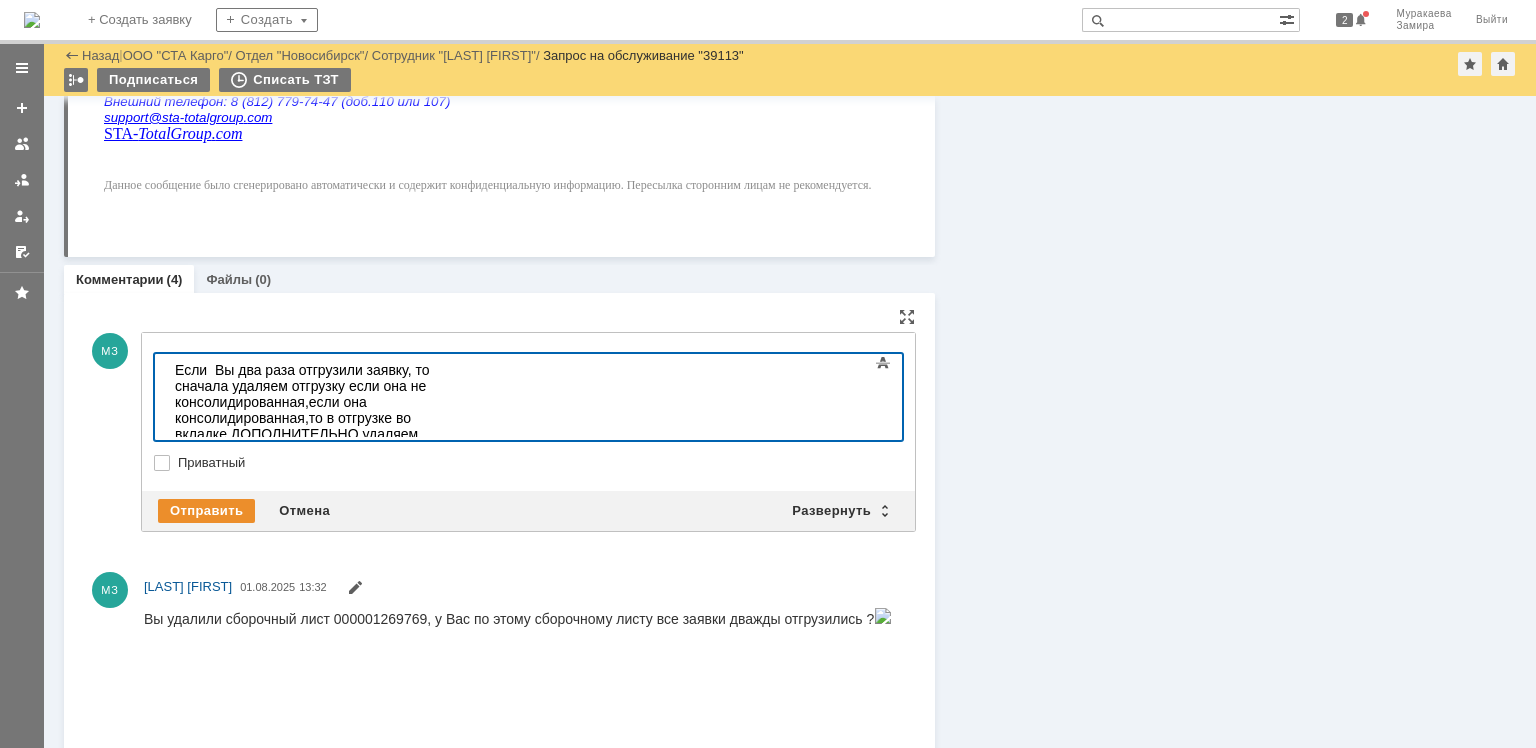 click on "Если  Вы два раза отгрузили заявку, то сначала удаляем отгрузку если она не консолидированная,если она консолидированная,то в отгрузке во вкладке ДОПОЛНИТЕЛЬНО удаляем ЗАДАНИЕ по этой заявке и нажимаем кнопку обновить ,а по сборочному листу делаем возврат товара-создается транспортировка которую надо разместить  , а не удаляем его" at bounding box center (317, 442) 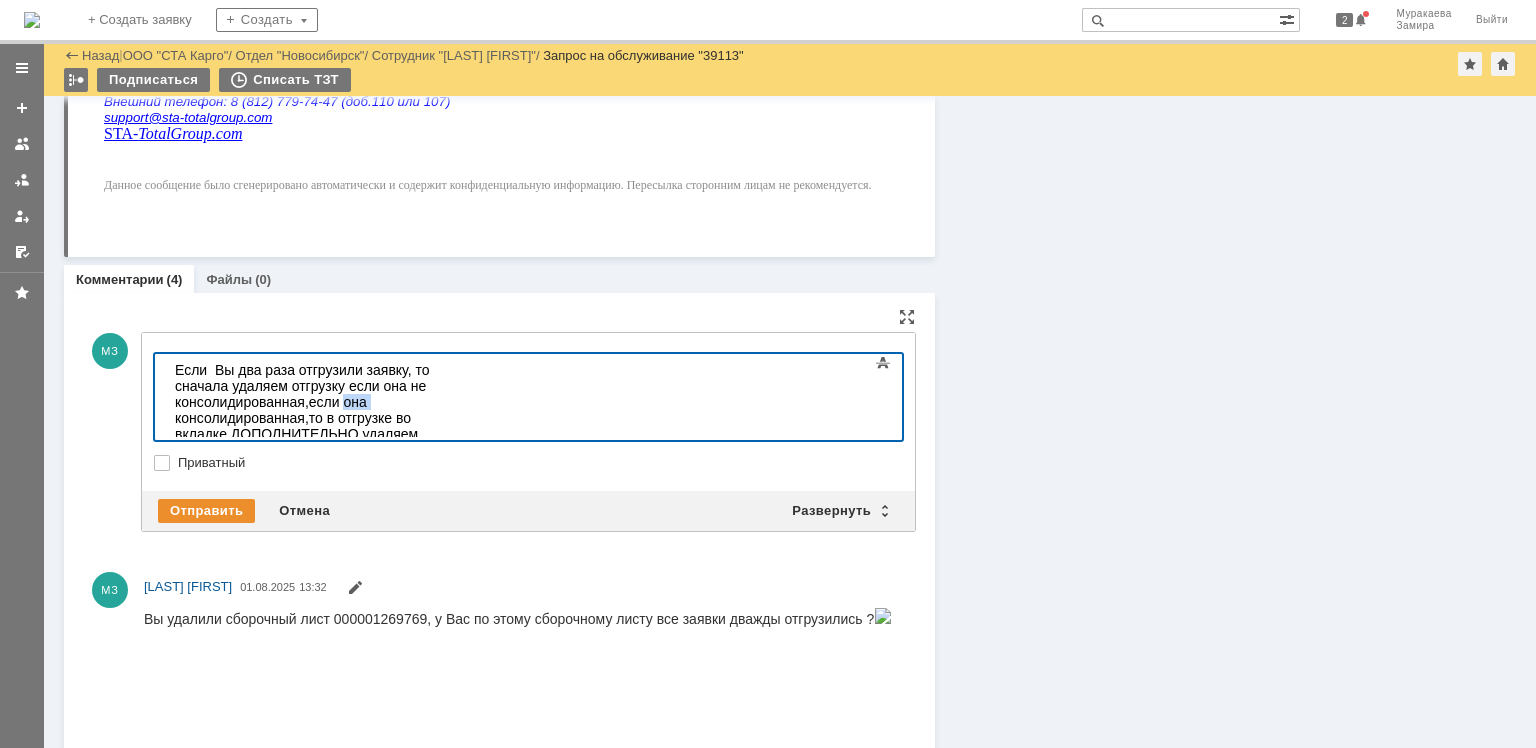 click on "Если  Вы два раза отгрузили заявку, то сначала удаляем отгрузку если она не консолидированная,если она консолидированная,то в отгрузке во вкладке ДОПОЛНИТЕЛЬНО удаляем ЗАДАНИЕ по этой заявке и нажимаем кнопку обновить ,а по сборочному листу делаем возврат товара-создается транспортировка которую надо разместить  , а не удаляем  сборочный лист" at bounding box center (317, 442) 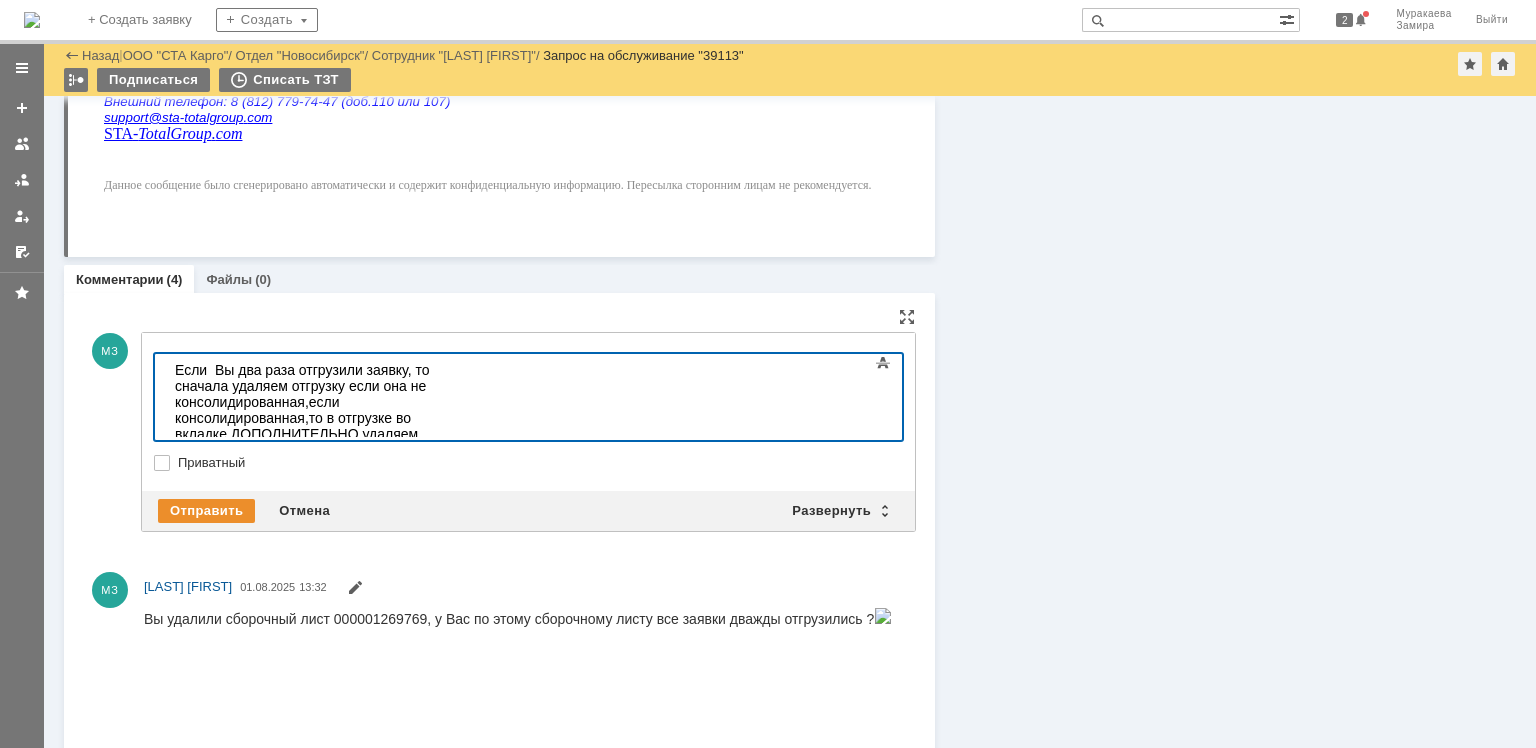 click on "Если  Вы два раза отгрузили заявку, то сначала удаляем отгрузку если она не консолидированная,если консолидированная,то в отгрузке во вкладке ДОПОЛНИТЕЛЬНО удаляем ЗАДАНИЕ по этой заявке и нажимаем кнопку обновить ,а по сборочному листу делаем возврат товара-создается транспортировка которую надо разместить  , а не удаляем сборочный лист" at bounding box center (317, 442) 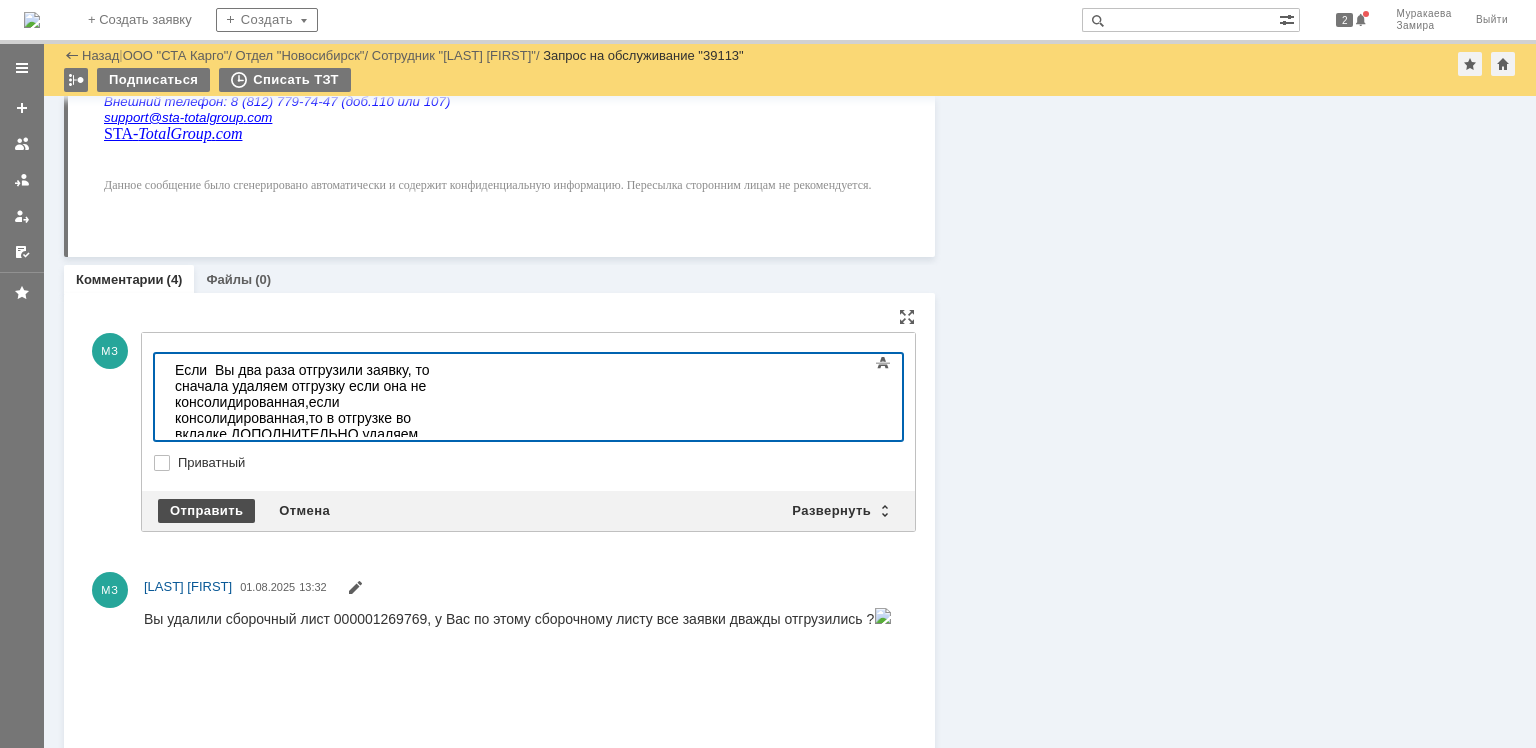 click on "Отправить" at bounding box center [206, 511] 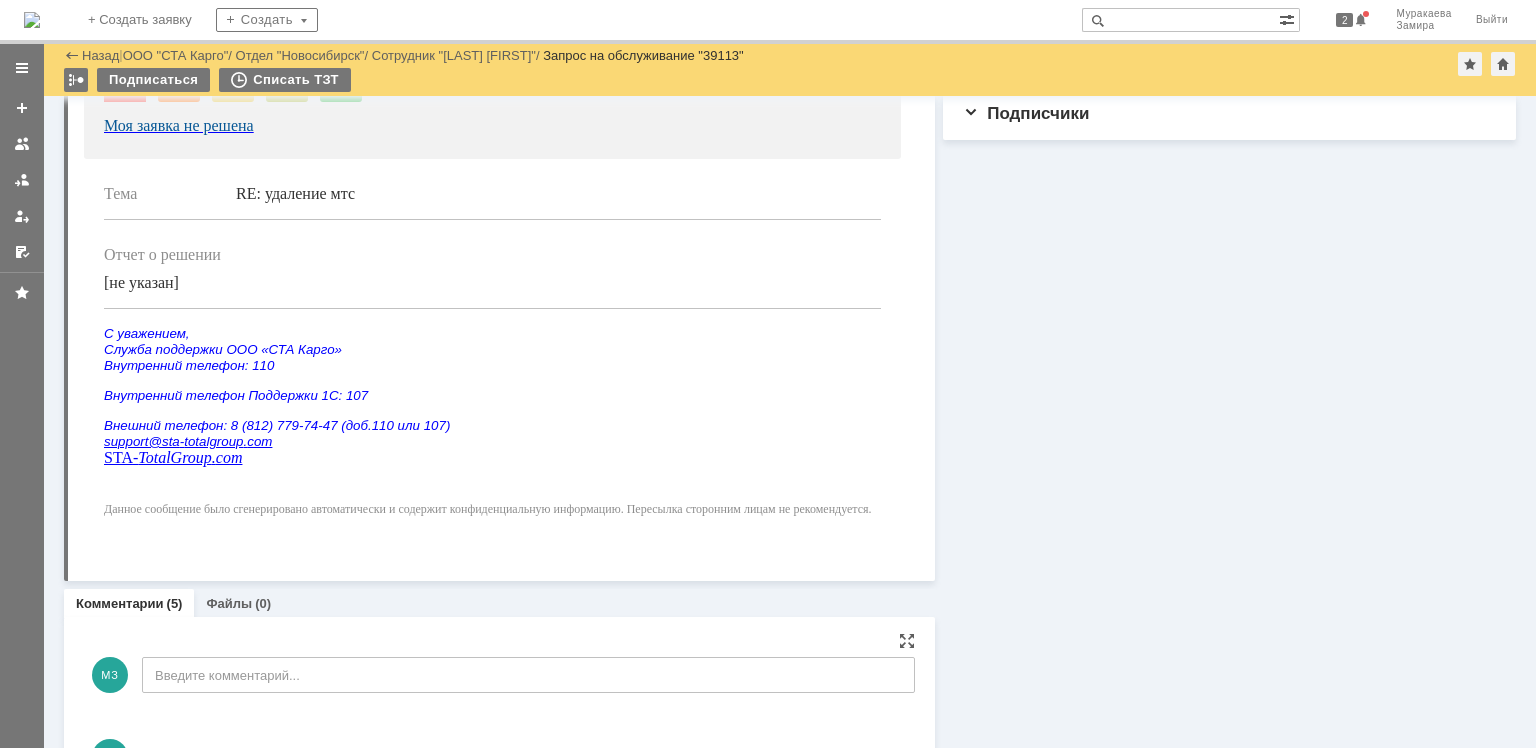 scroll, scrollTop: 900, scrollLeft: 0, axis: vertical 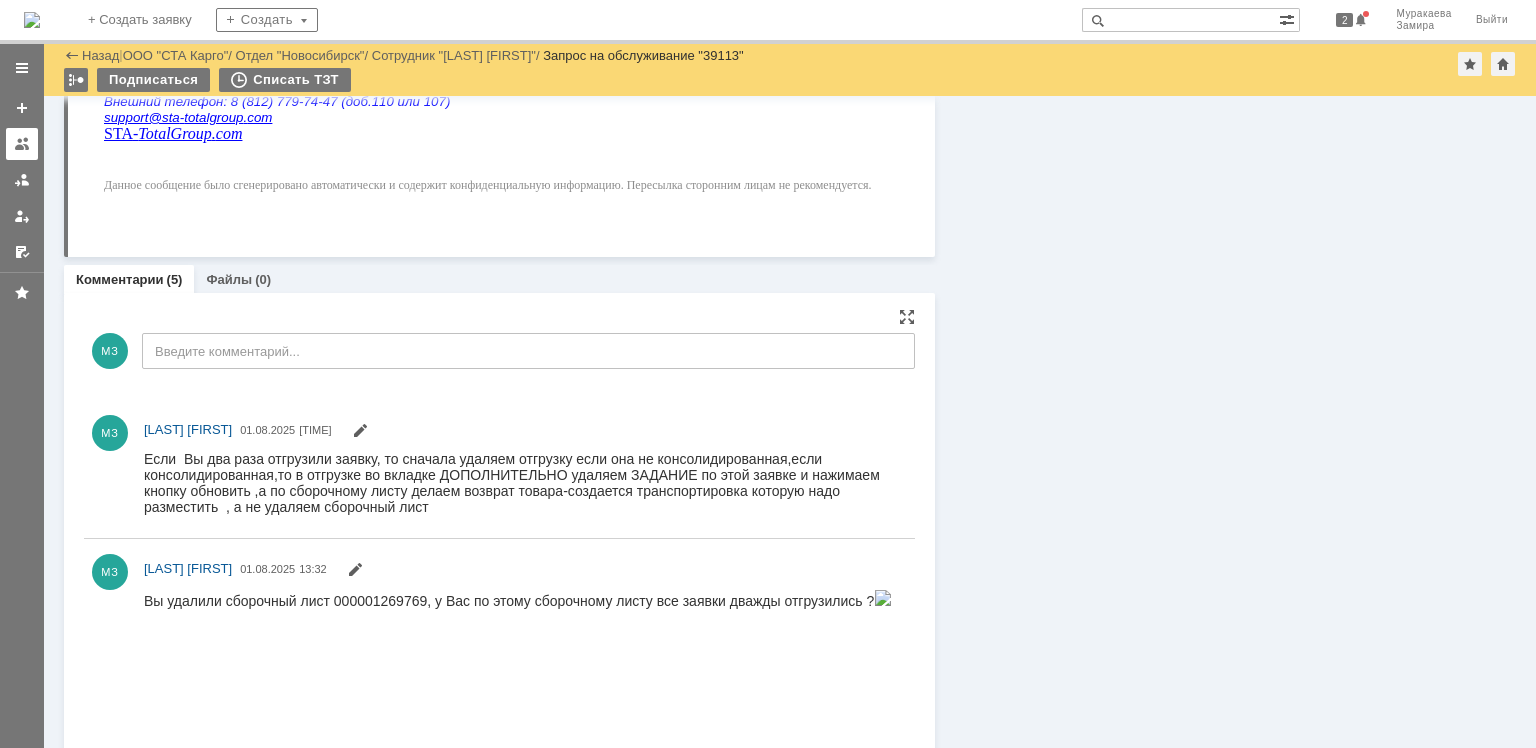 click at bounding box center (22, 144) 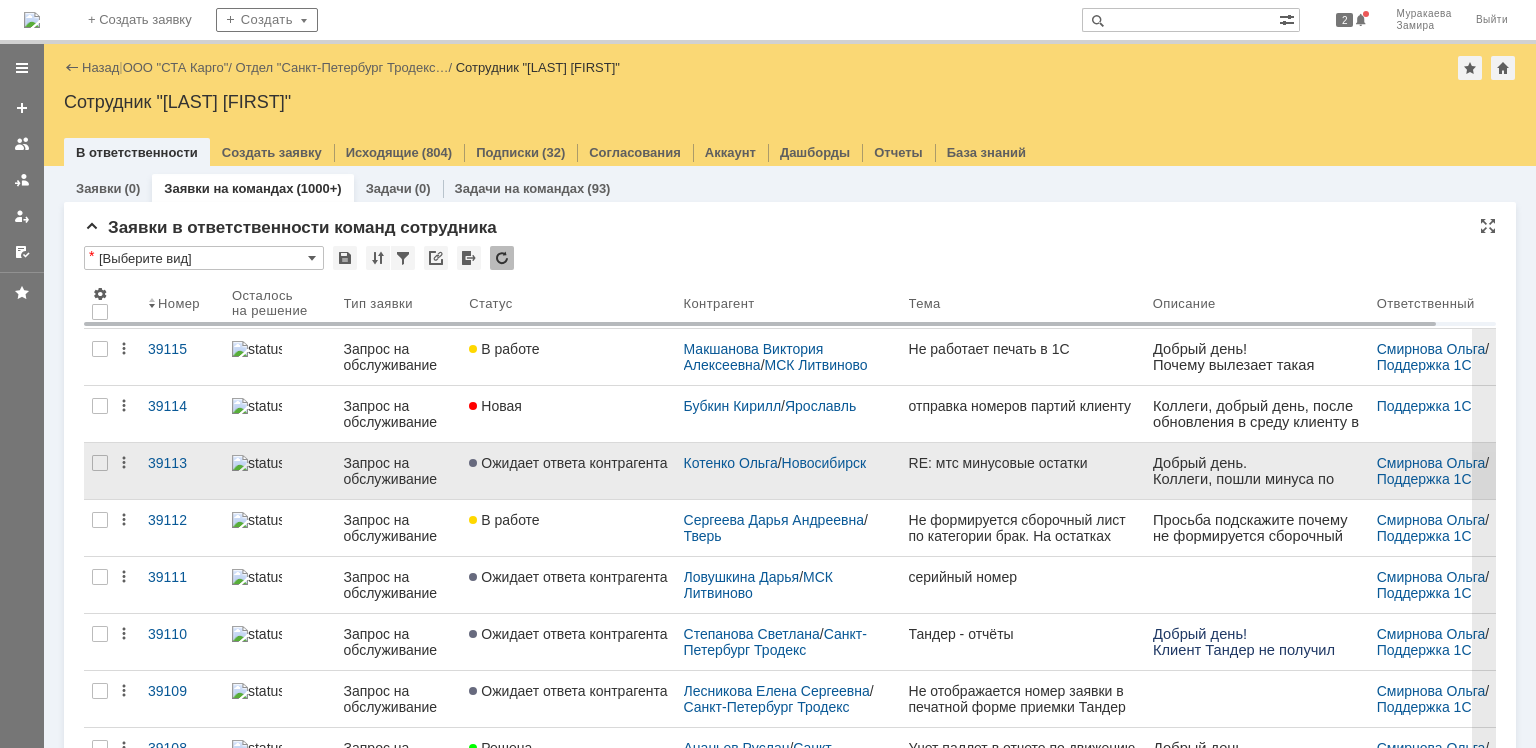 scroll, scrollTop: 0, scrollLeft: 0, axis: both 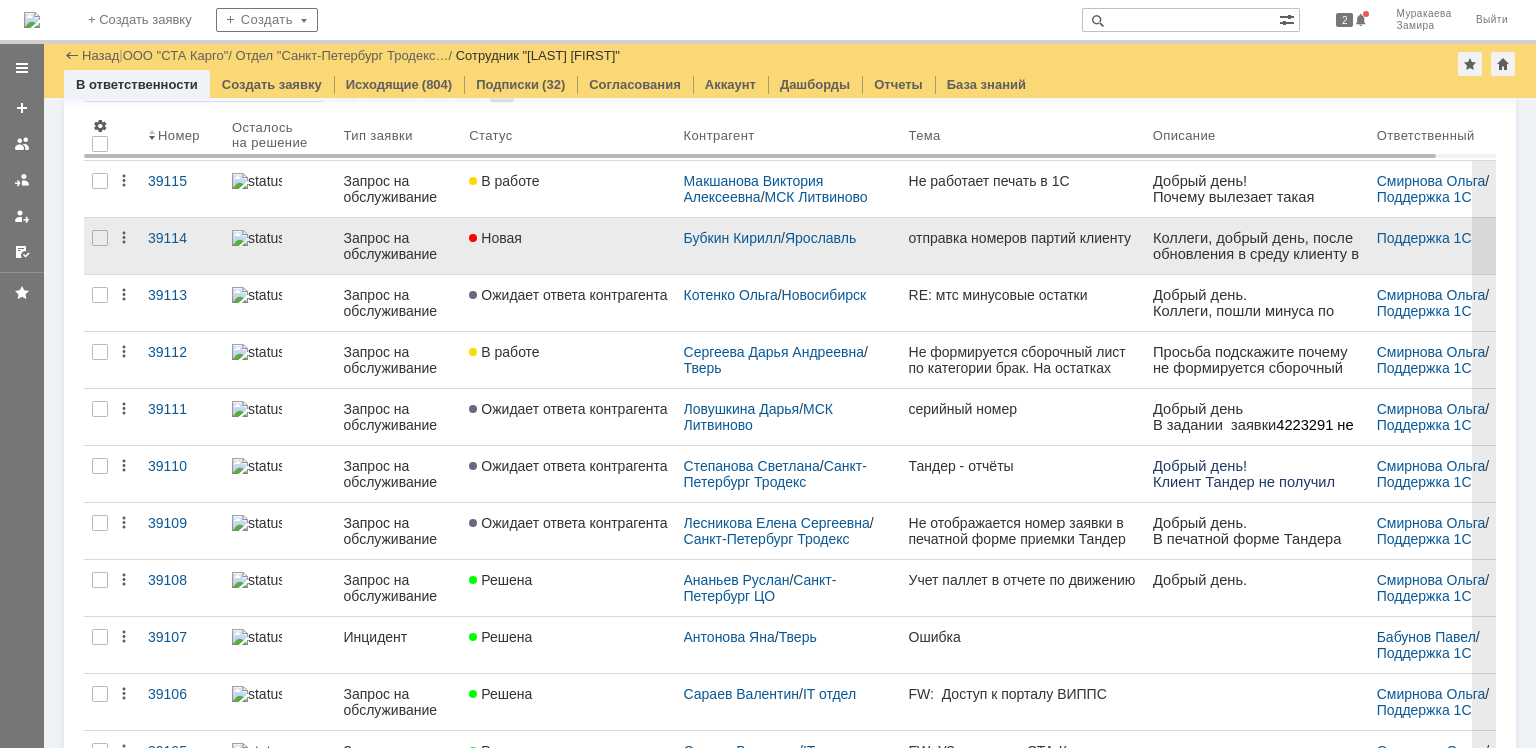 click on "Запрос на обслуживание" at bounding box center [399, 246] 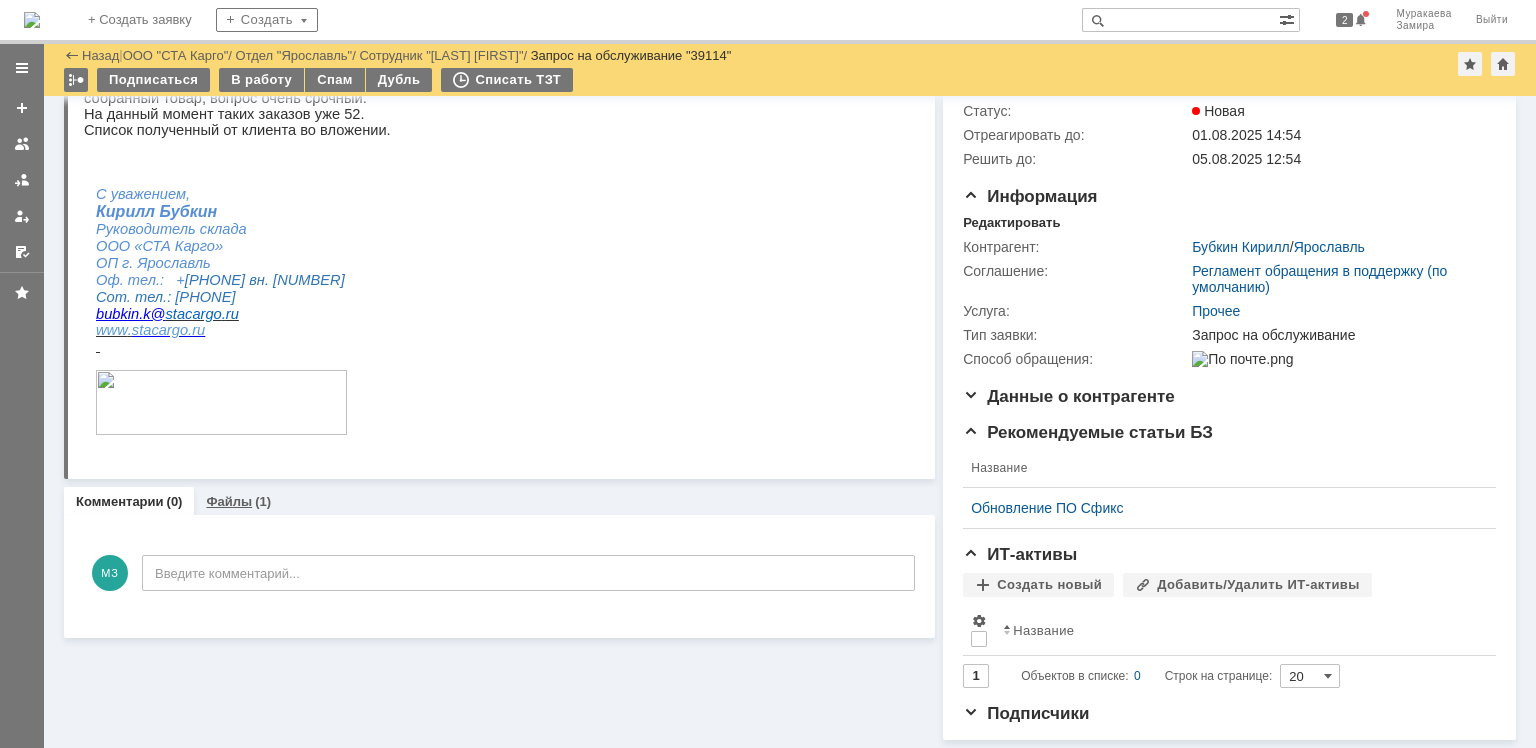 click on "Файлы" at bounding box center [229, 501] 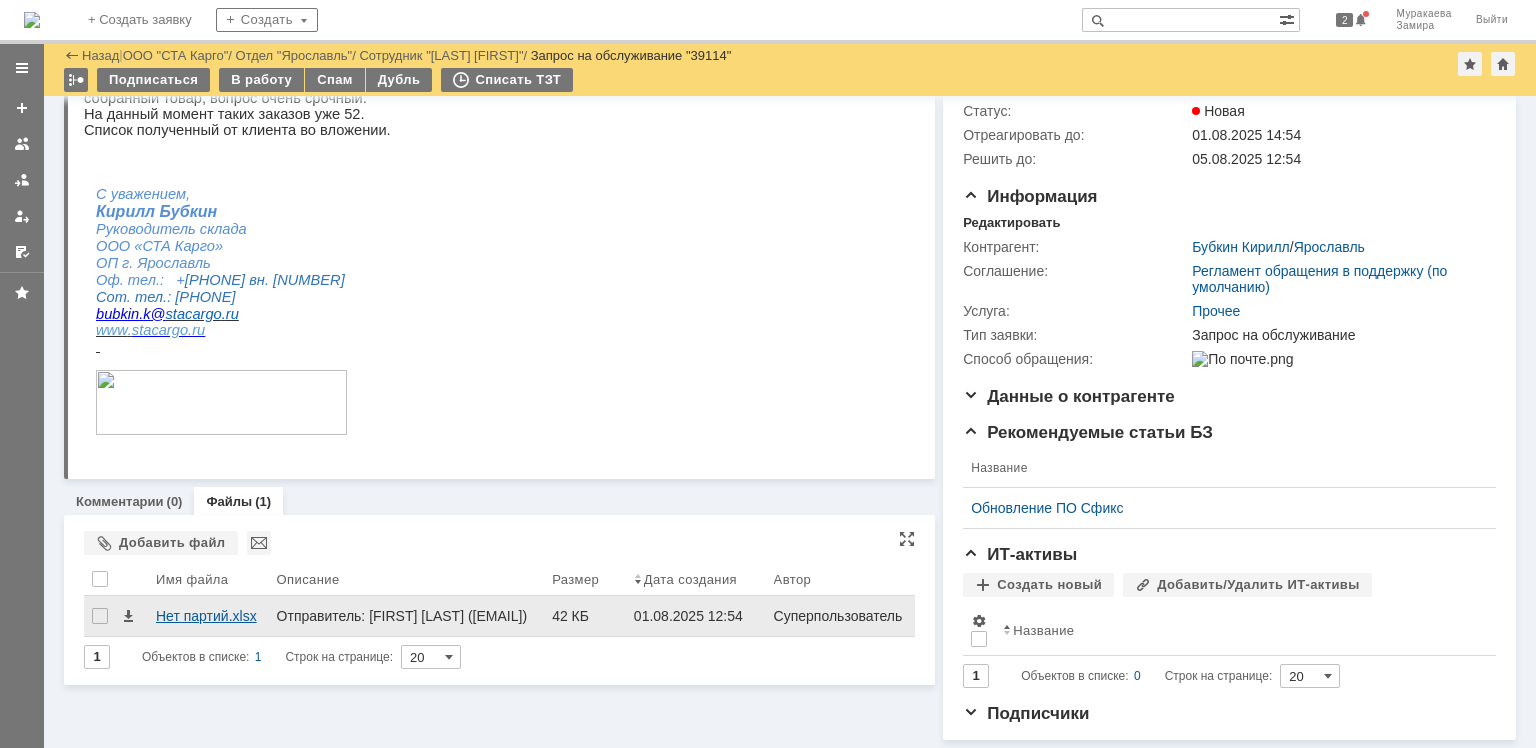 click on "Нет партий.xlsx" at bounding box center (208, 616) 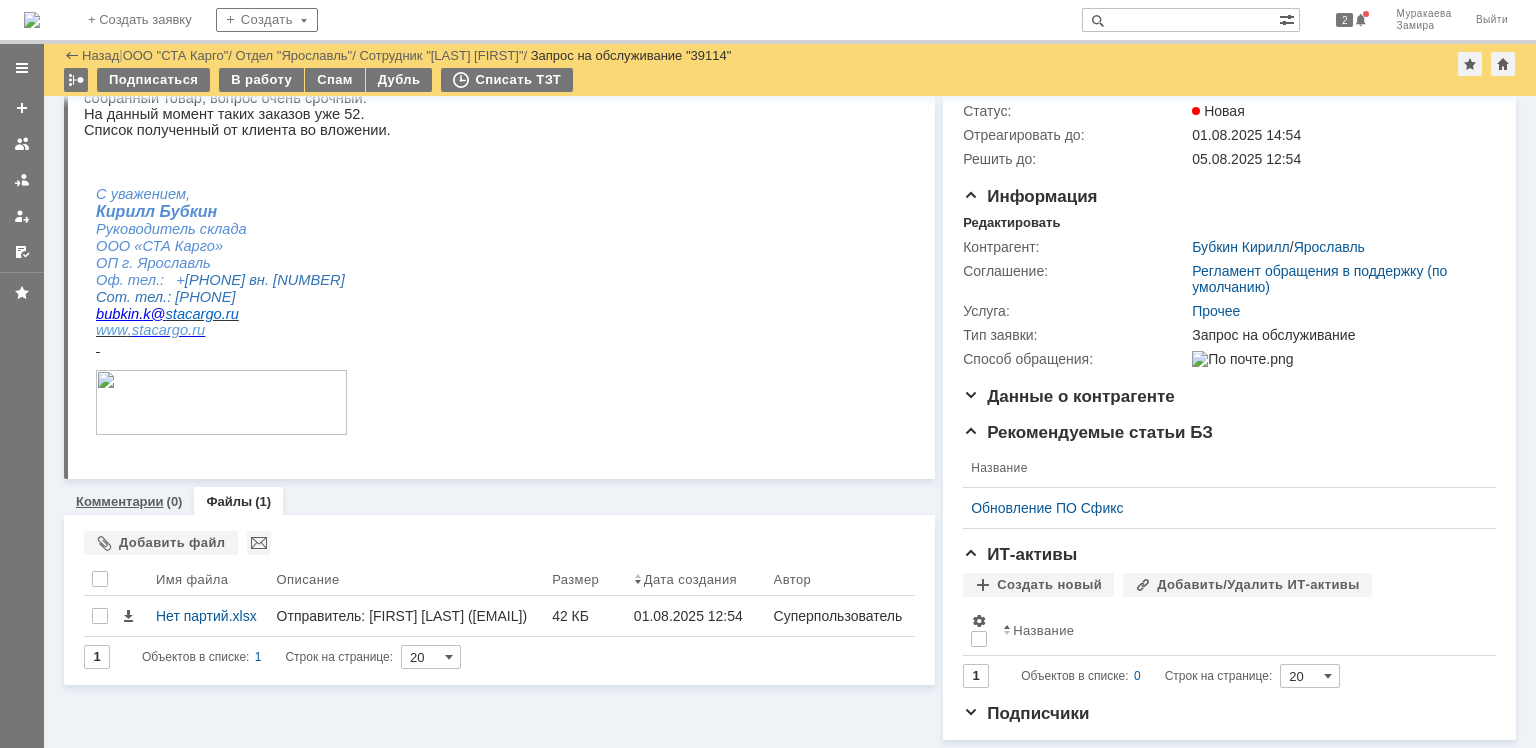 click on "Комментарии" at bounding box center [120, 501] 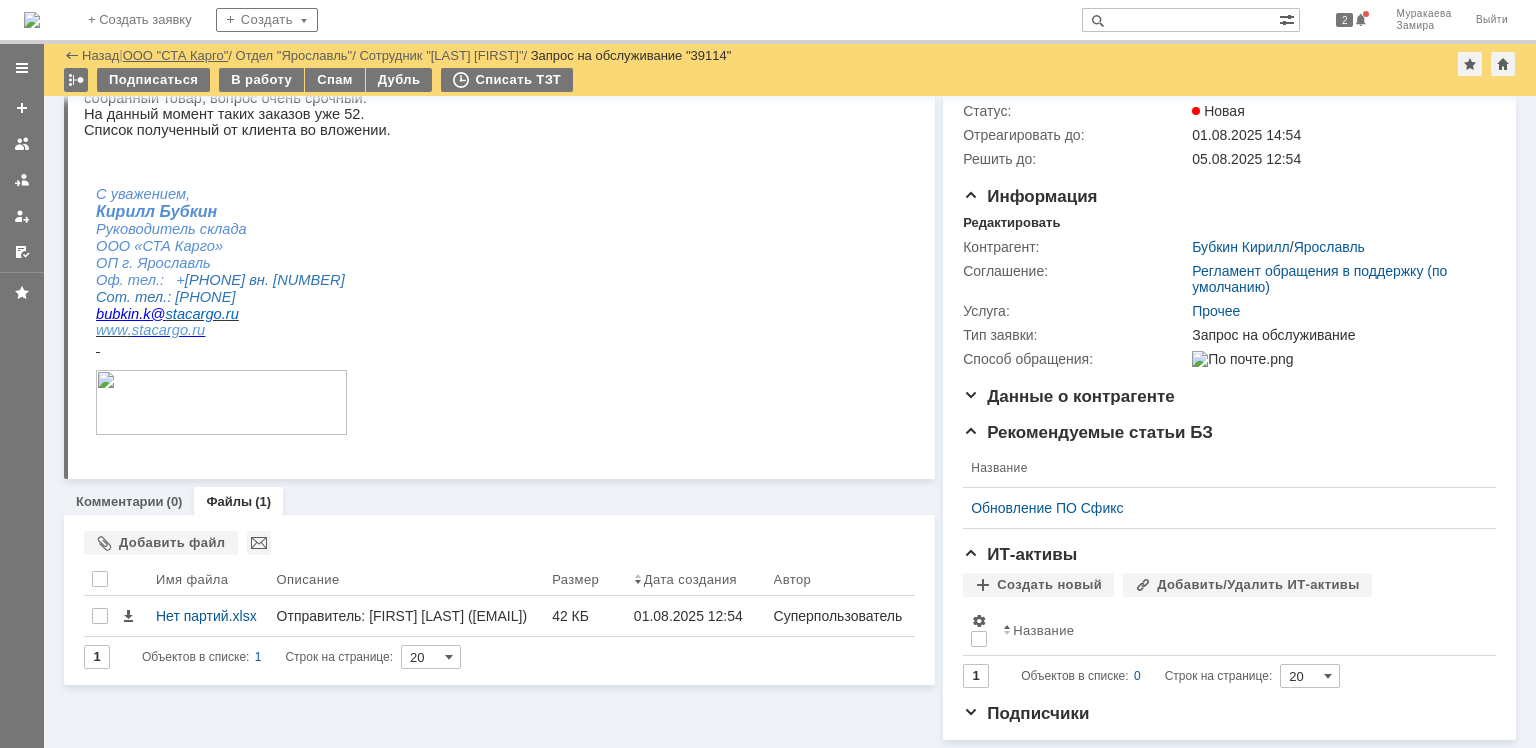click on "ООО "СТА Карго"" at bounding box center (176, 55) 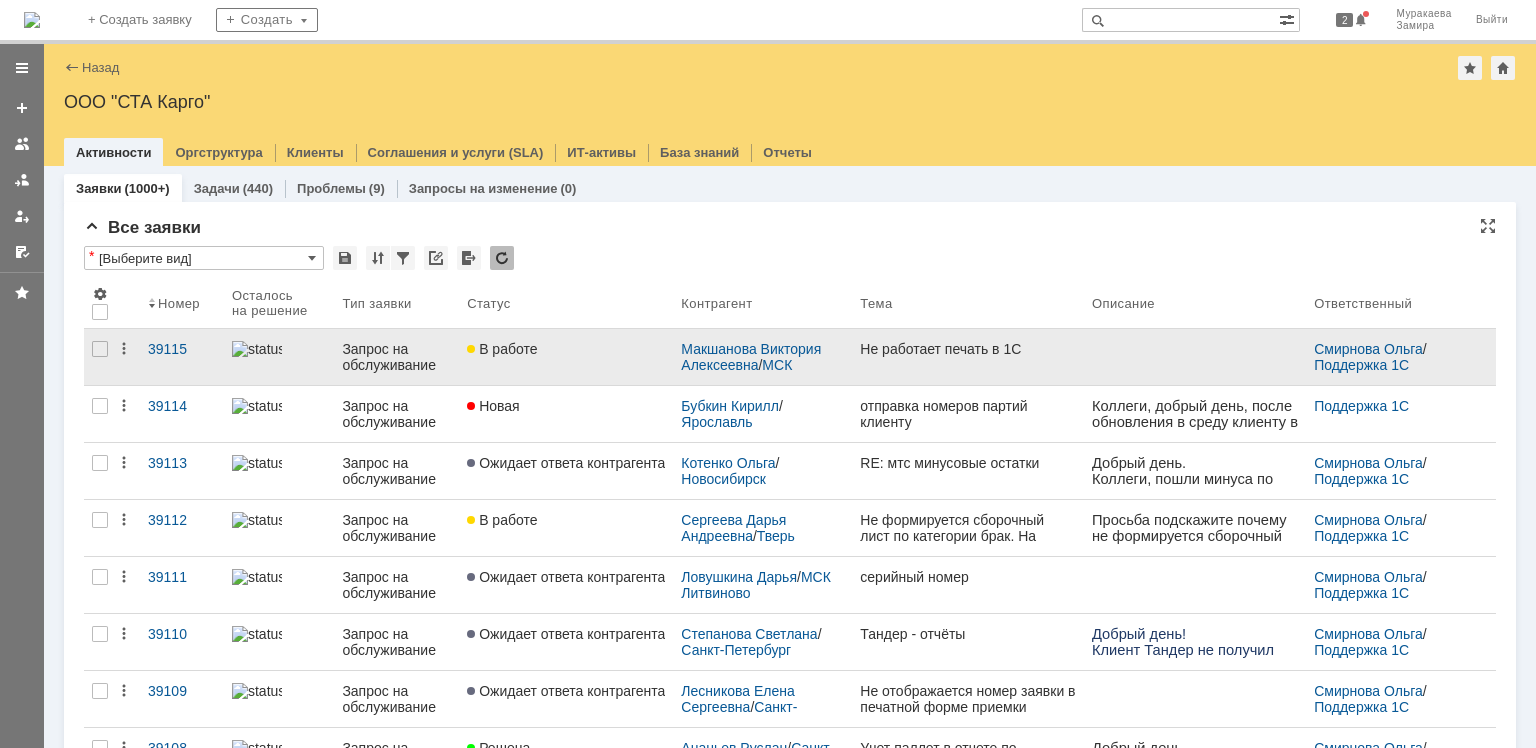 click on "Запрос на обслуживание" at bounding box center (396, 357) 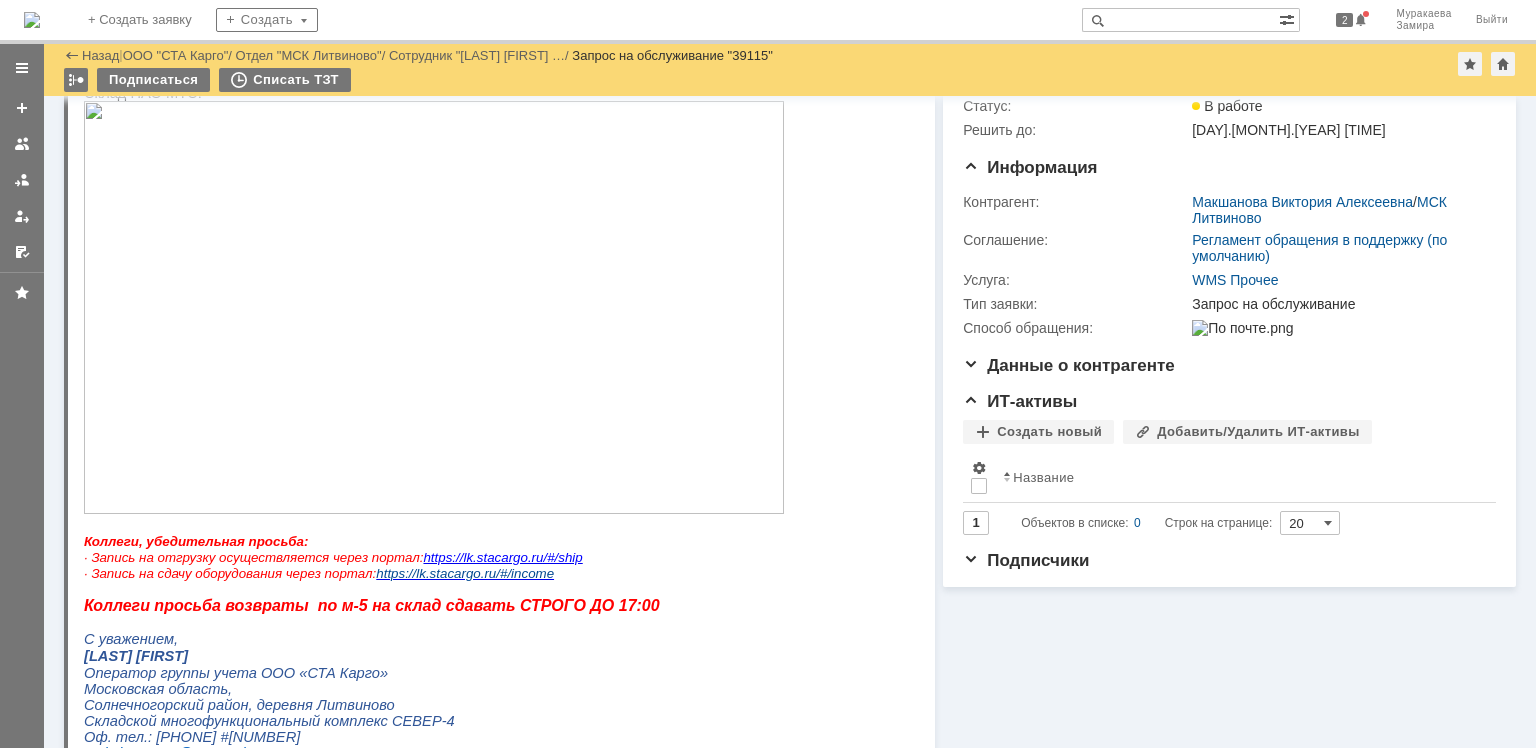 click at bounding box center [434, 307] 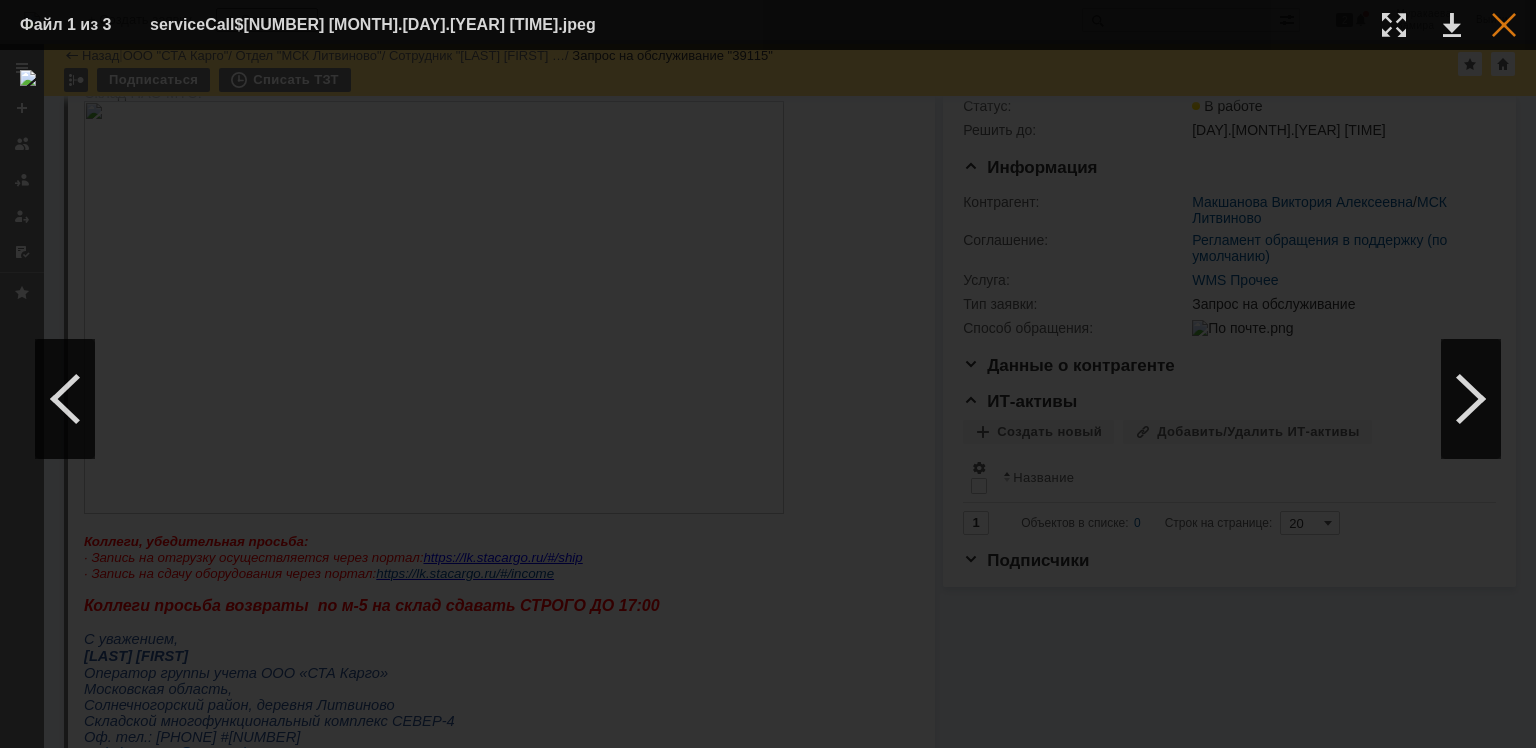 click at bounding box center [1504, 25] 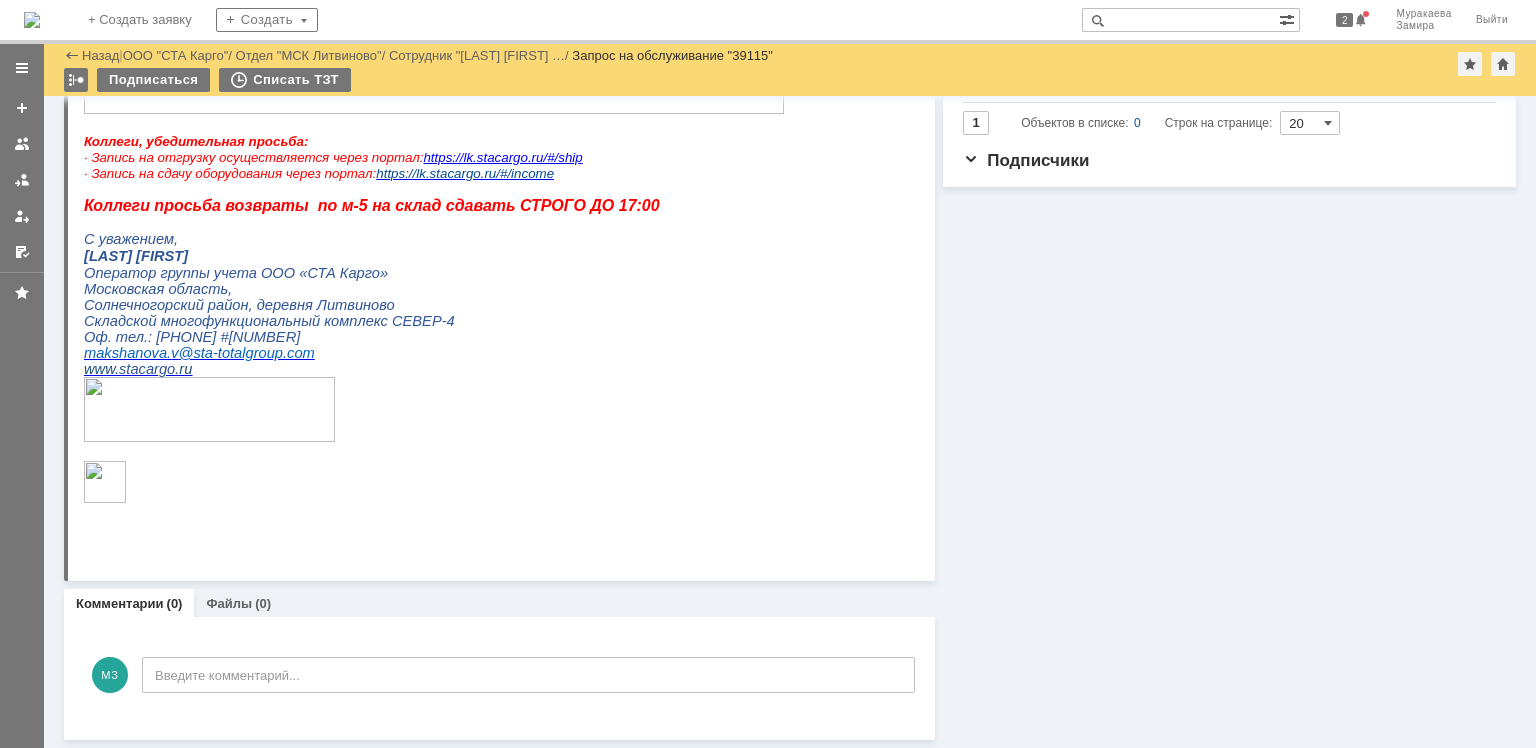 scroll, scrollTop: 0, scrollLeft: 0, axis: both 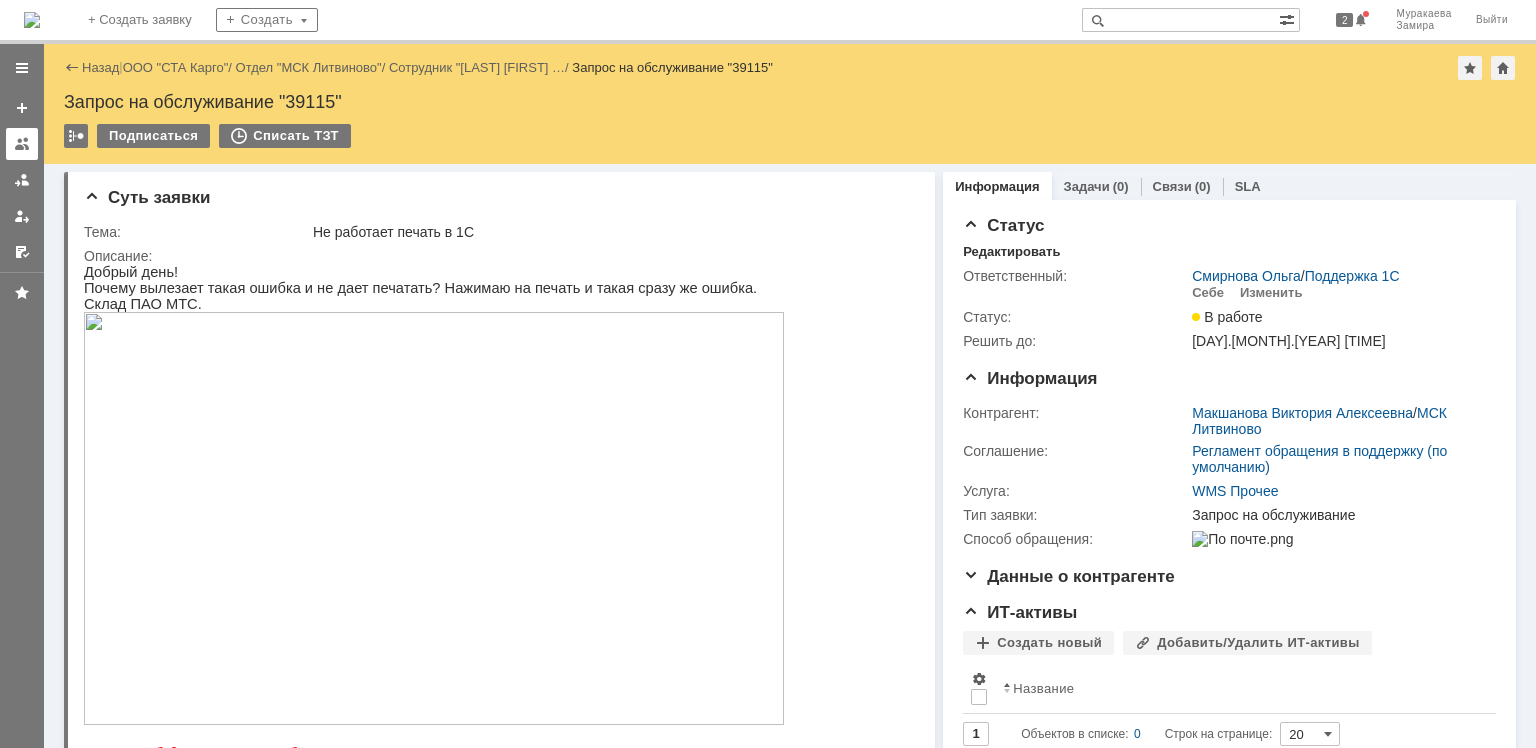 click at bounding box center (22, 144) 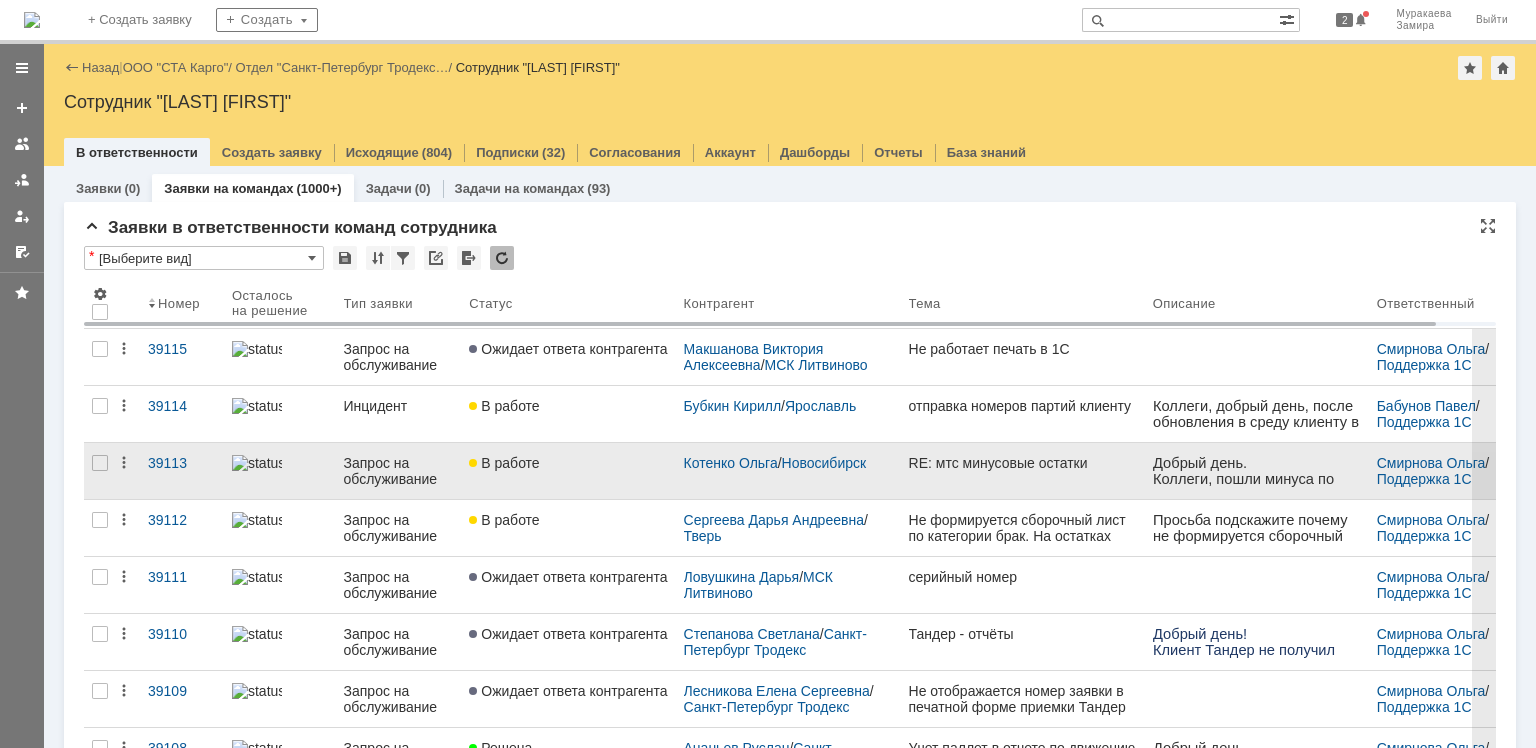 scroll, scrollTop: 0, scrollLeft: 0, axis: both 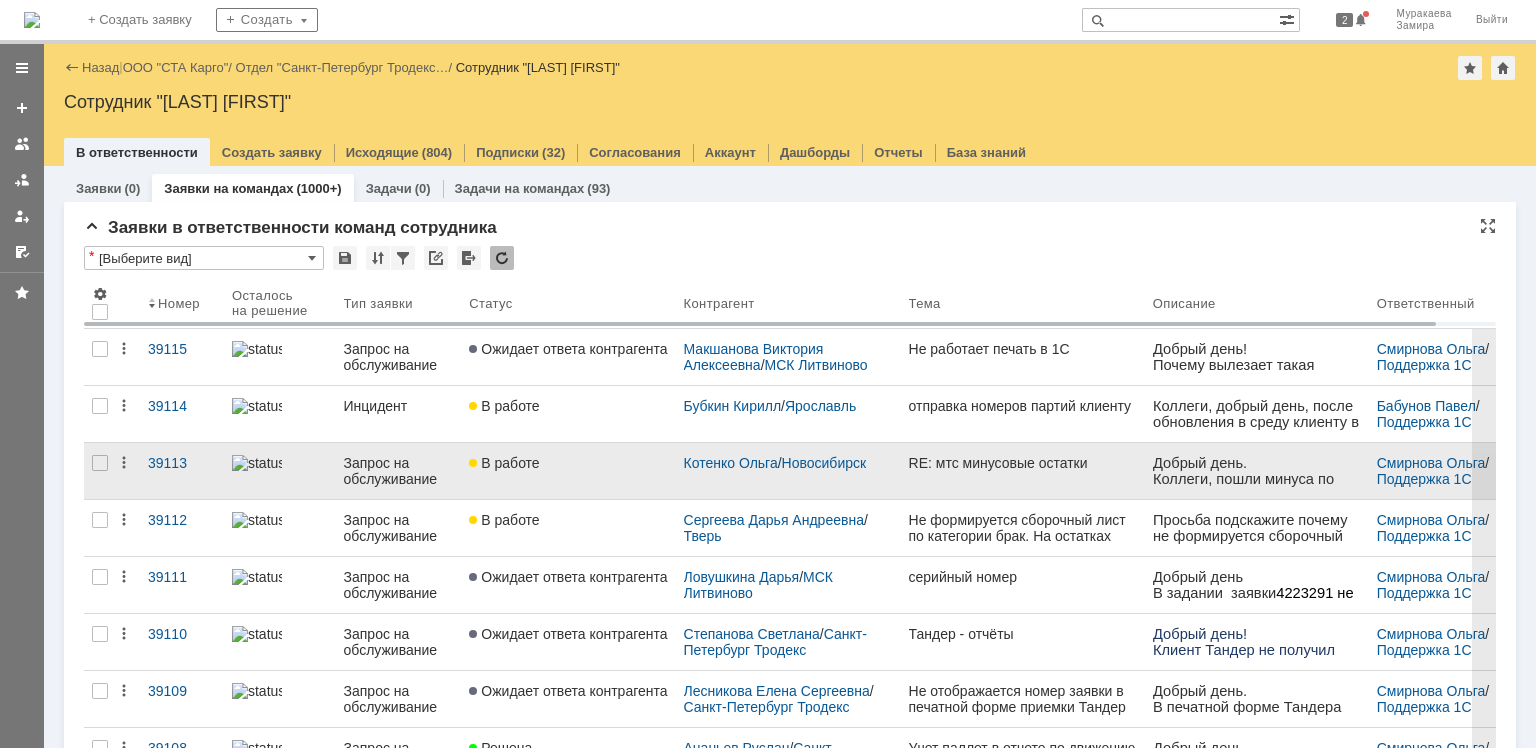 click on "Запрос на обслуживание" at bounding box center [399, 471] 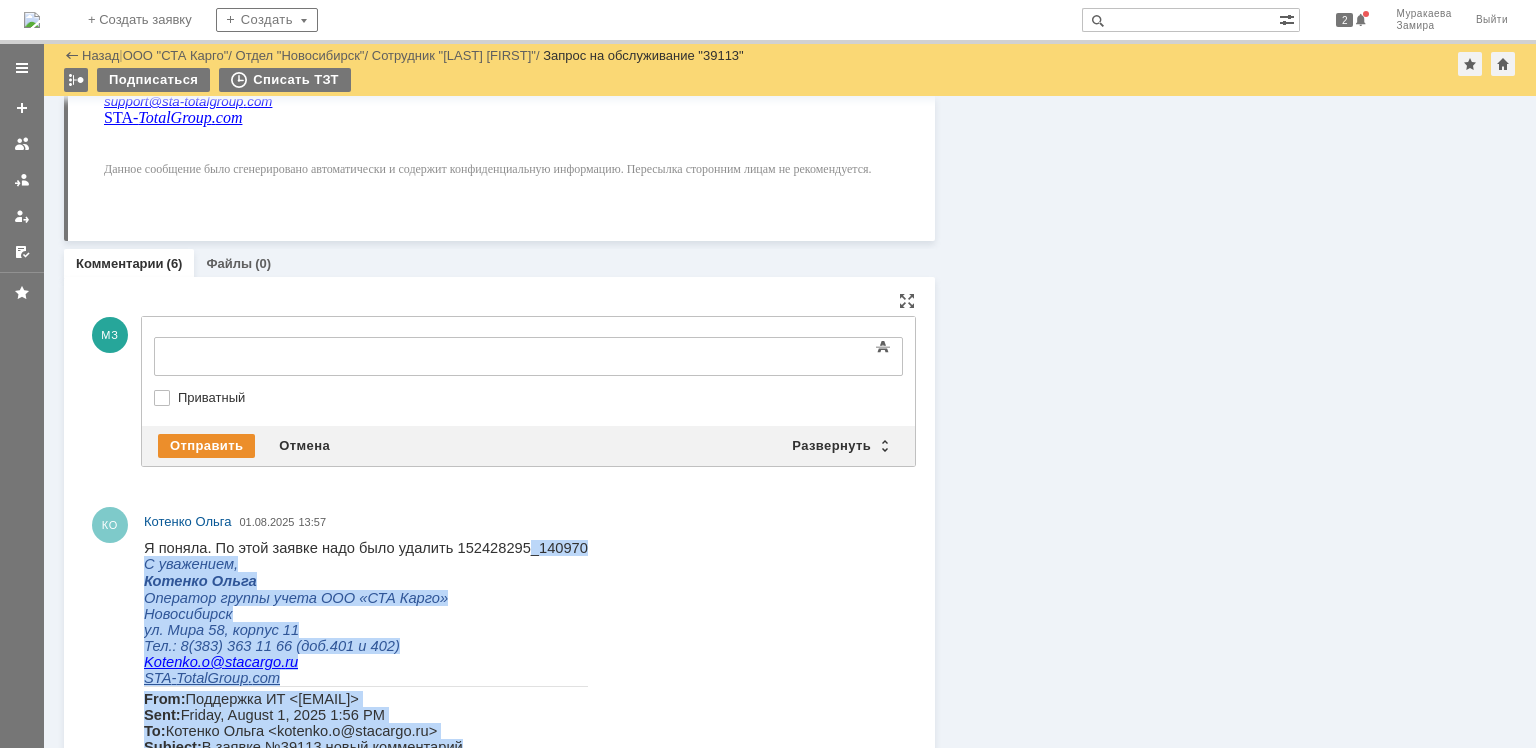 drag, startPoint x: 549, startPoint y: 545, endPoint x: 488, endPoint y: 549, distance: 61.13101 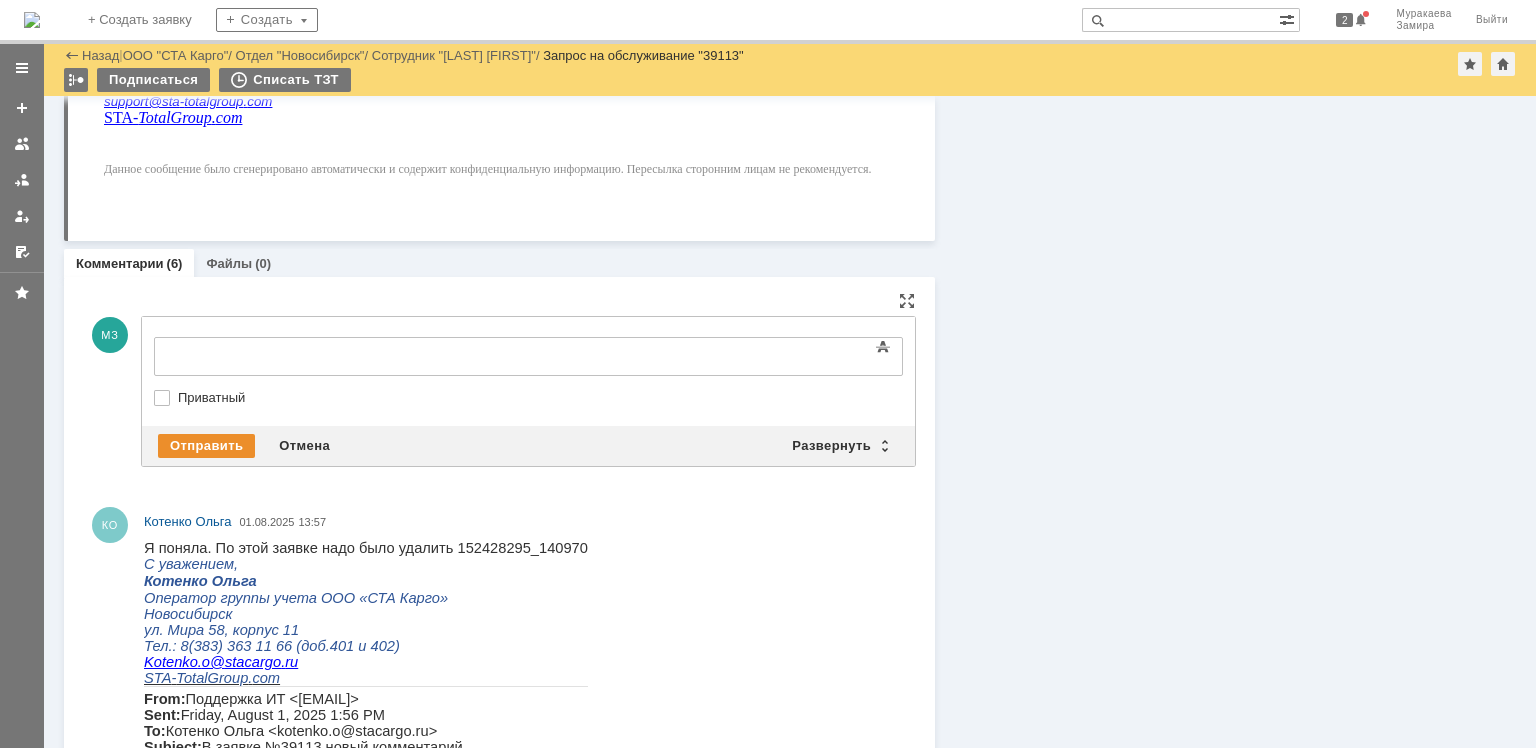 click on "Я поняла. По этой заявке надо было удалить 152428295_140970" at bounding box center [366, 548] 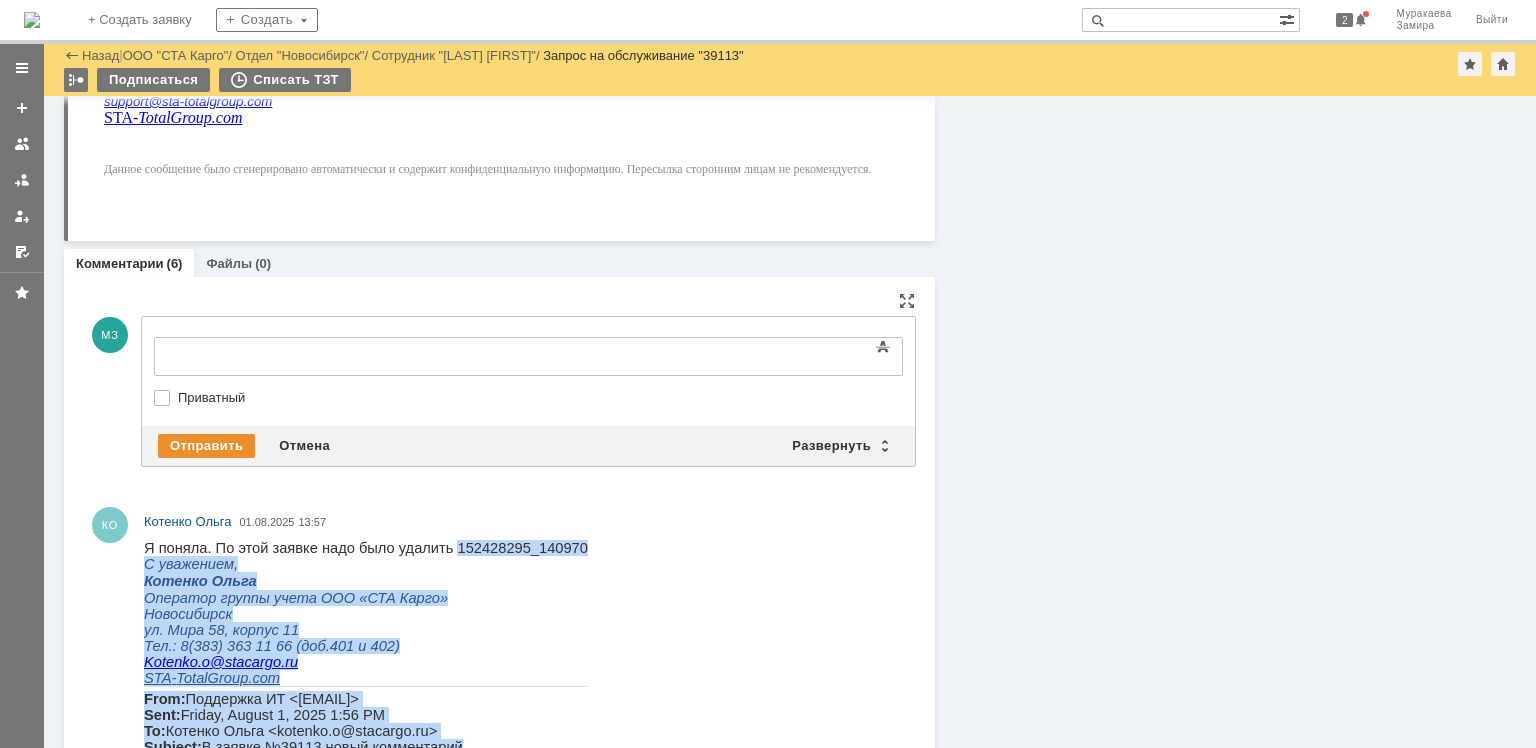 drag, startPoint x: 551, startPoint y: 546, endPoint x: 426, endPoint y: 549, distance: 125.035995 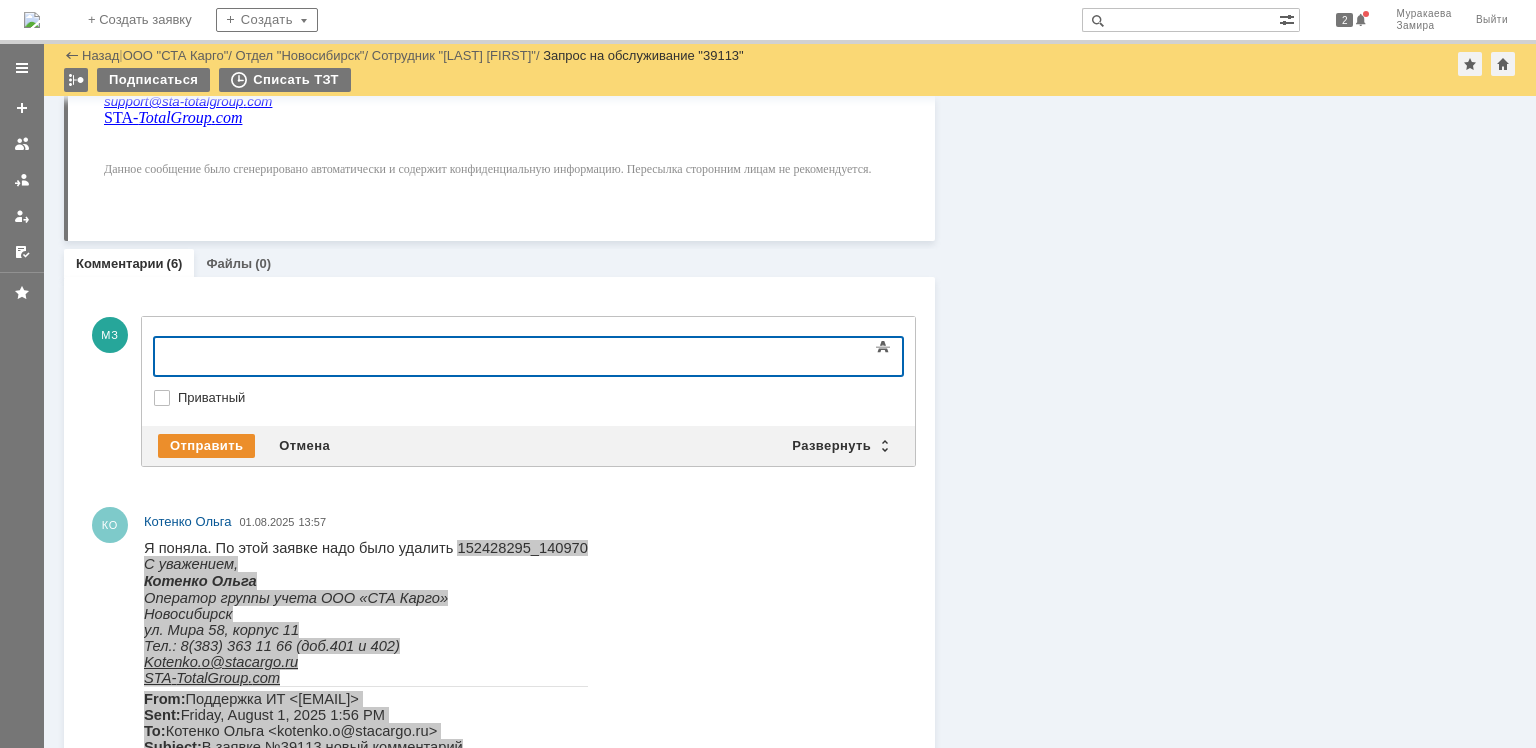 click at bounding box center (317, 354) 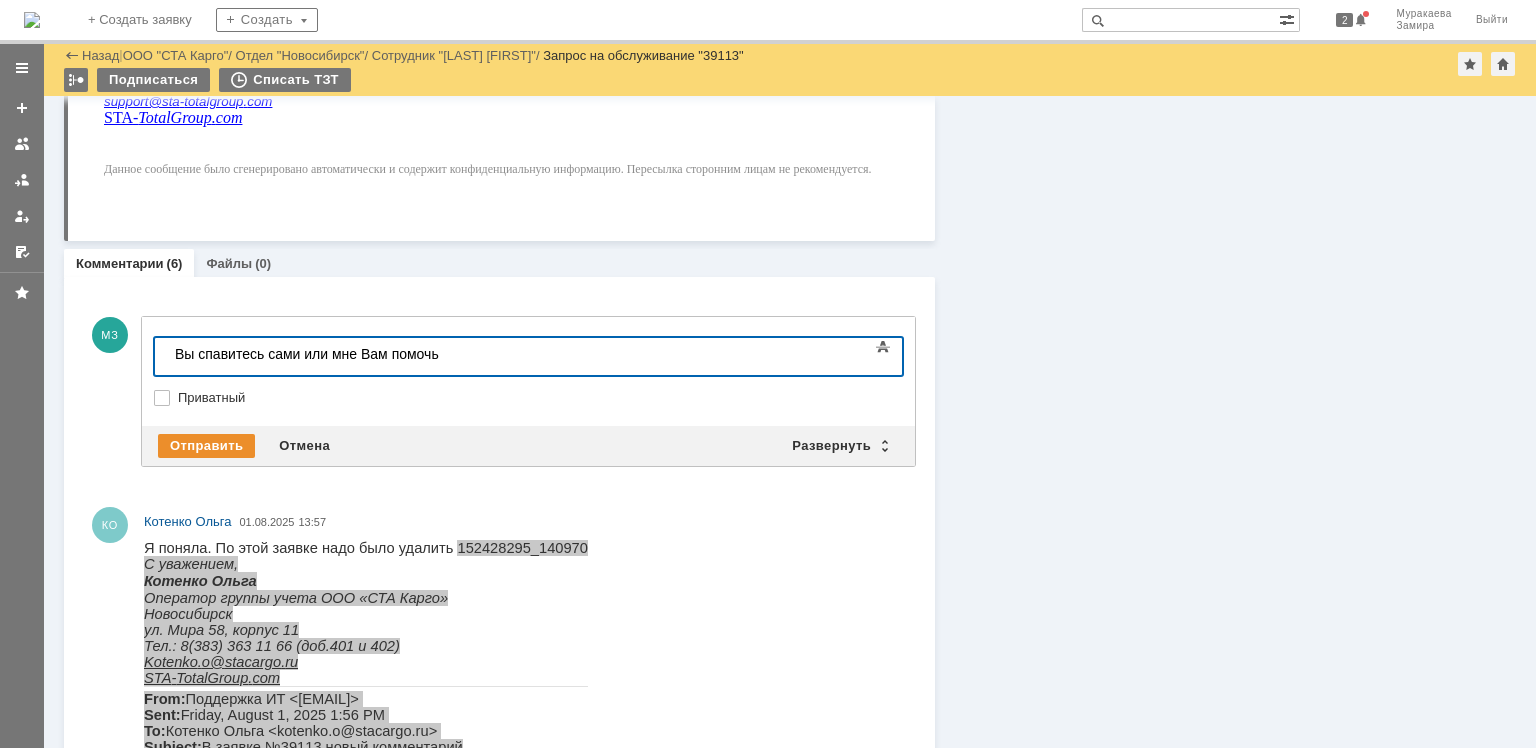 click on "Вы спавитесь сами или мне Вам помочь" at bounding box center (317, 354) 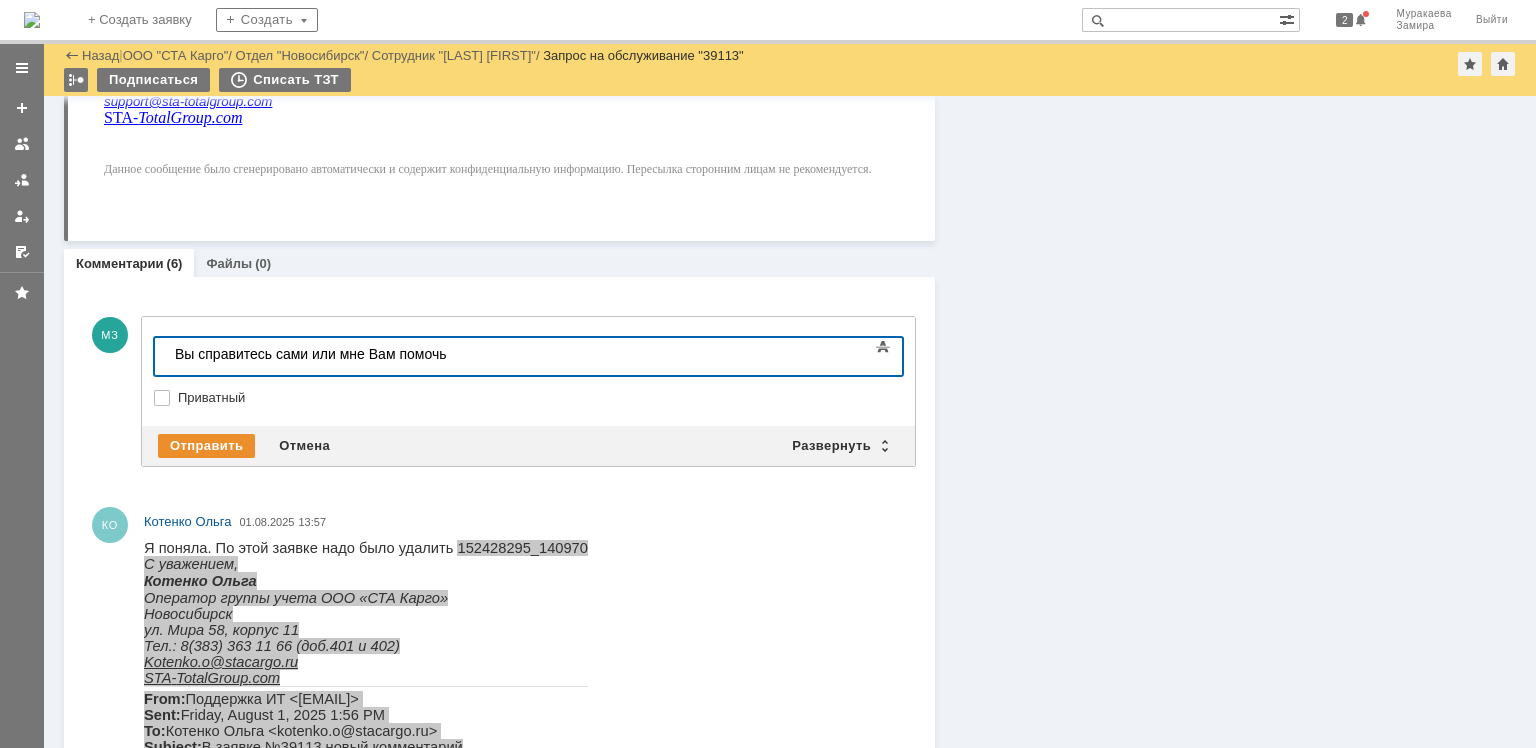 click on "Вы справитесь сами или мне Вам помочь" at bounding box center [317, 354] 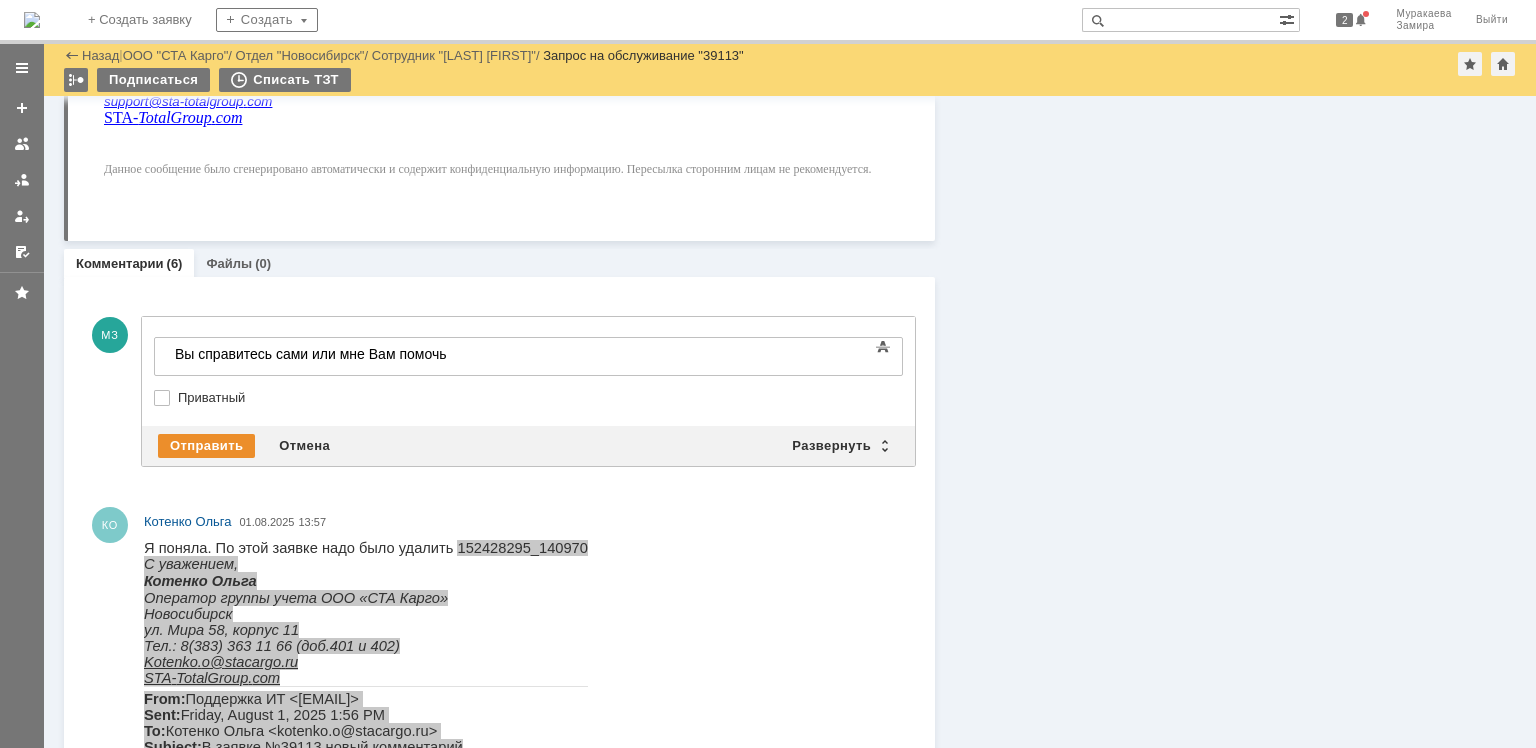 click at bounding box center (520, 685) 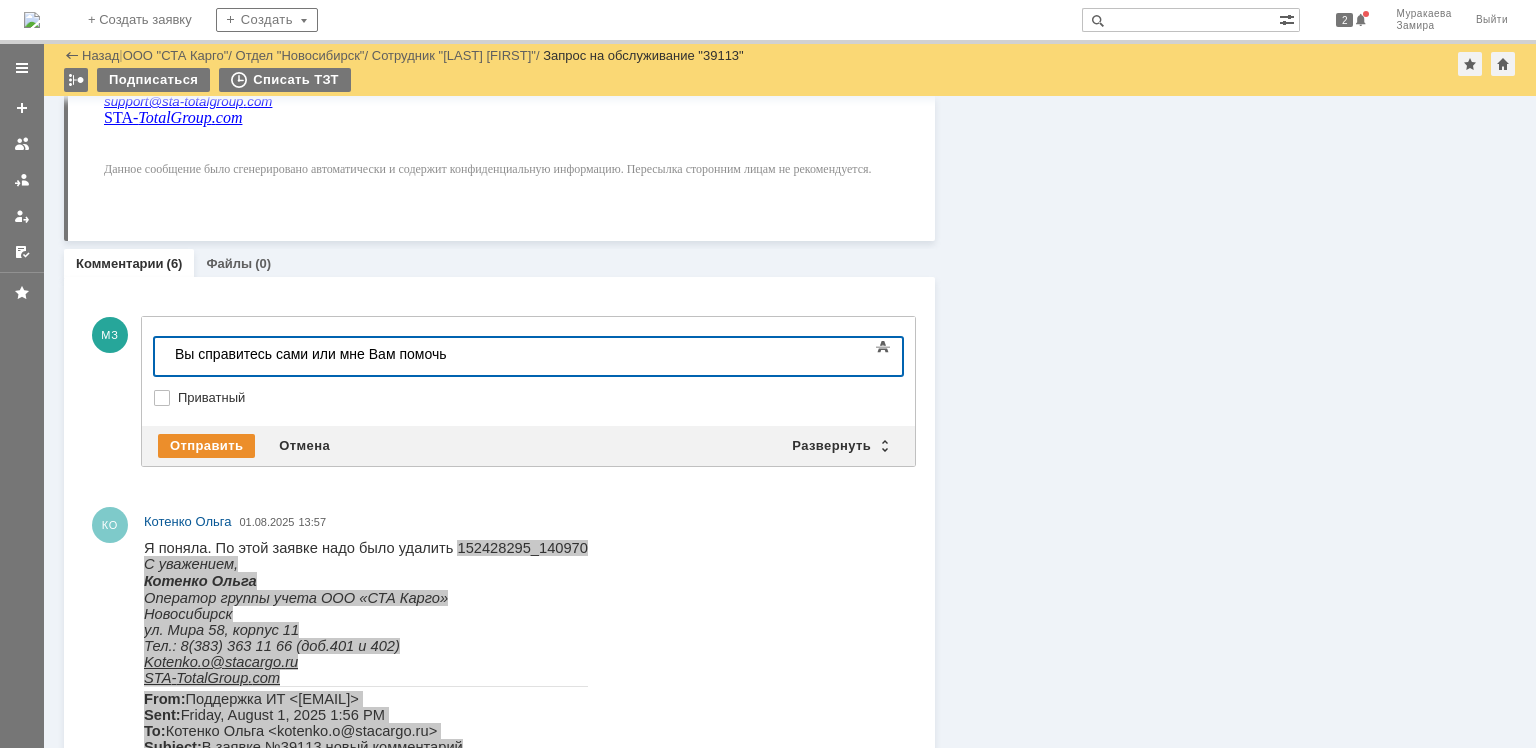 drag, startPoint x: 479, startPoint y: 356, endPoint x: 172, endPoint y: 348, distance: 307.10422 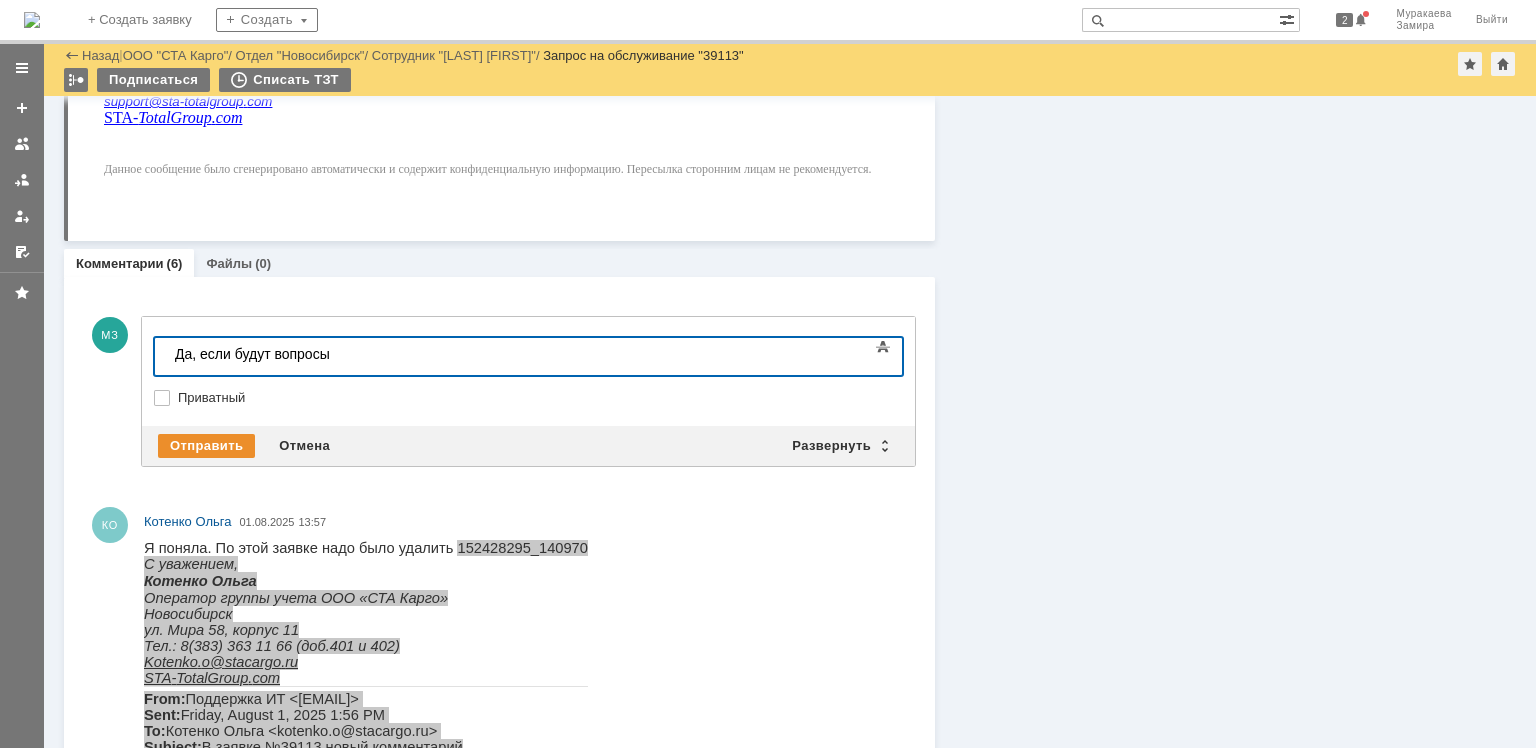 click on "​Да, если будут вопросы" at bounding box center [317, 354] 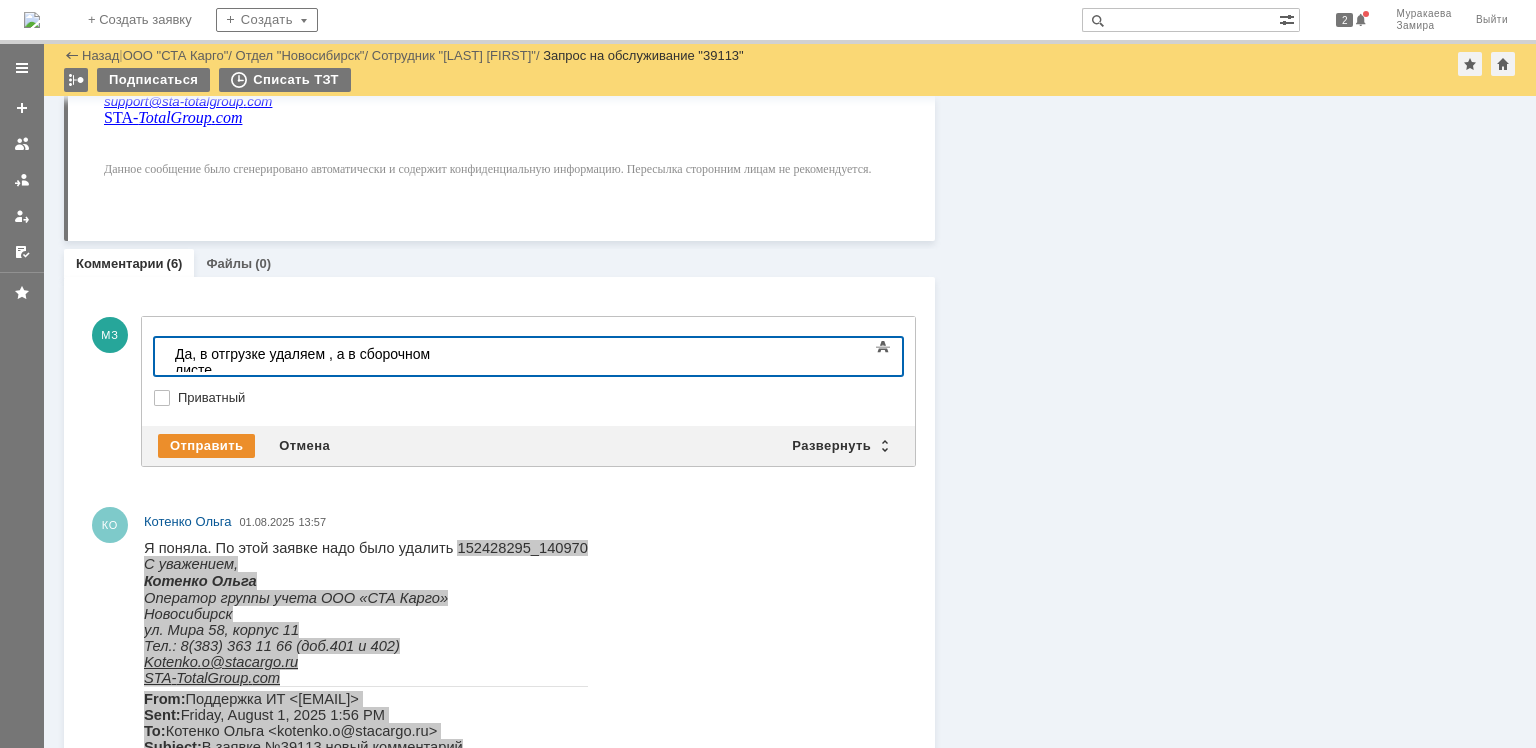 click on "​Да, в отгрузке удаляем , а в сборочном листе" at bounding box center (317, 362) 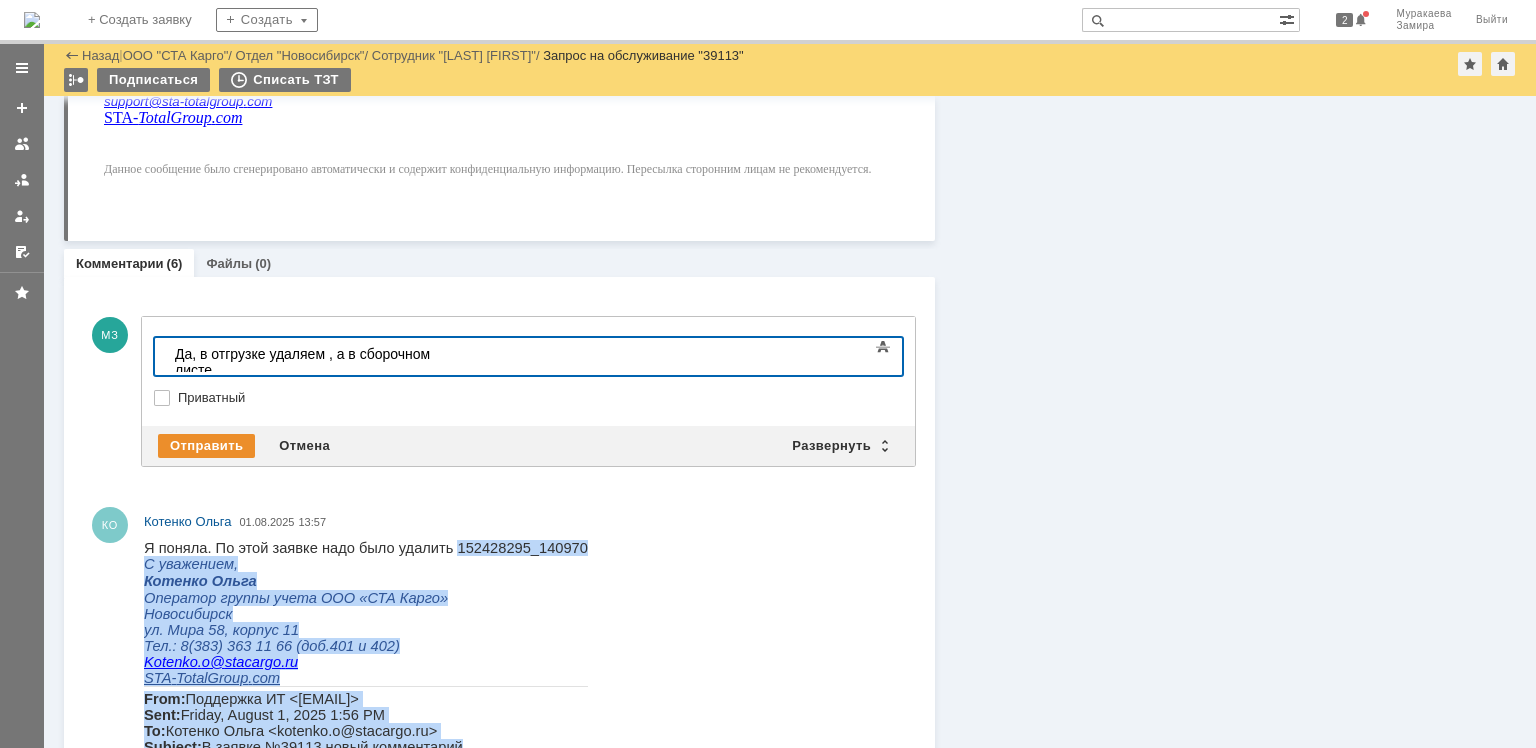 click on "Я поняла. По этой заявке надо было удалить 152428295_140970" at bounding box center [366, 548] 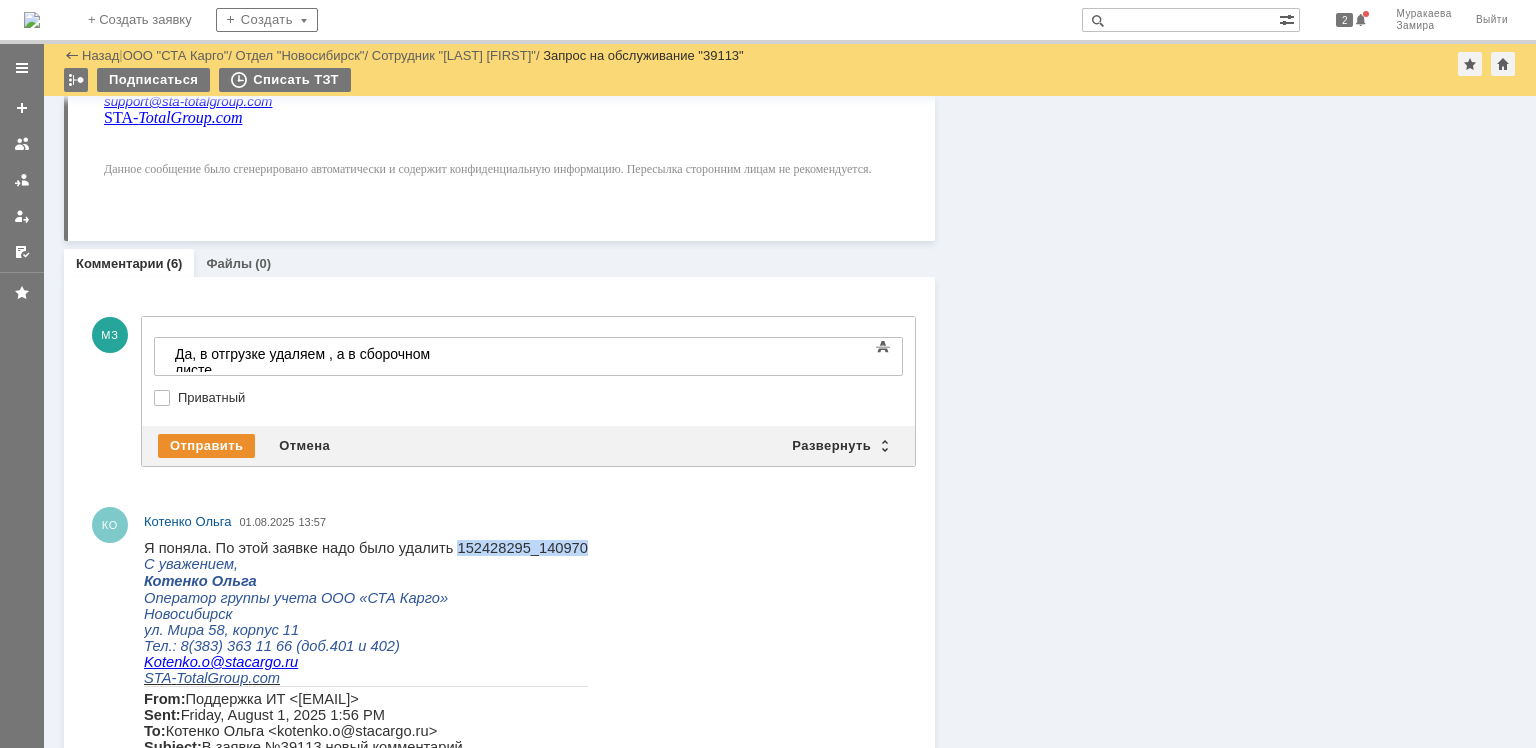 click on "Я поняла. По этой заявке надо было удалить 152428295_140970" at bounding box center (366, 548) 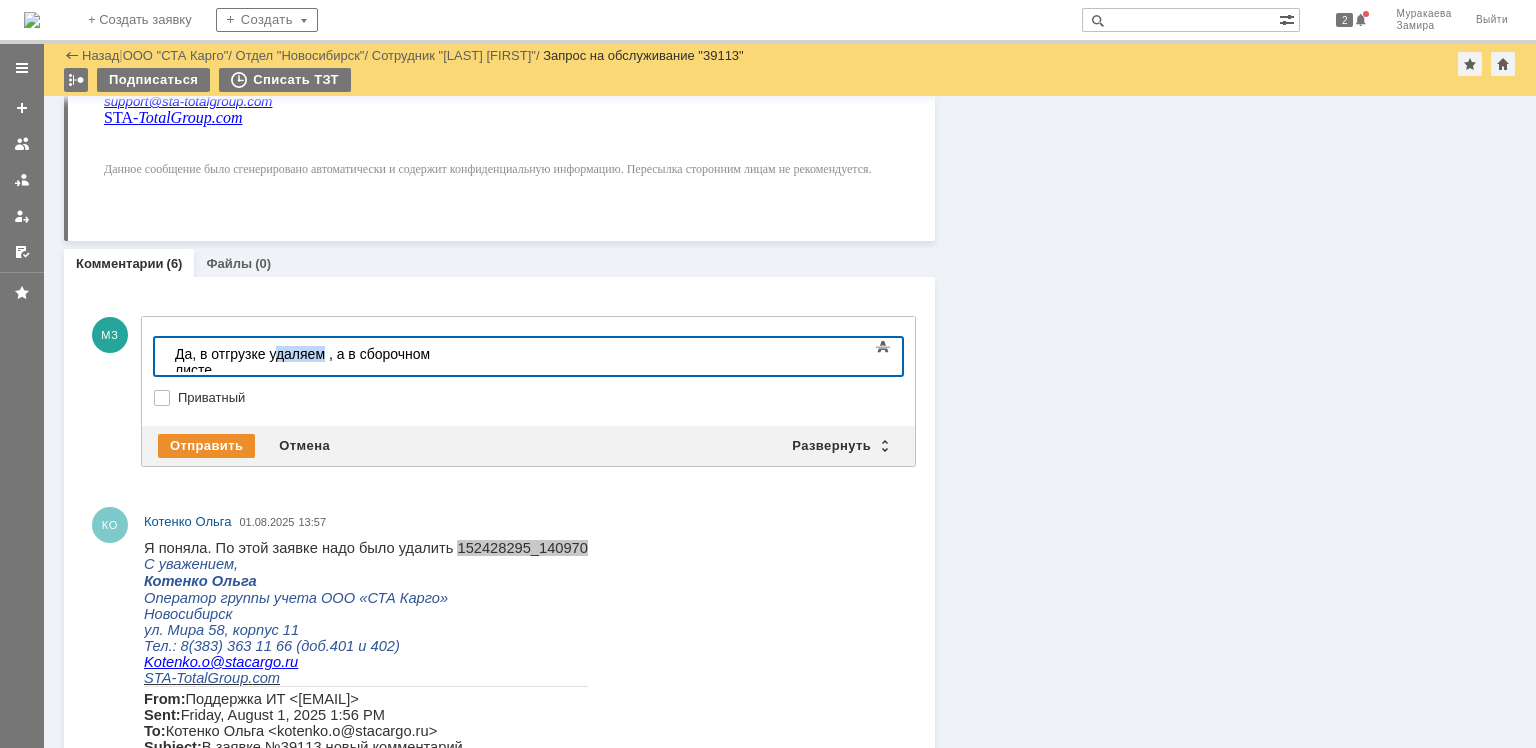 drag, startPoint x: 325, startPoint y: 353, endPoint x: 278, endPoint y: 357, distance: 47.169907 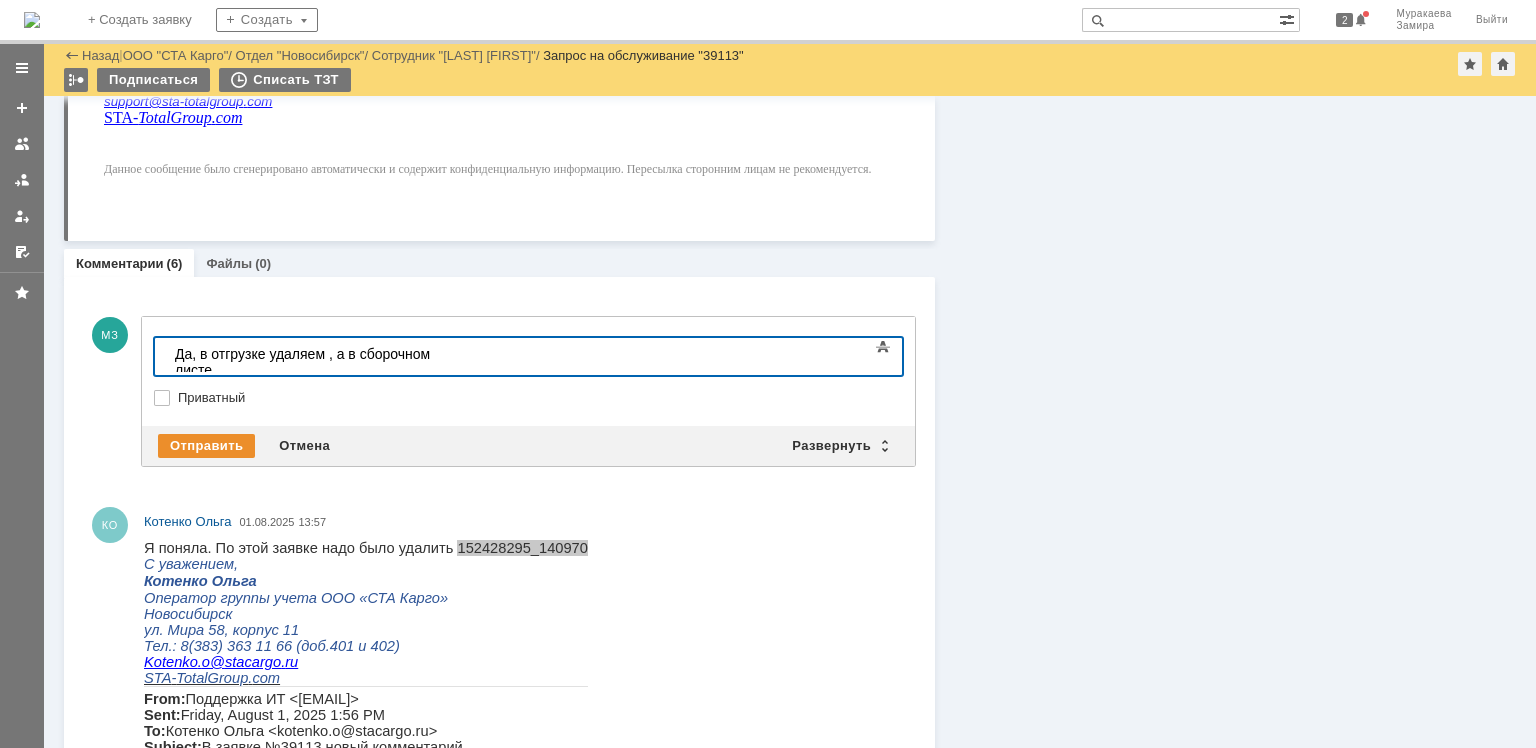 click on "​Да, в отгрузке удаляем , а в сборочном листе" at bounding box center (317, 362) 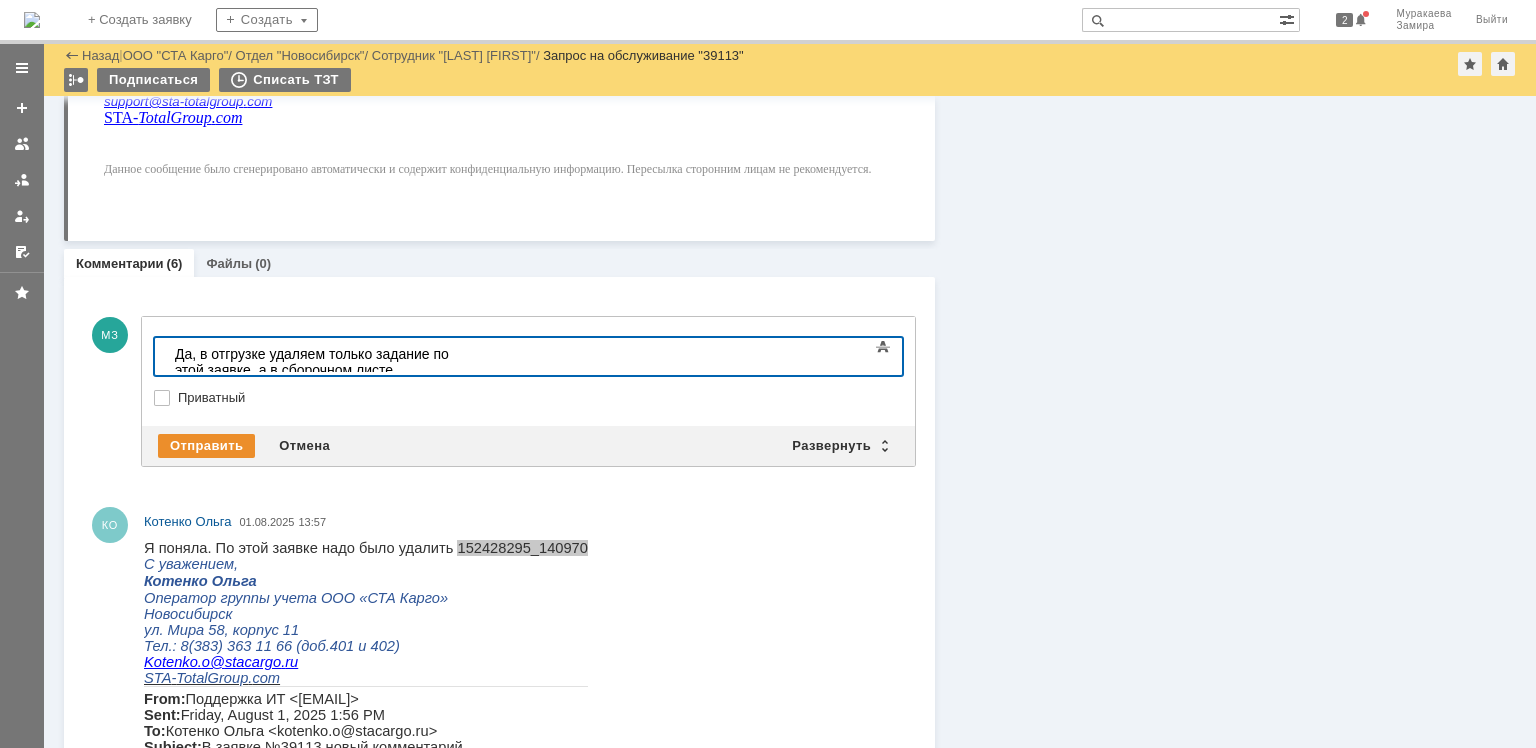 click on "Да, в отгрузке удаляем только задание по этой заявке  , а в сборочном листе" at bounding box center (317, 362) 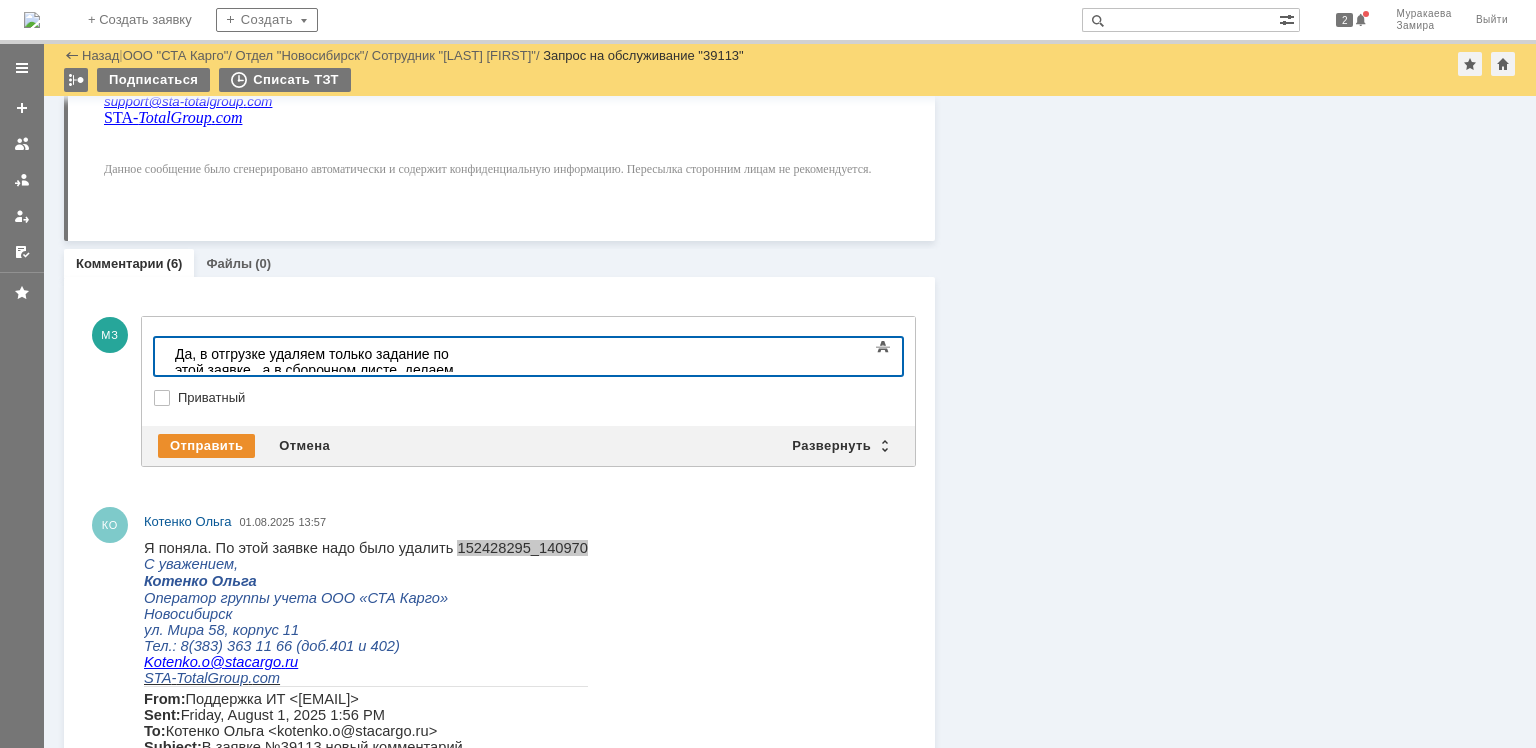 drag, startPoint x: 529, startPoint y: 351, endPoint x: 544, endPoint y: 360, distance: 17.492855 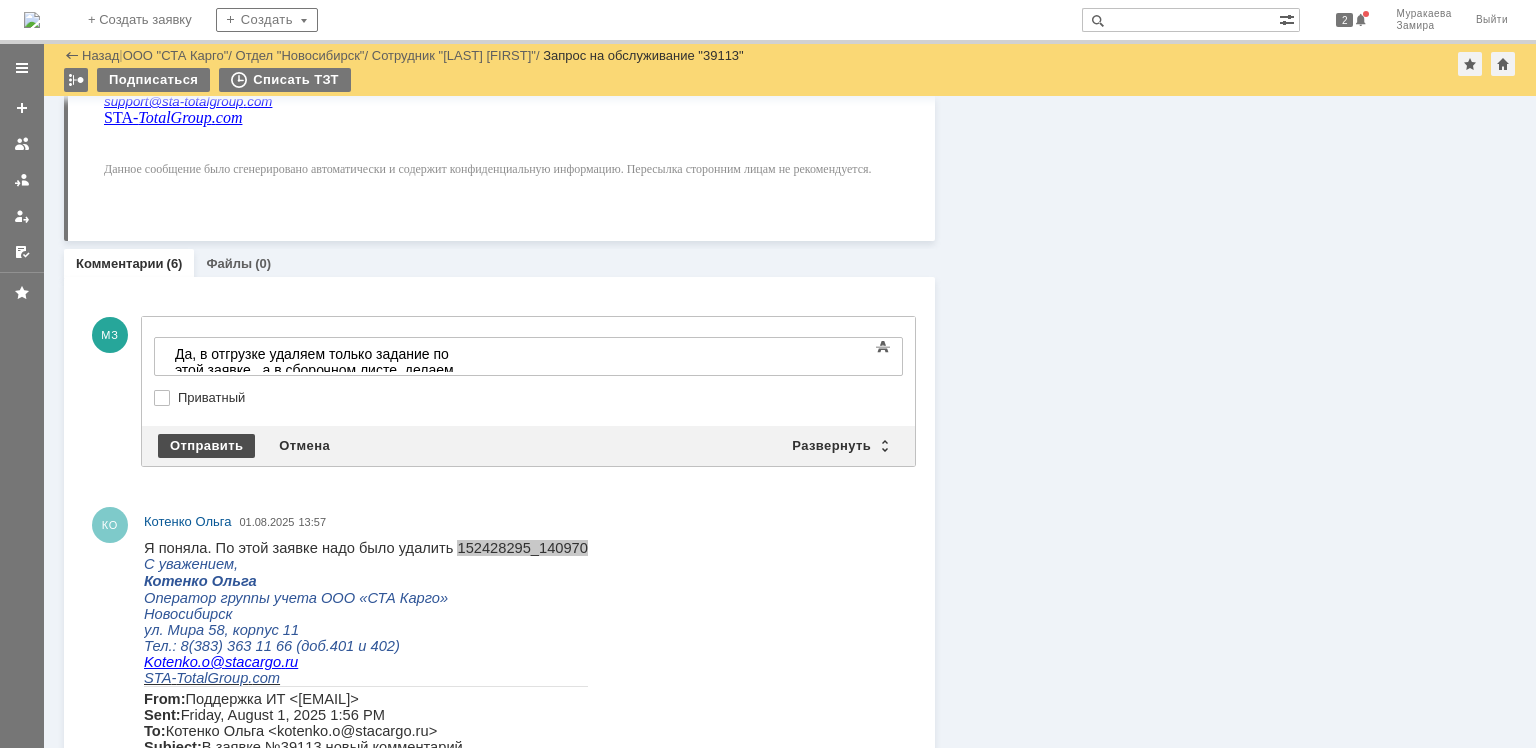 click on "Отправить" at bounding box center (206, 446) 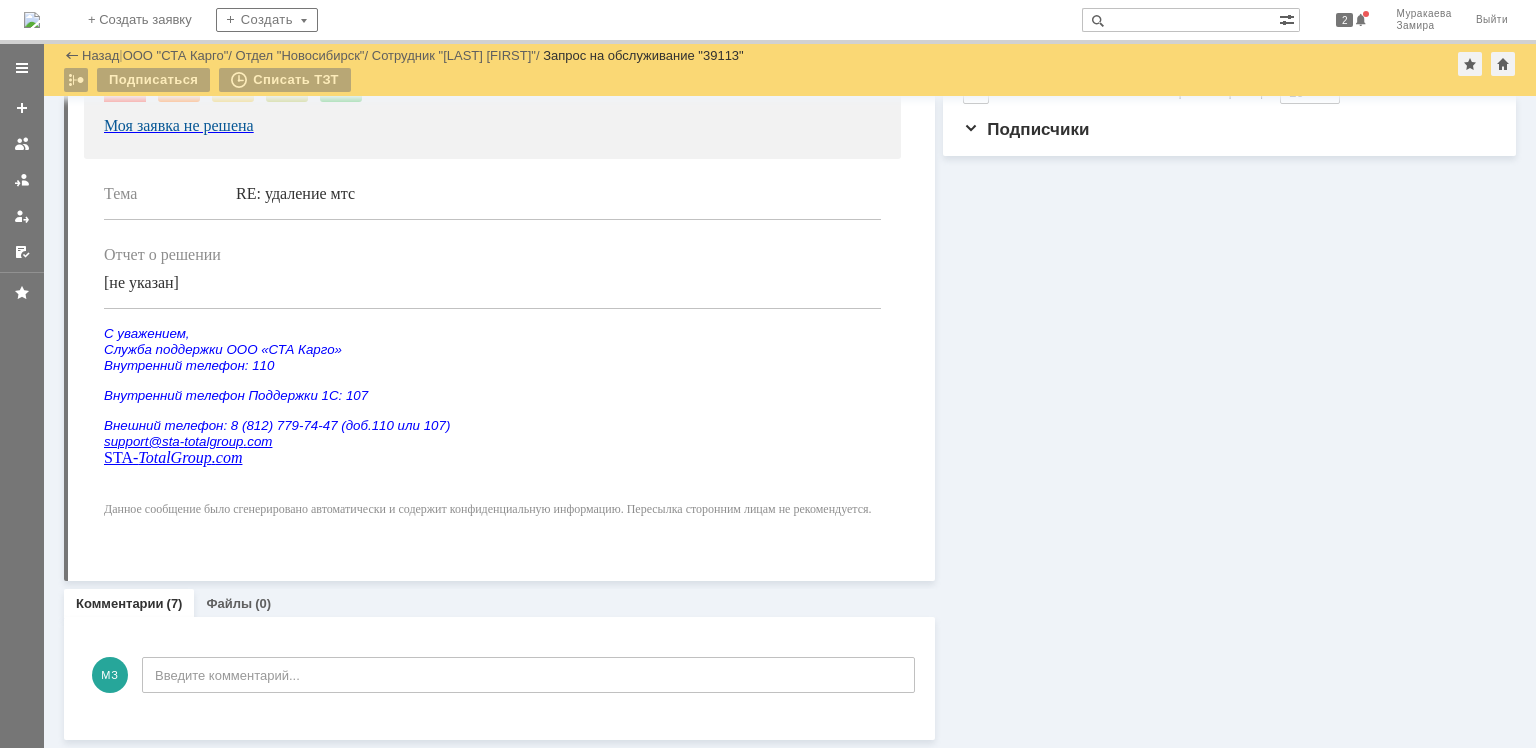 scroll, scrollTop: 900, scrollLeft: 0, axis: vertical 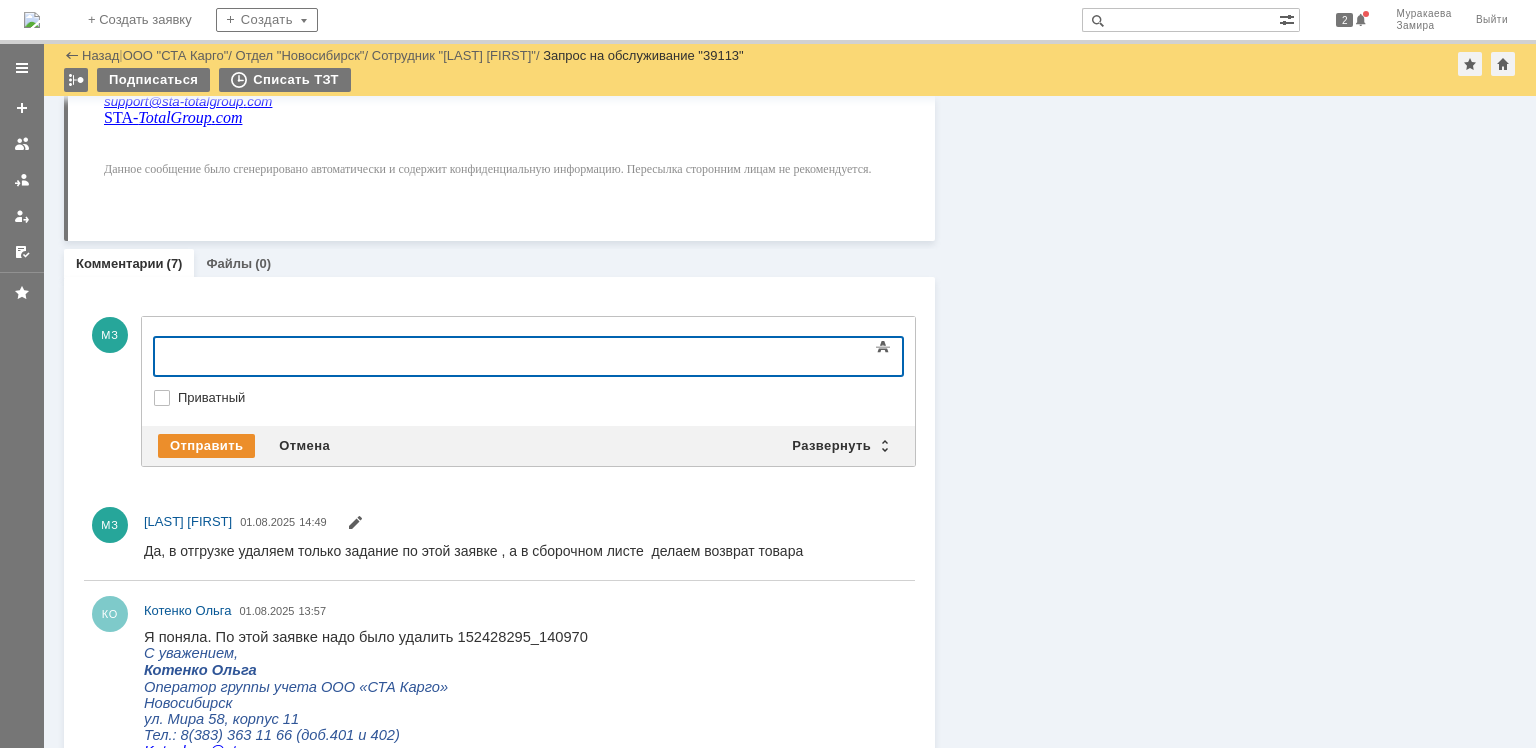 type 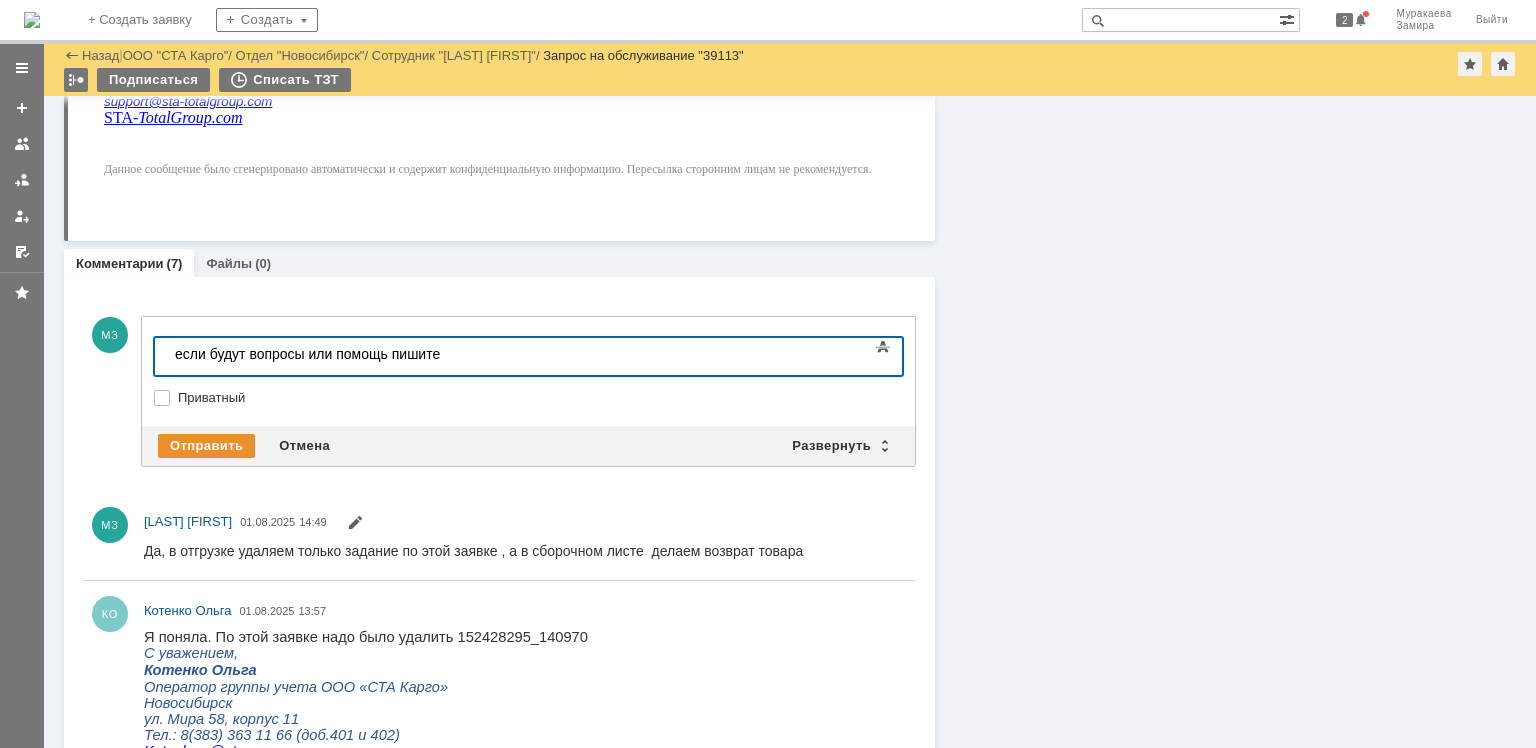drag, startPoint x: 186, startPoint y: 352, endPoint x: 198, endPoint y: 358, distance: 13.416408 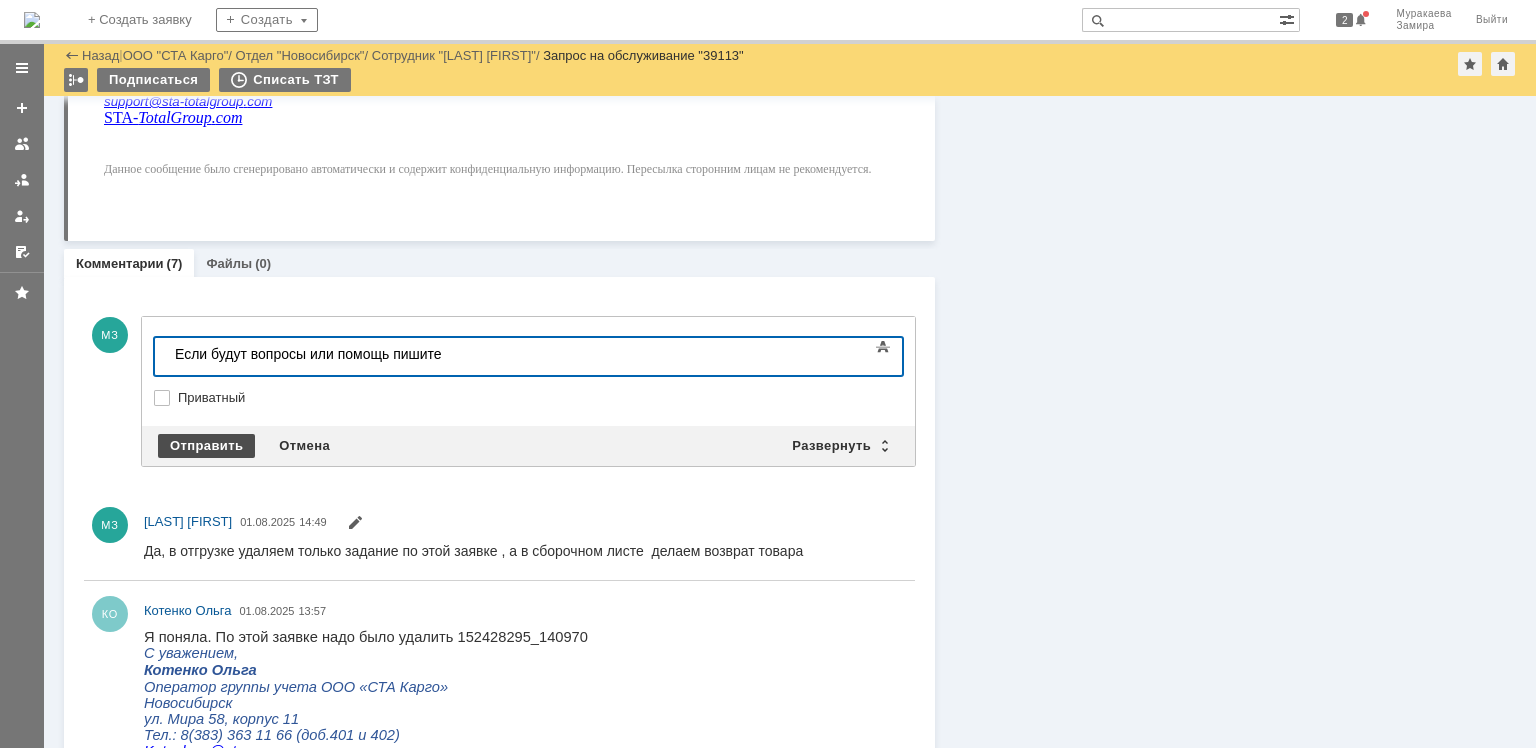 click on "Отправить" at bounding box center [206, 446] 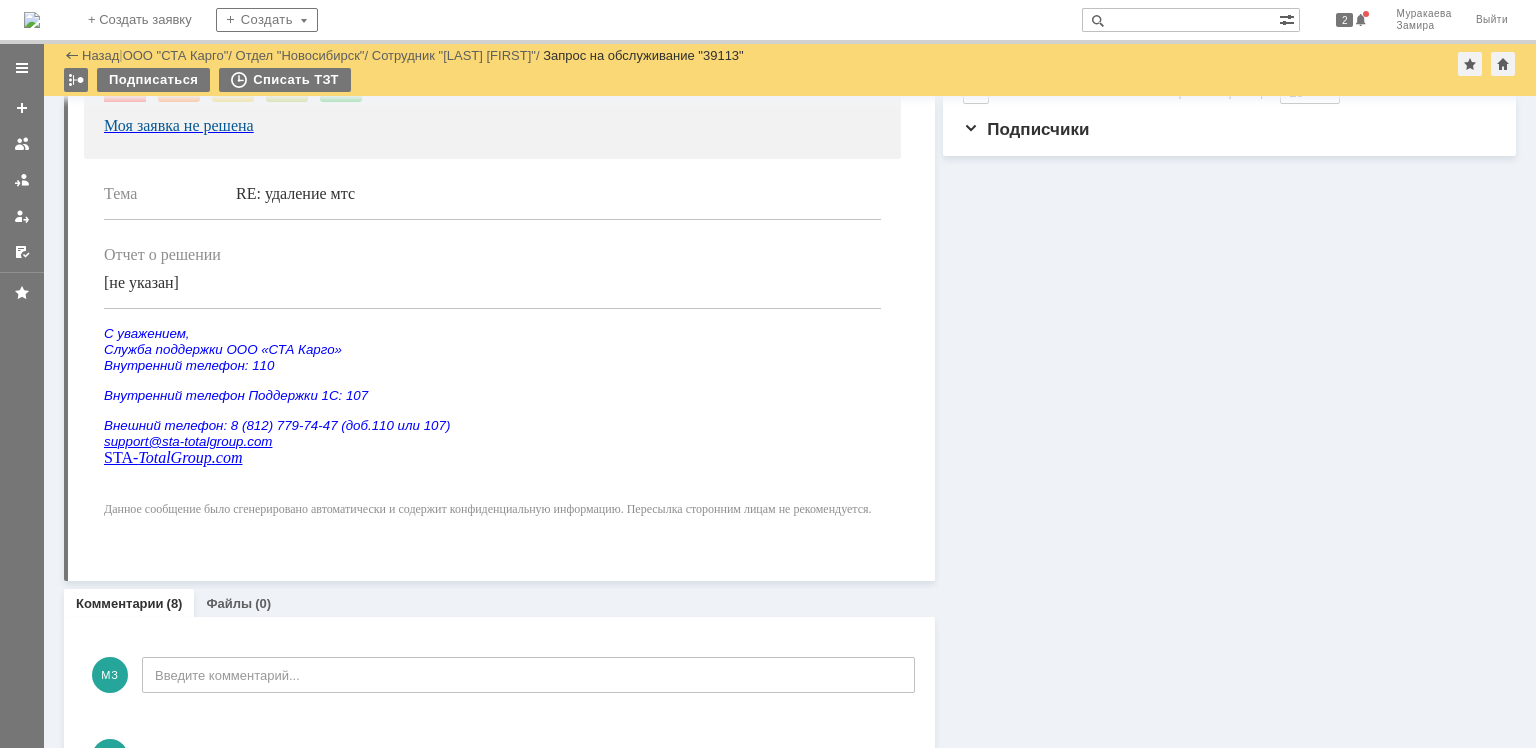 scroll, scrollTop: 900, scrollLeft: 0, axis: vertical 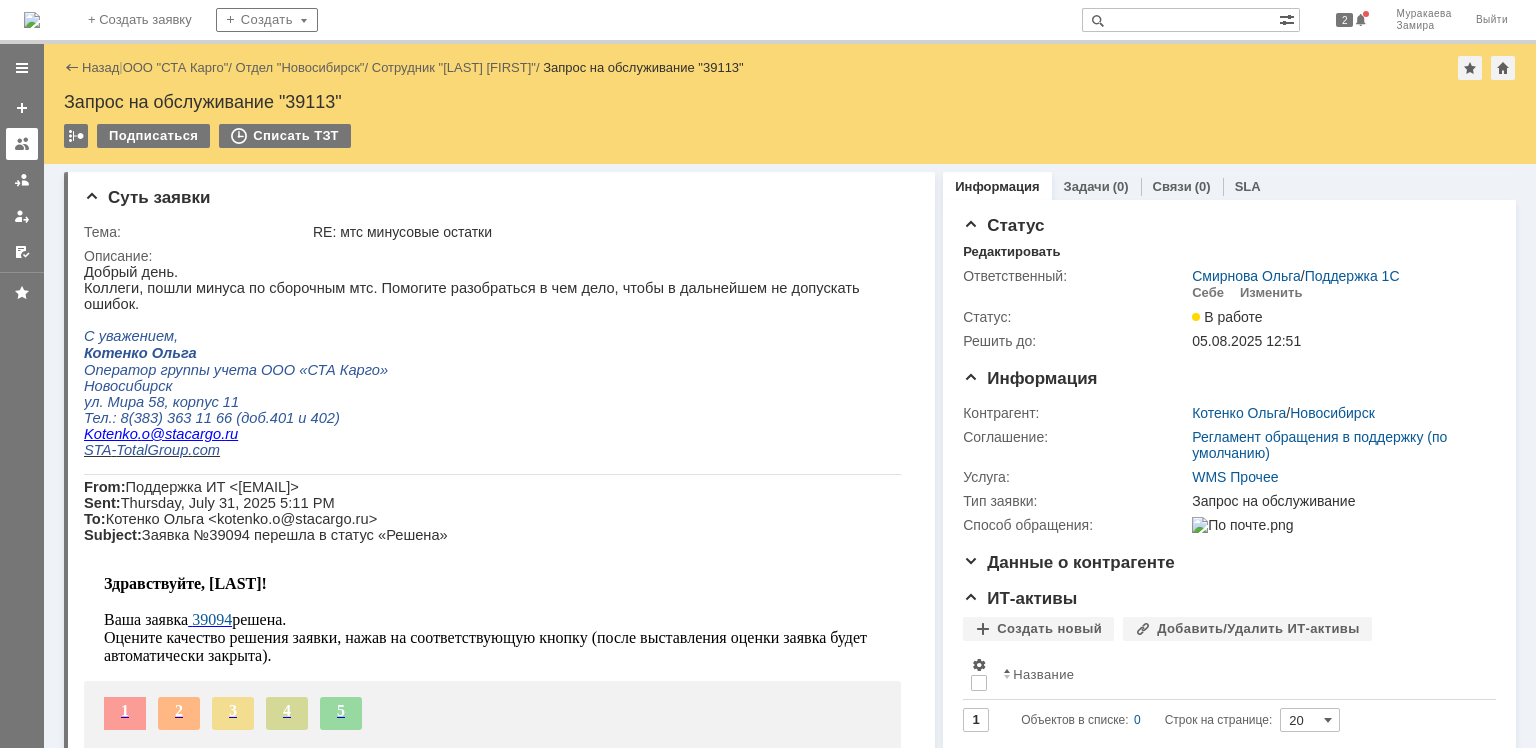click at bounding box center (22, 144) 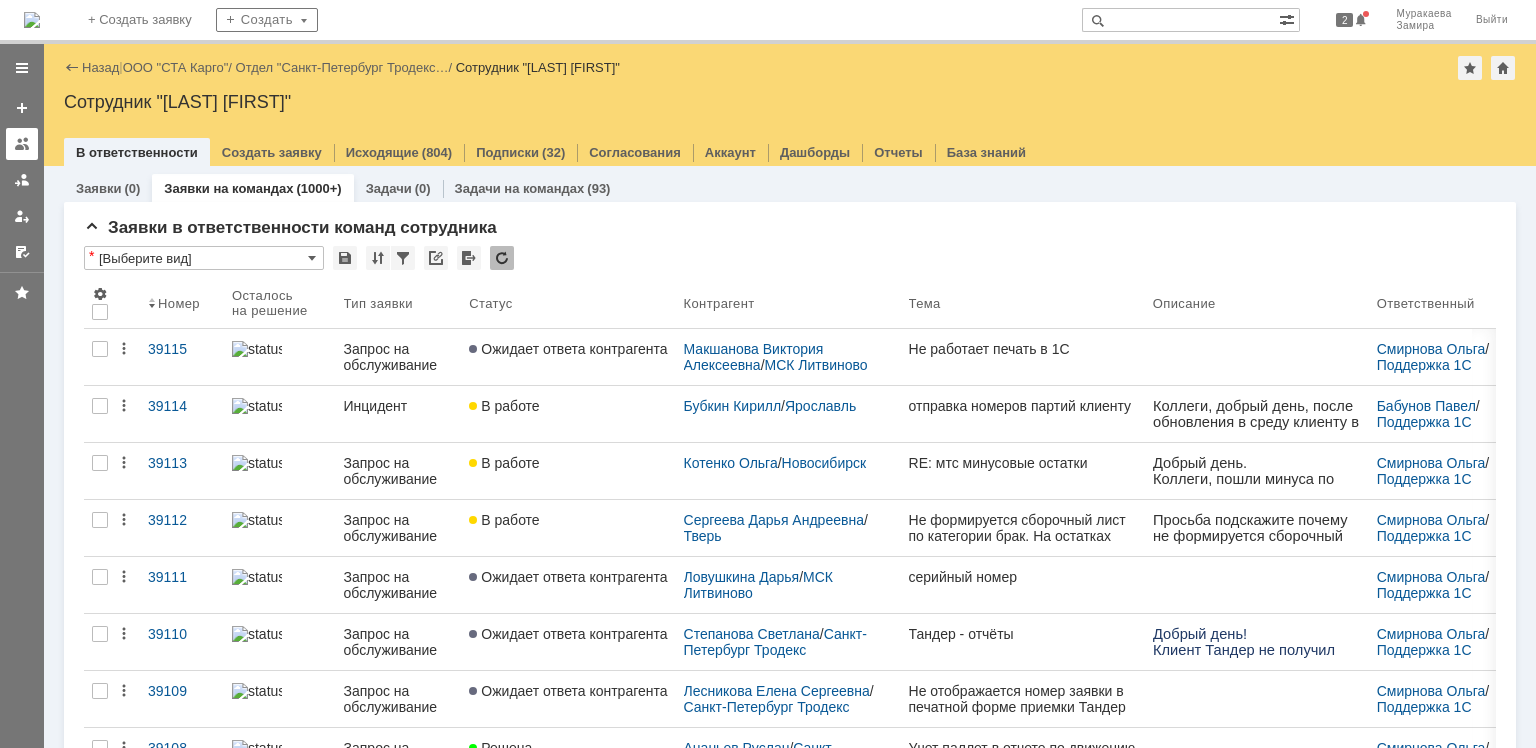 scroll, scrollTop: 0, scrollLeft: 0, axis: both 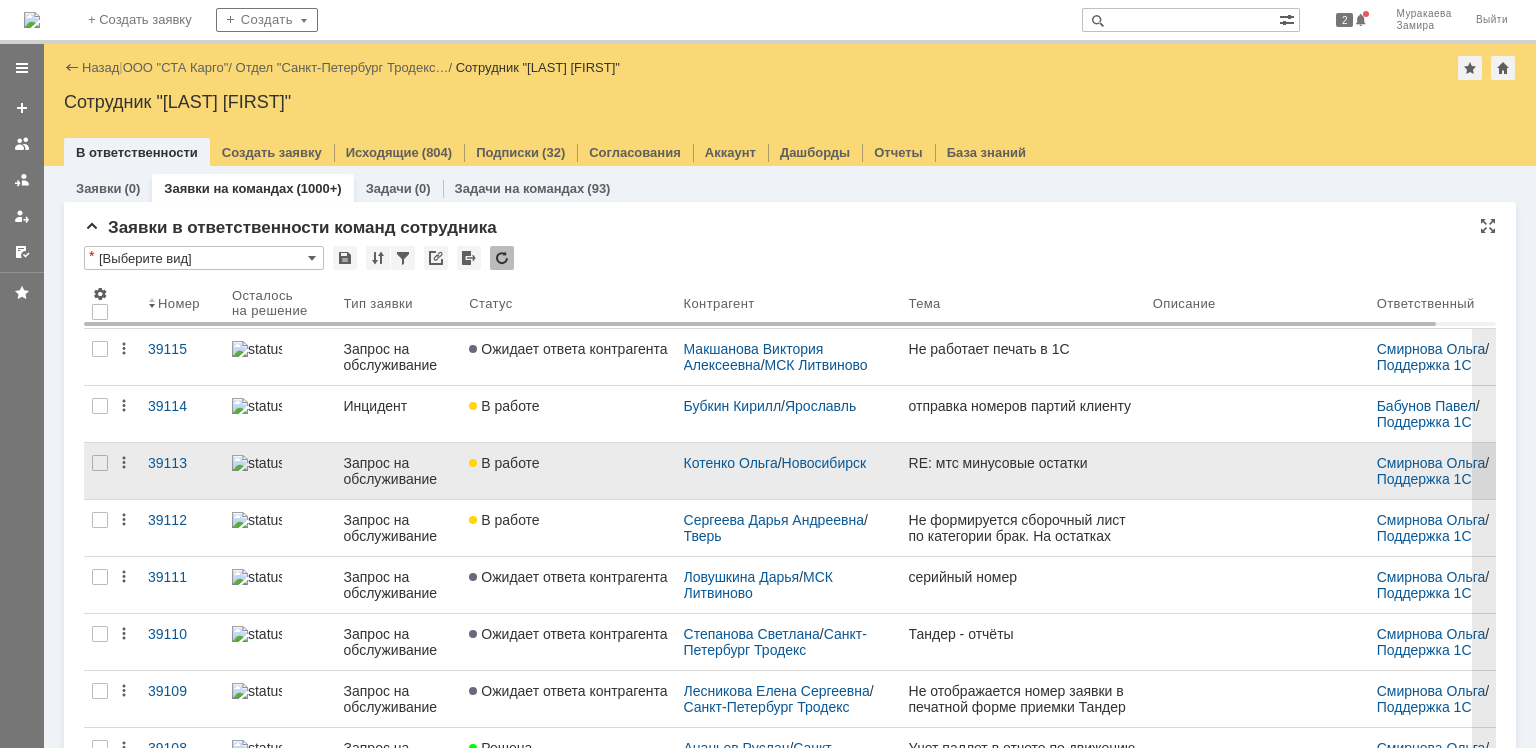 click on "Запрос на обслуживание" at bounding box center [399, 471] 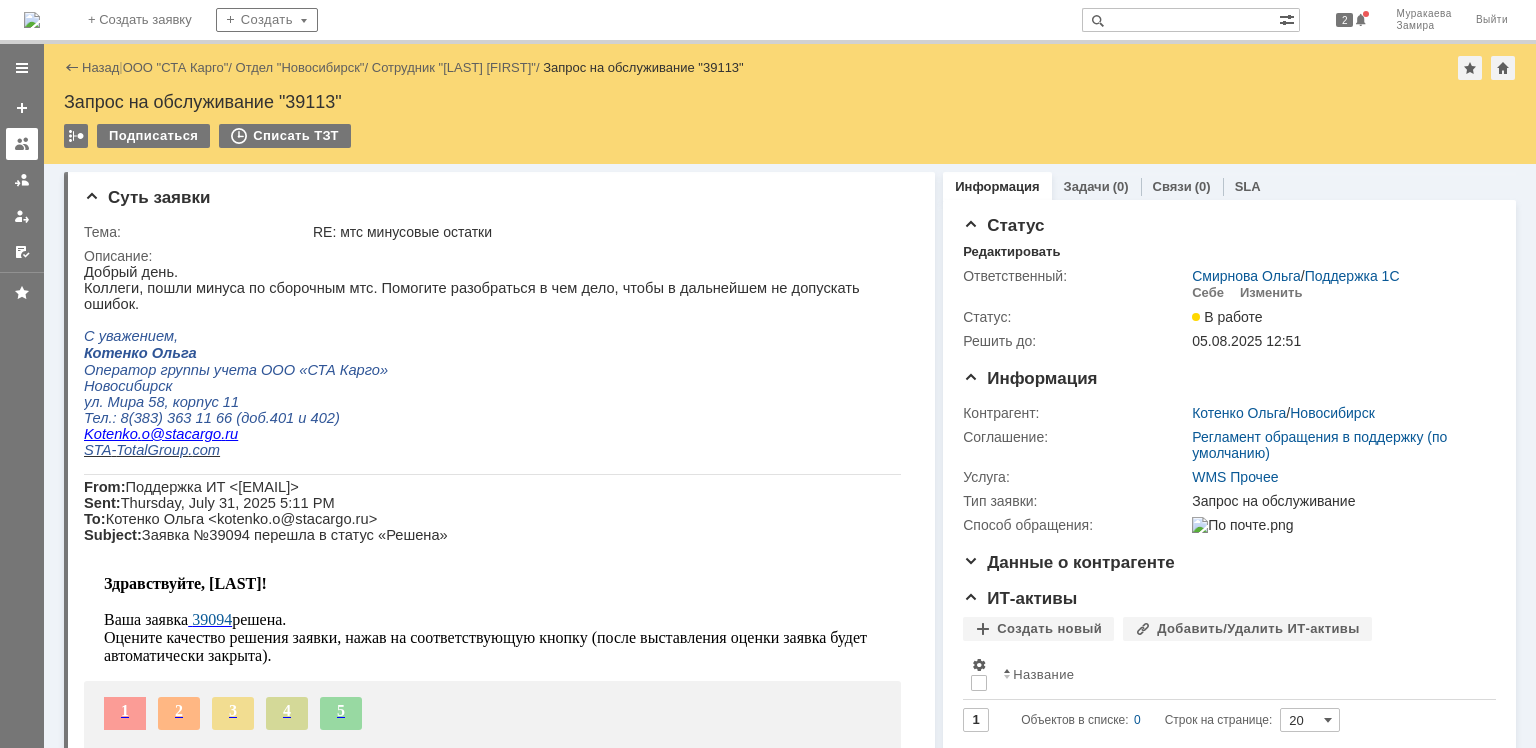 click at bounding box center [22, 144] 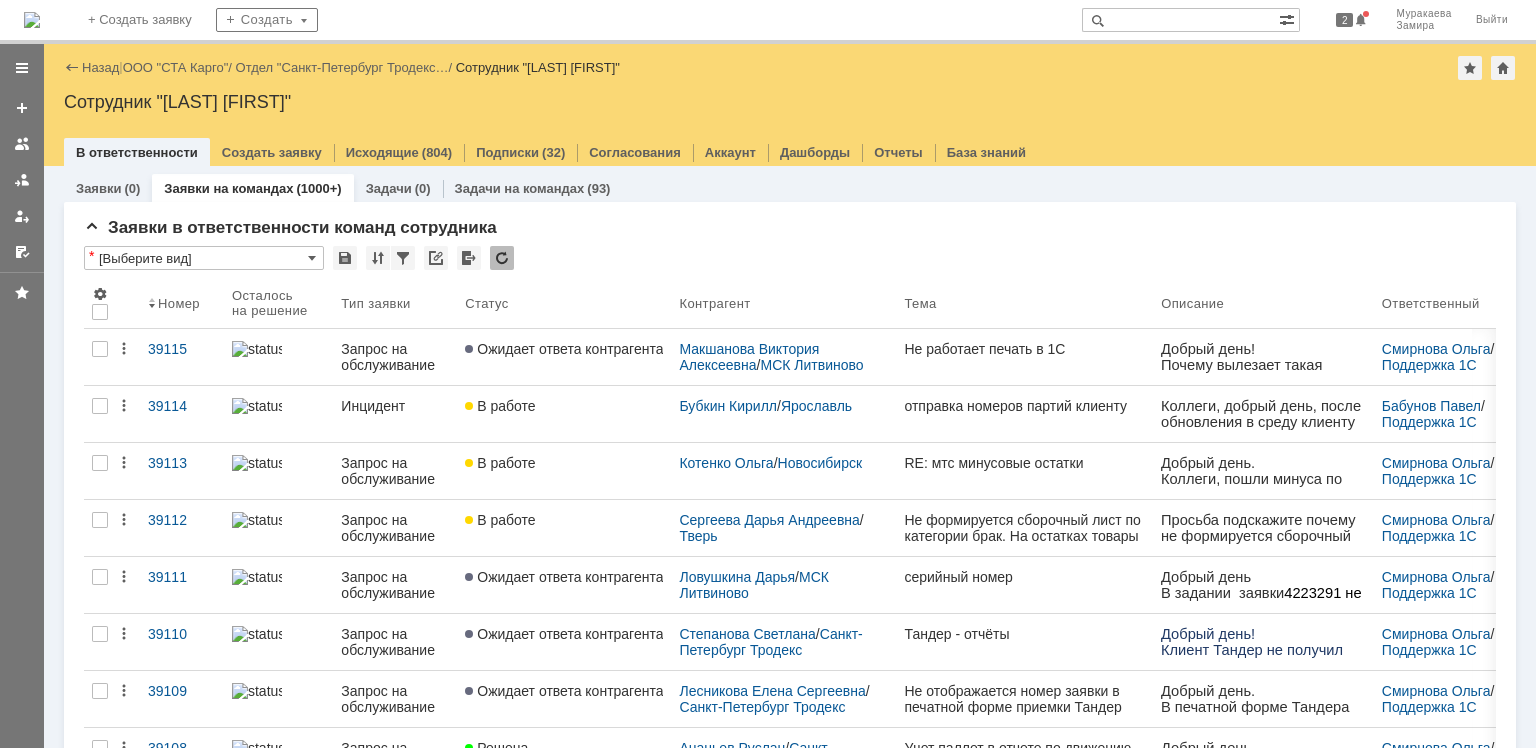 scroll, scrollTop: 0, scrollLeft: 0, axis: both 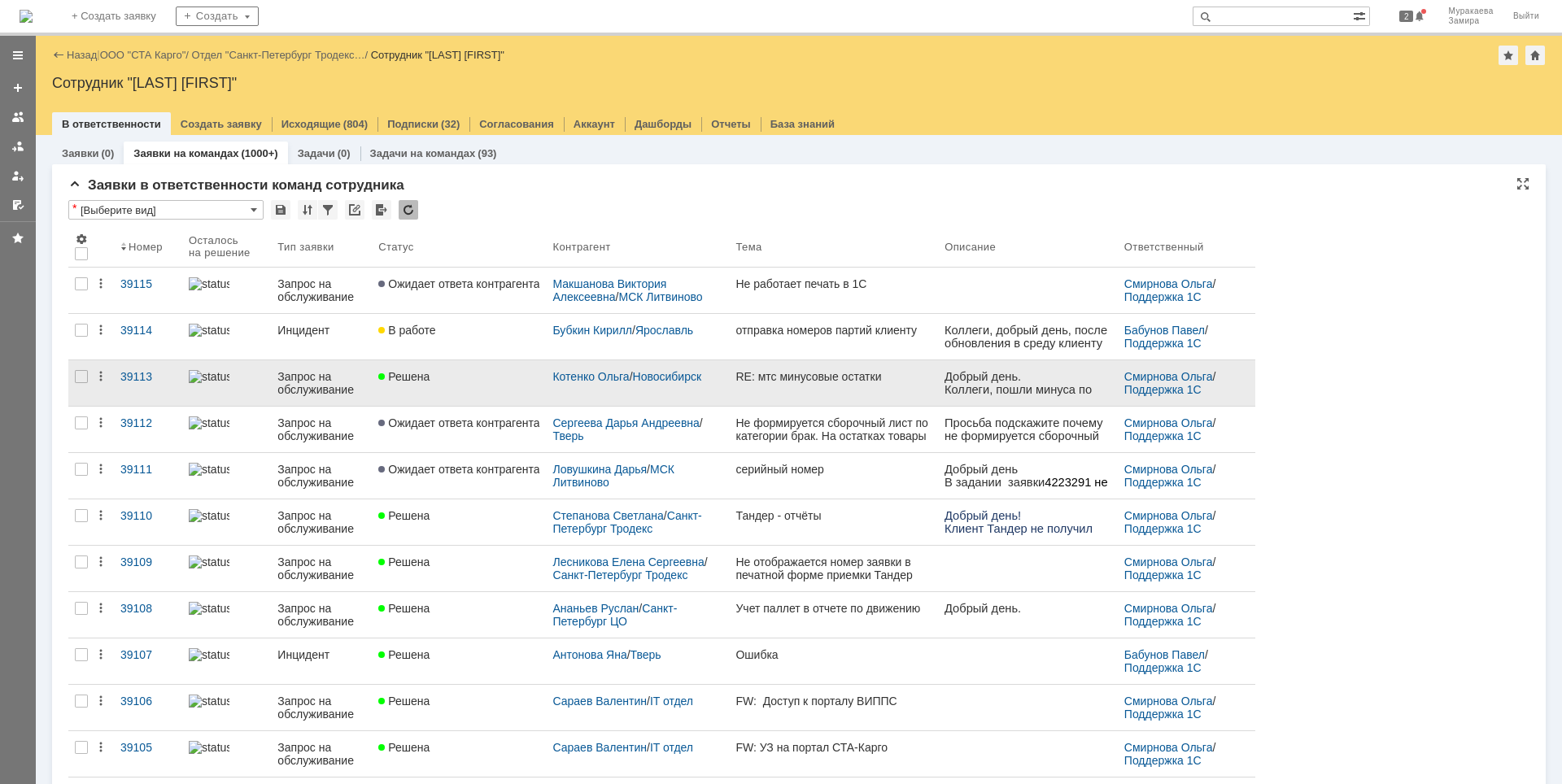 click on "Запрос на обслуживание" at bounding box center [321, 383] 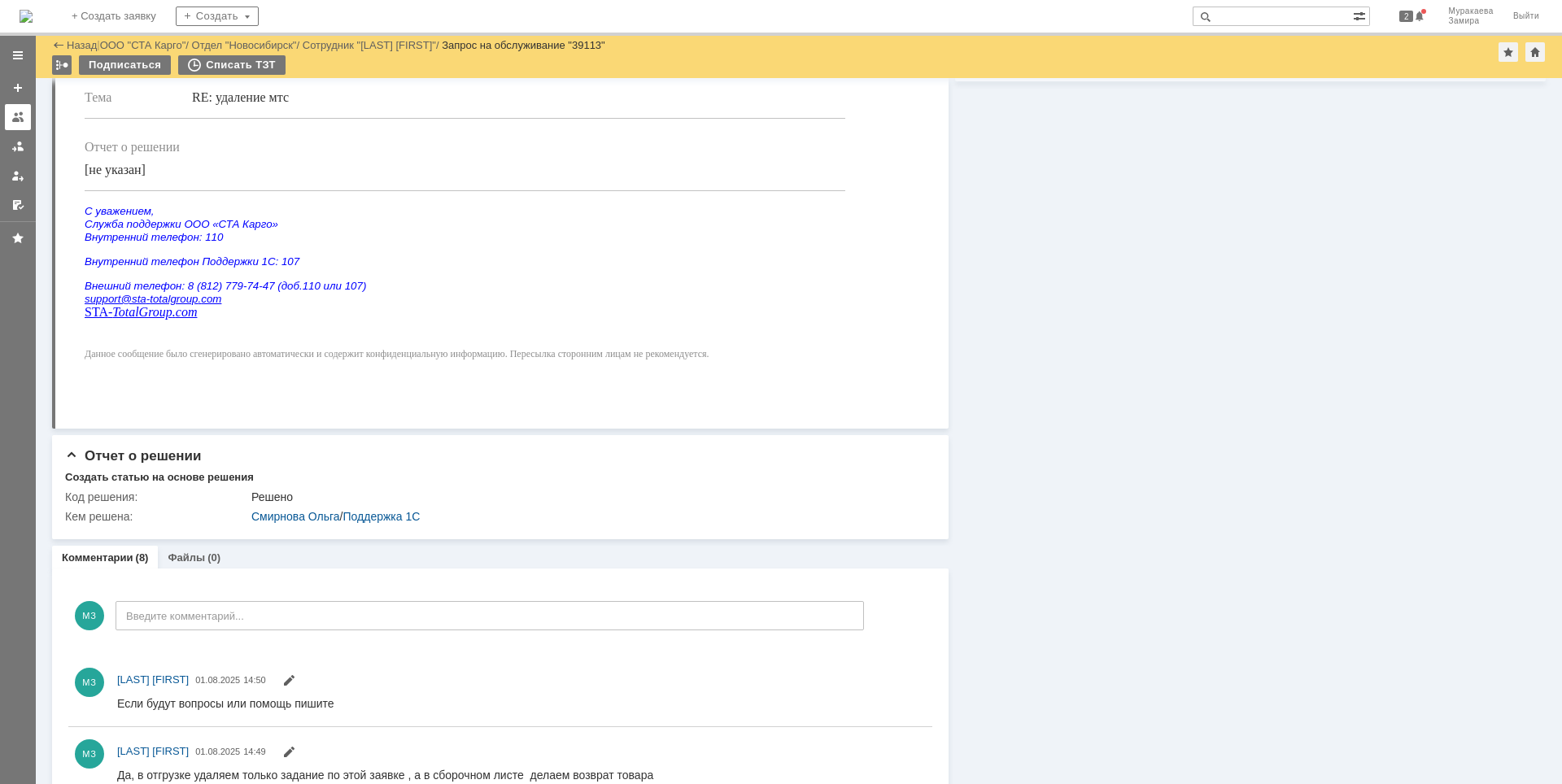 click at bounding box center [18, 117] 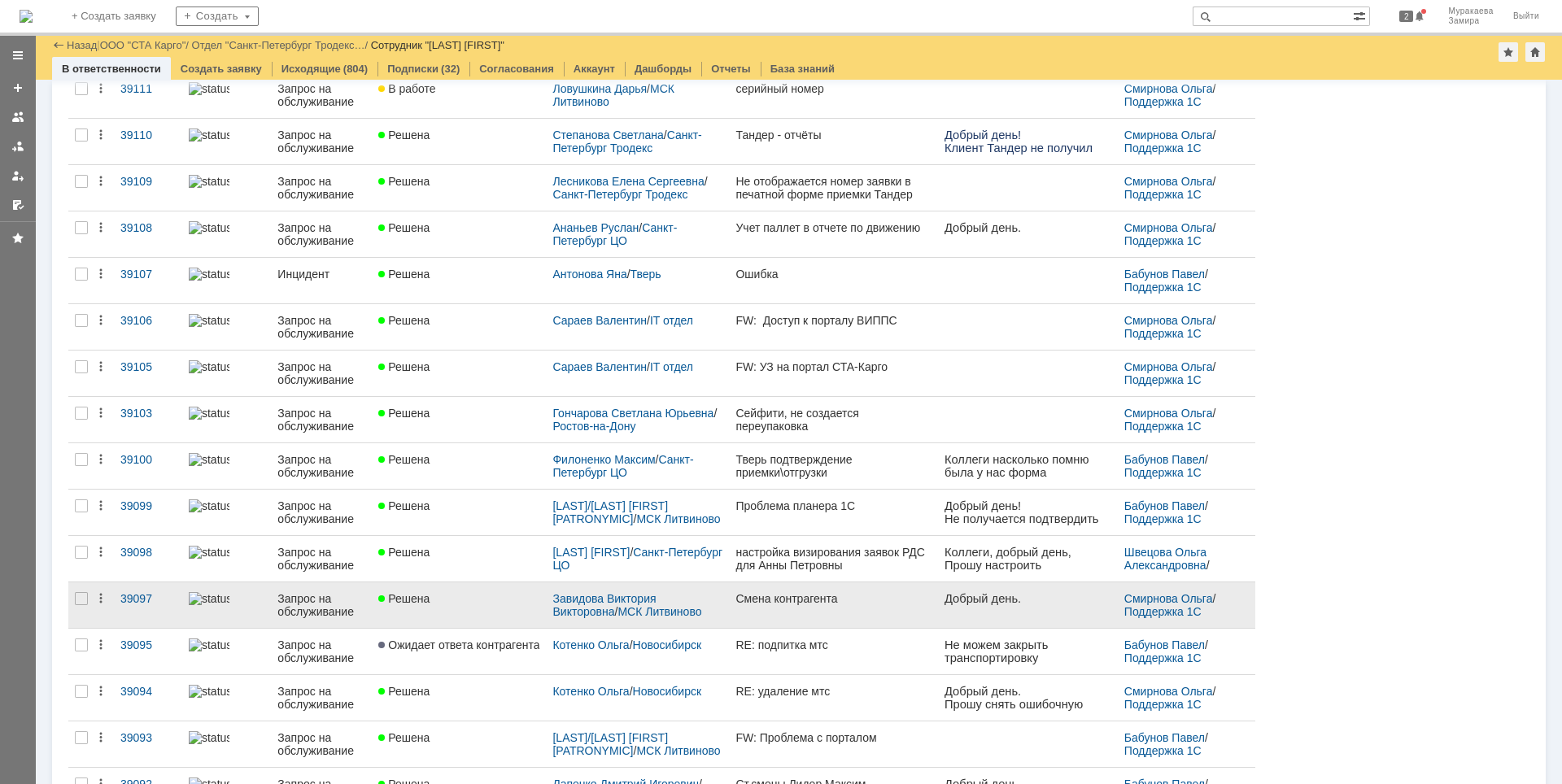 click on "Запрос на обслуживание" at bounding box center (321, 605) 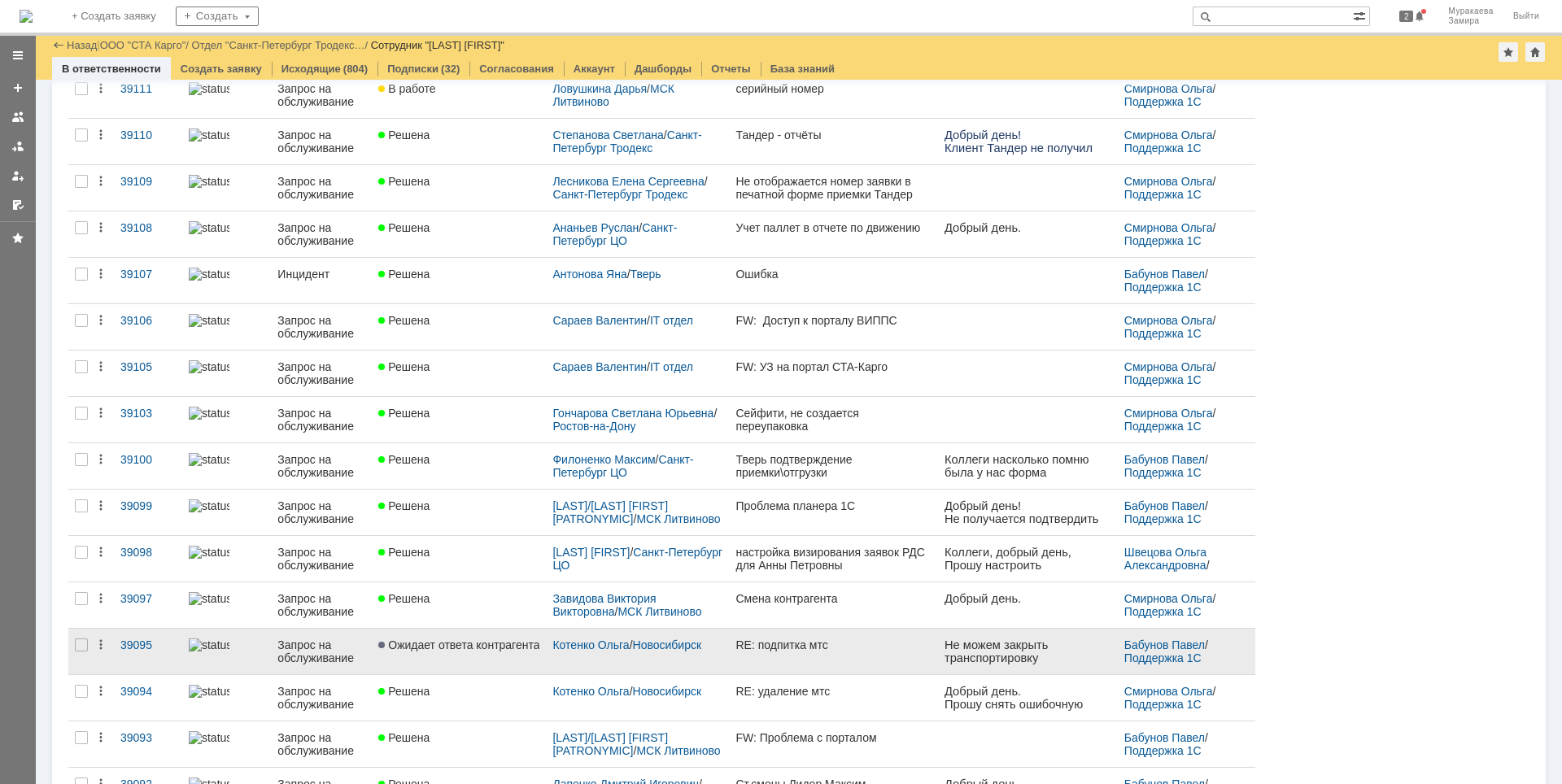click on "Запрос на обслуживание" at bounding box center (321, 651) 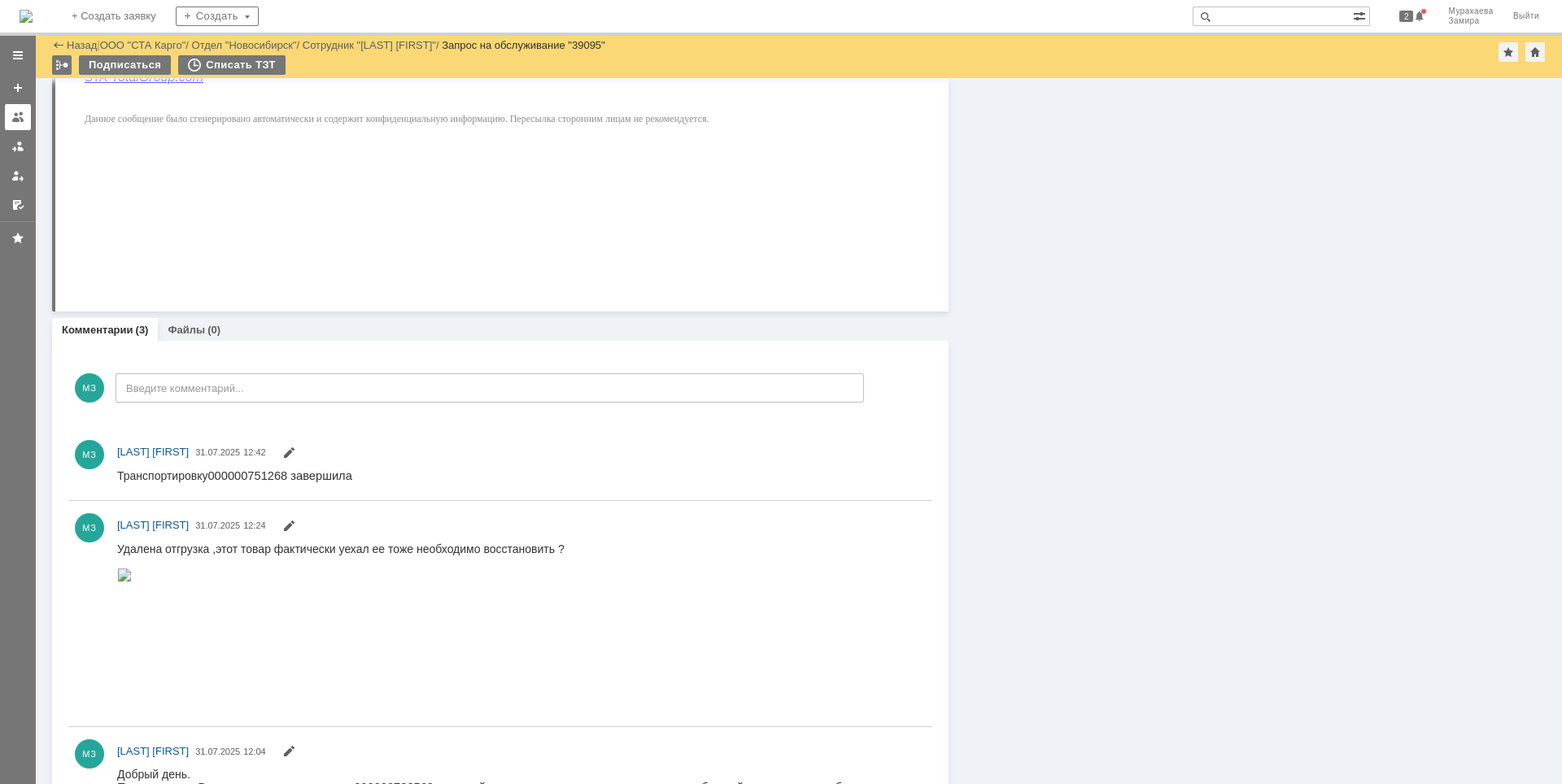 click at bounding box center [18, 117] 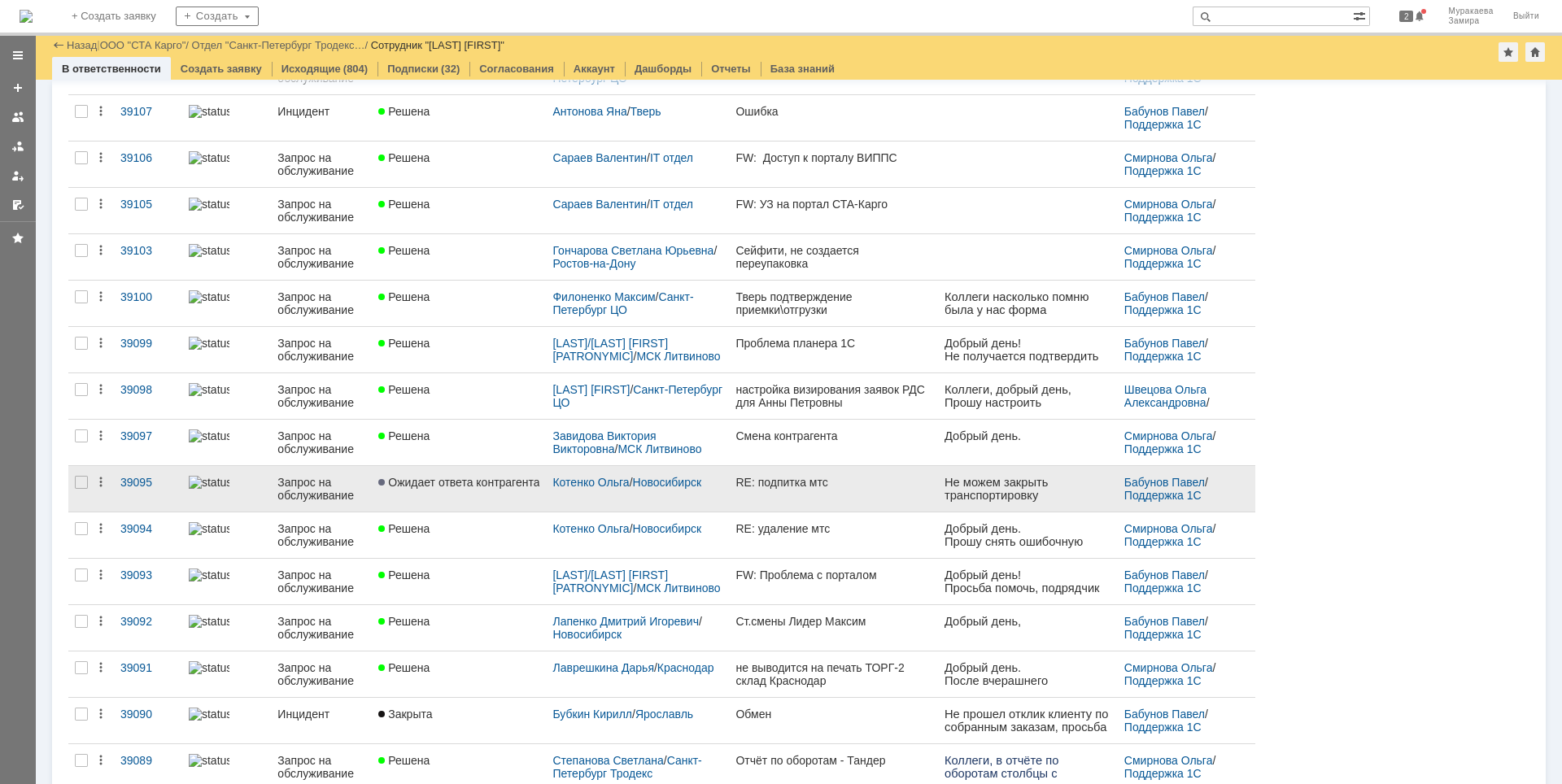 click on "Запрос на обслуживание" at bounding box center (321, 489) 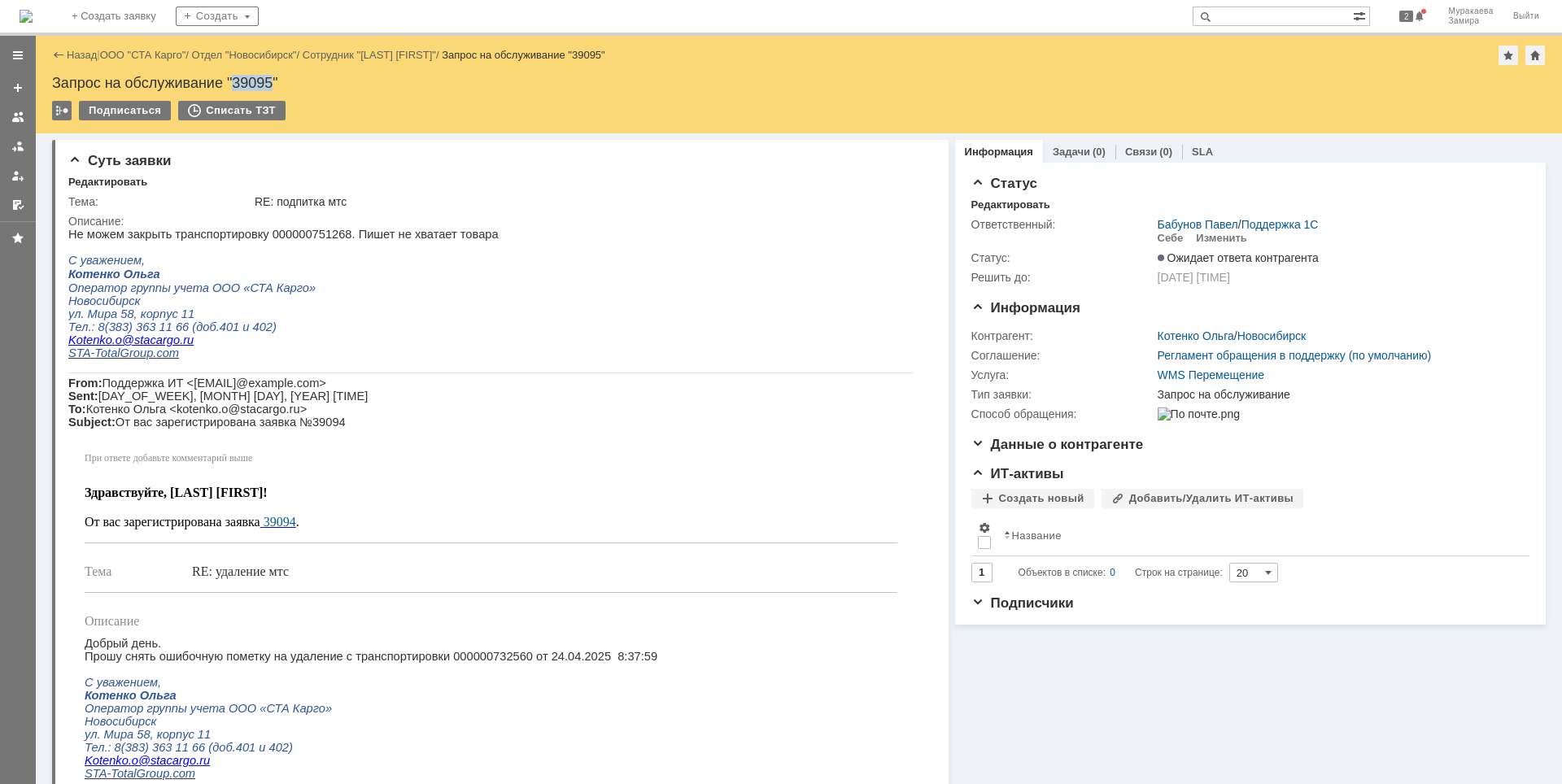 drag, startPoint x: 274, startPoint y: 82, endPoint x: 235, endPoint y: 81, distance: 39.012818 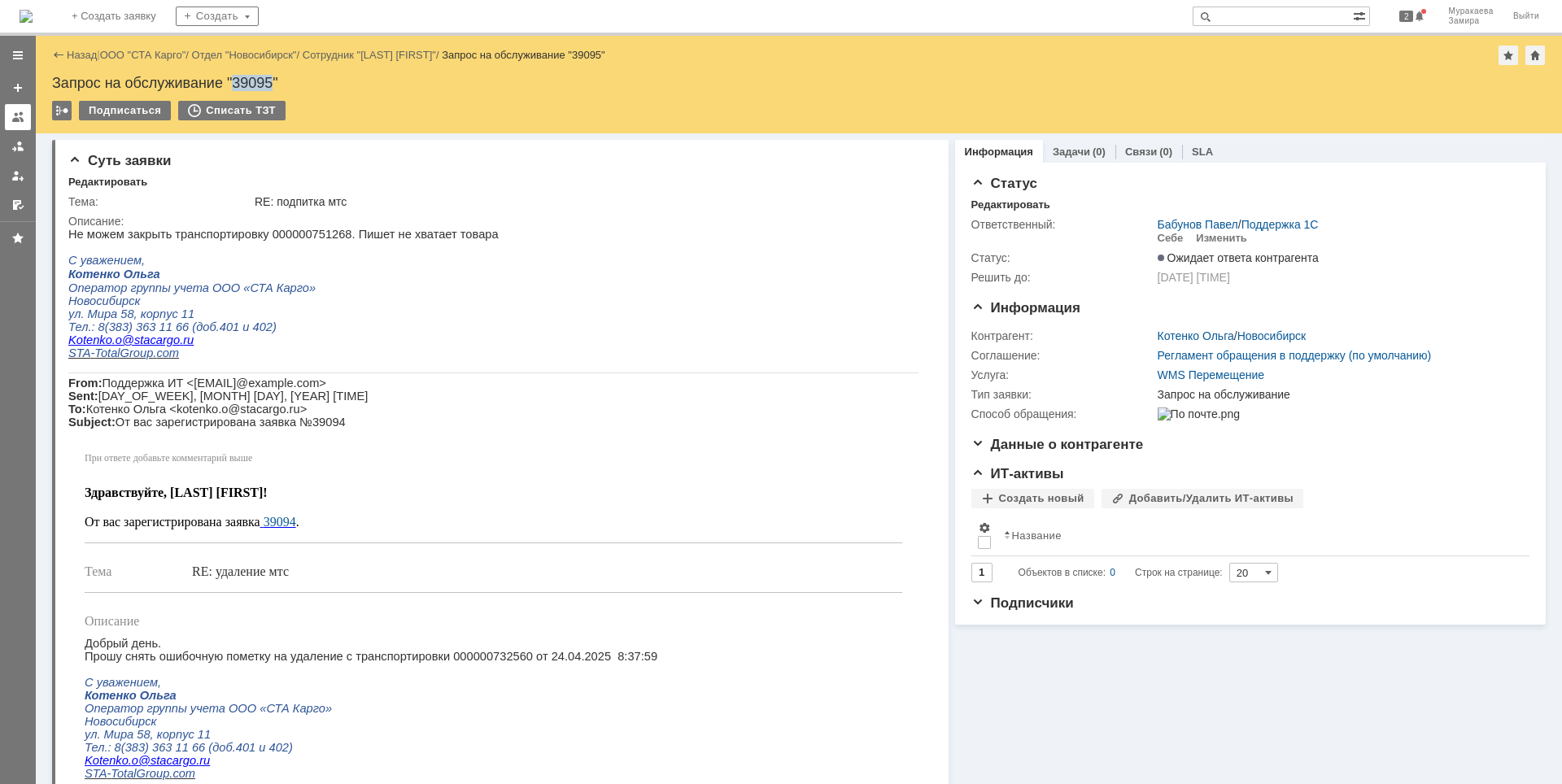 click at bounding box center (18, 117) 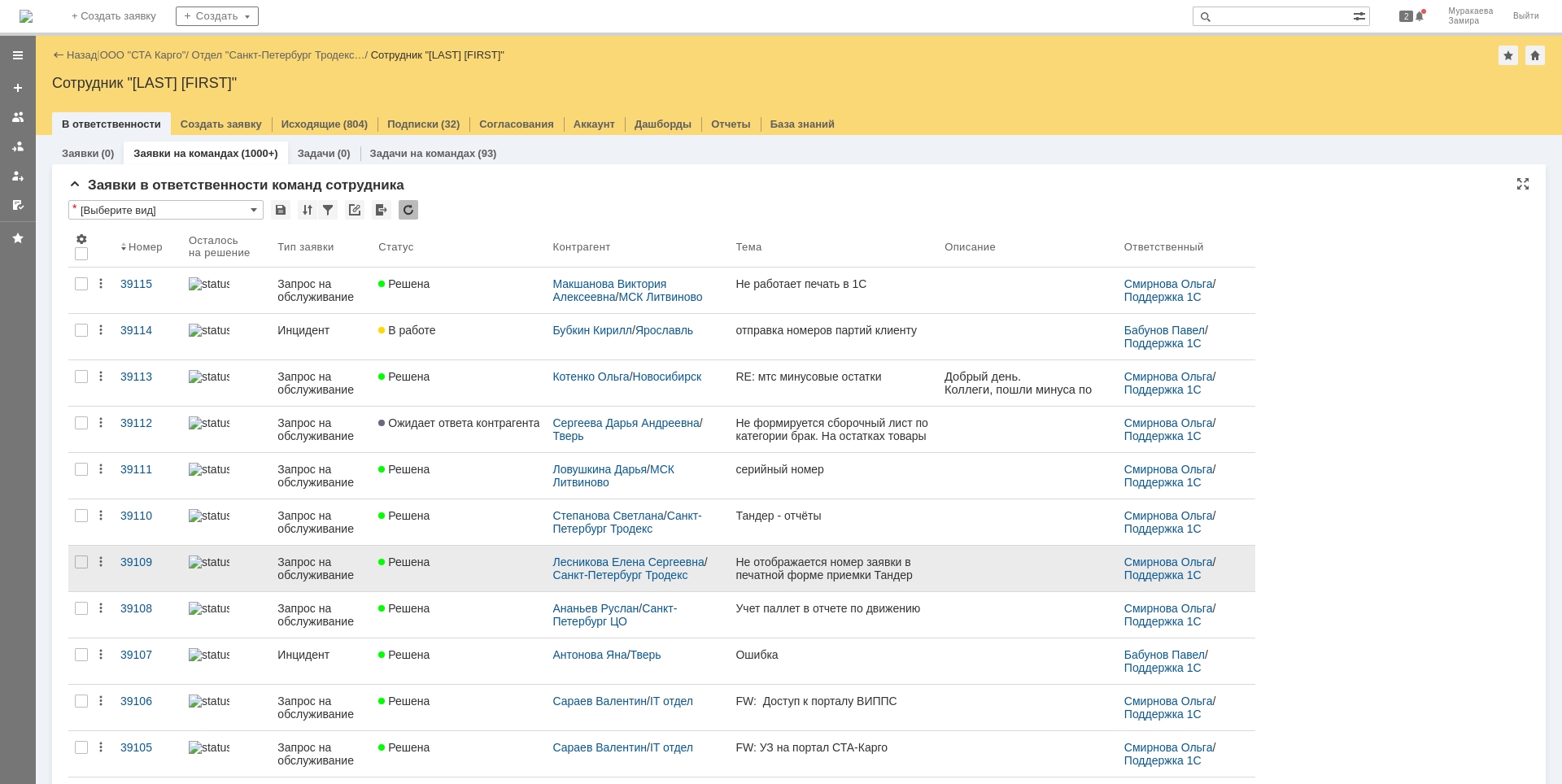 scroll, scrollTop: 0, scrollLeft: 0, axis: both 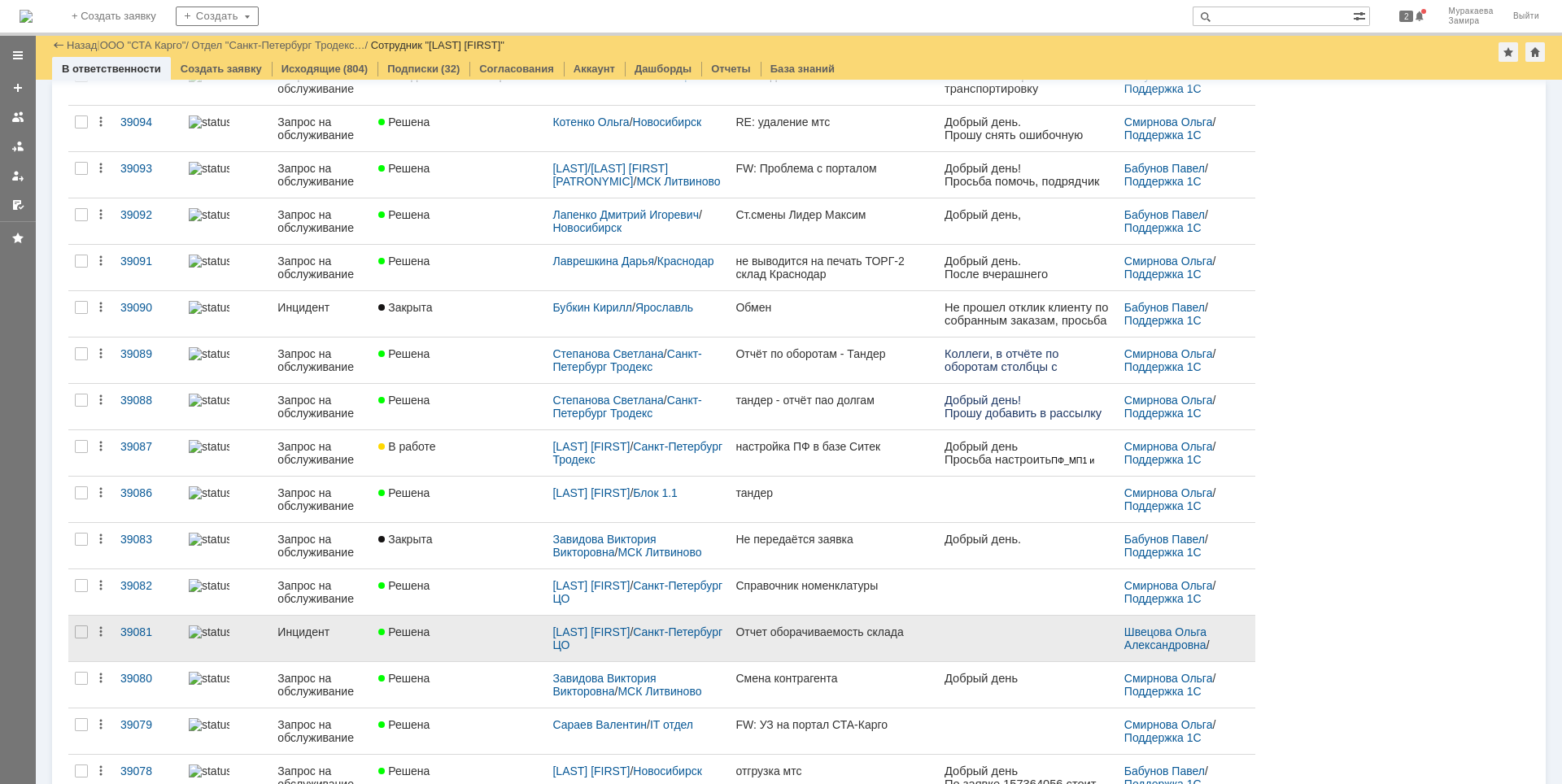 click on "Инцидент" at bounding box center [321, 632] 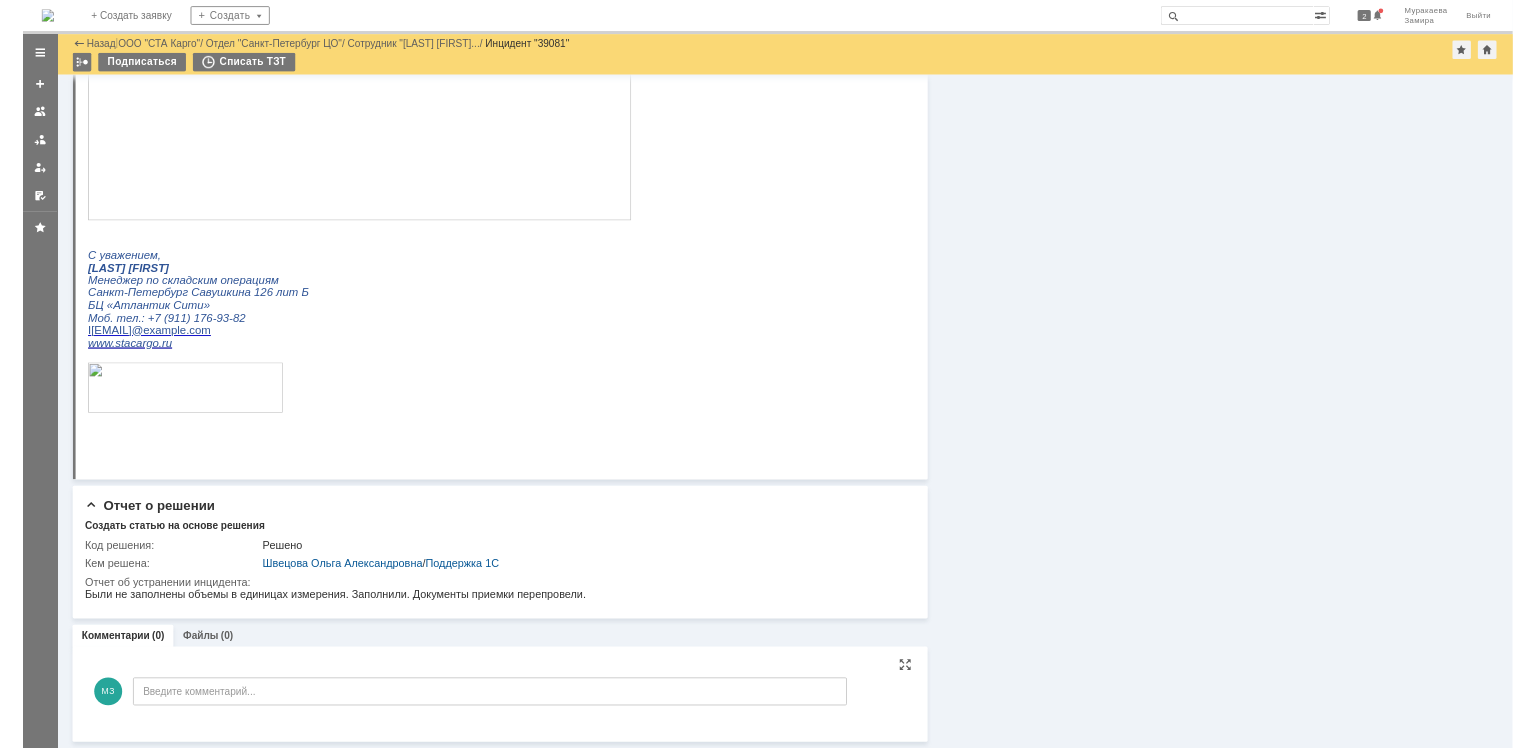scroll, scrollTop: 801, scrollLeft: 0, axis: vertical 